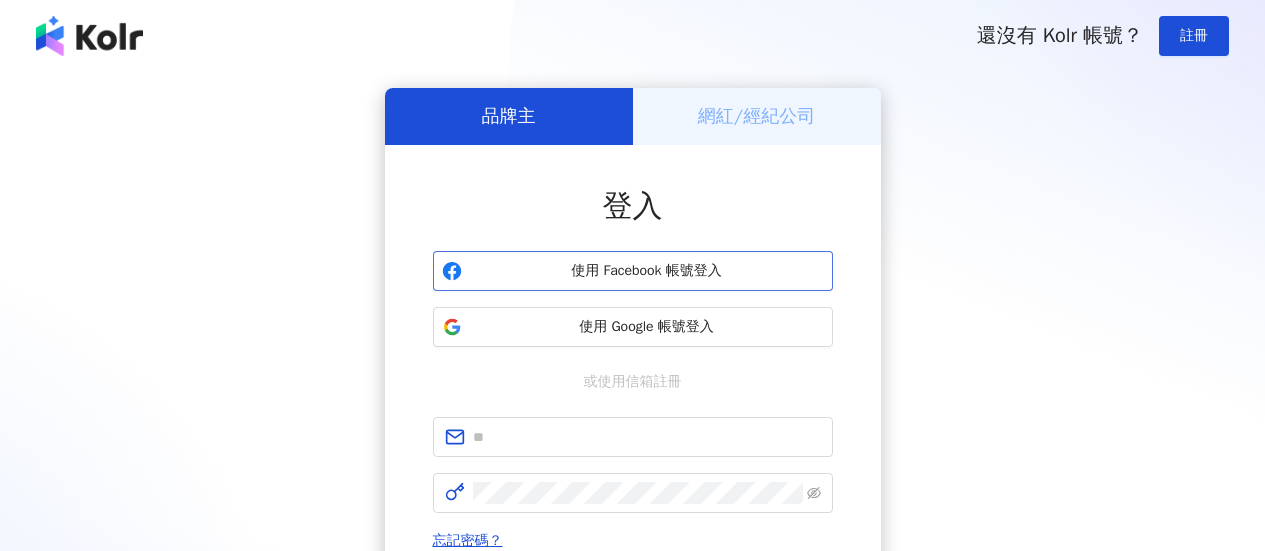 scroll, scrollTop: 0, scrollLeft: 0, axis: both 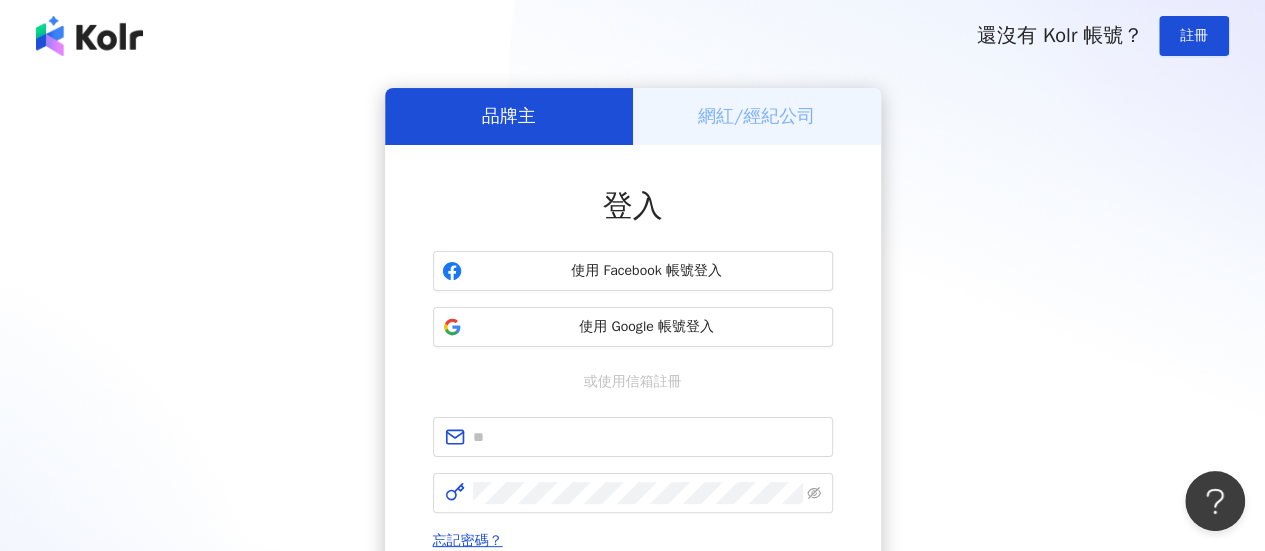 click on "品牌主 網紅/經紀公司 登入 使用 Facebook 帳號登入 使用 Google 帳號登入 或使用信箱註冊 忘記密碼？ 登入 還沒有 Kolr 帳號？ 立即註冊" at bounding box center (632, 396) 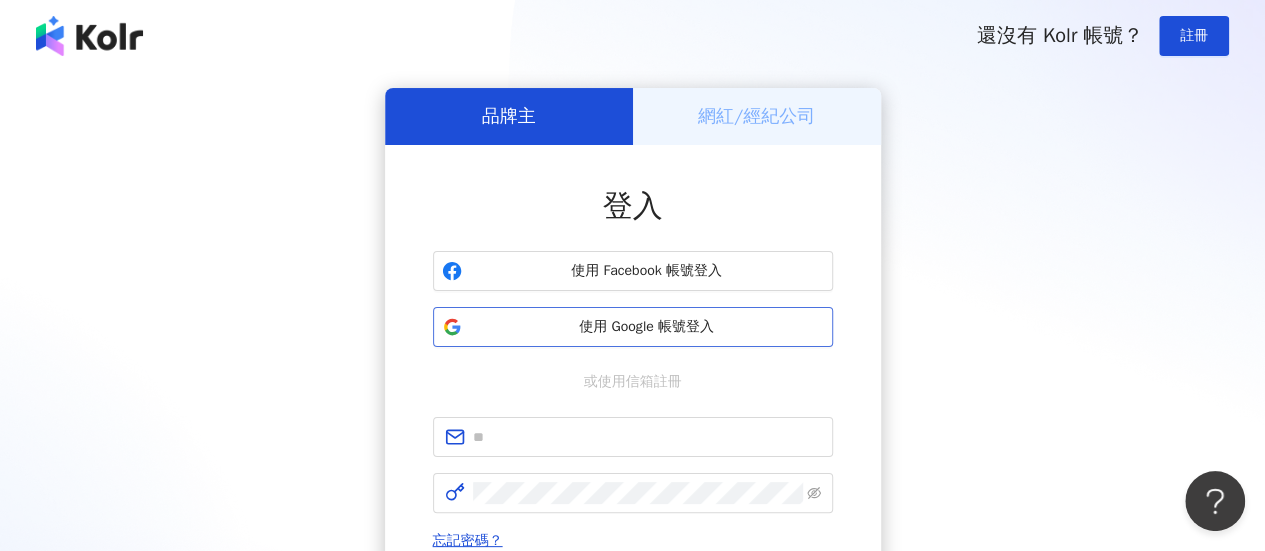 click on "使用 Google 帳號登入" at bounding box center [647, 327] 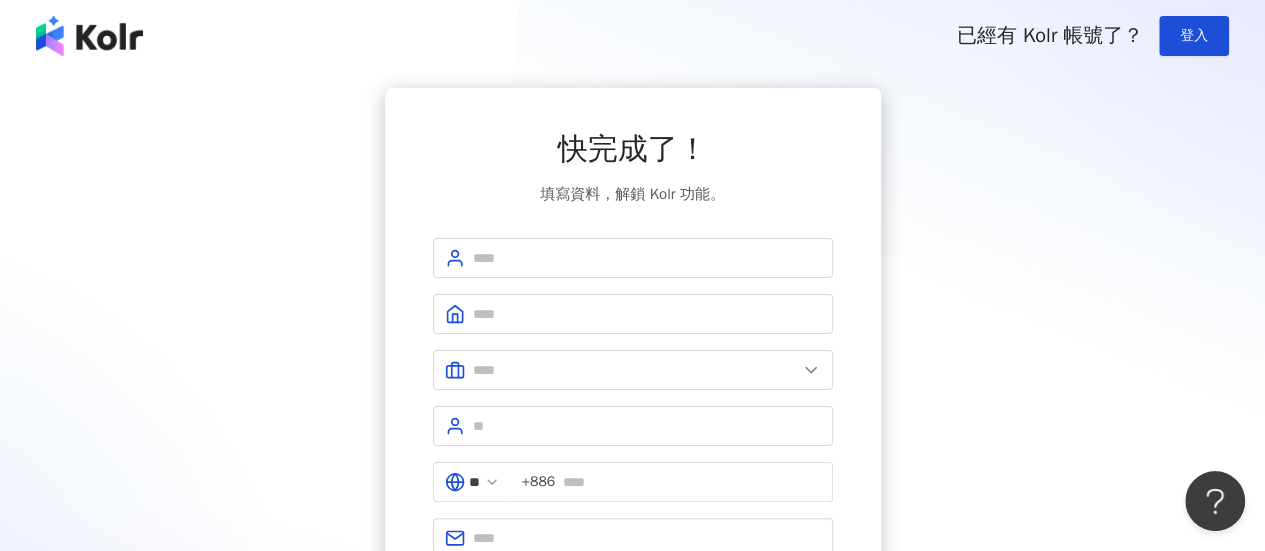click on "已經有 Kolr 帳號了？" at bounding box center (1050, 35) 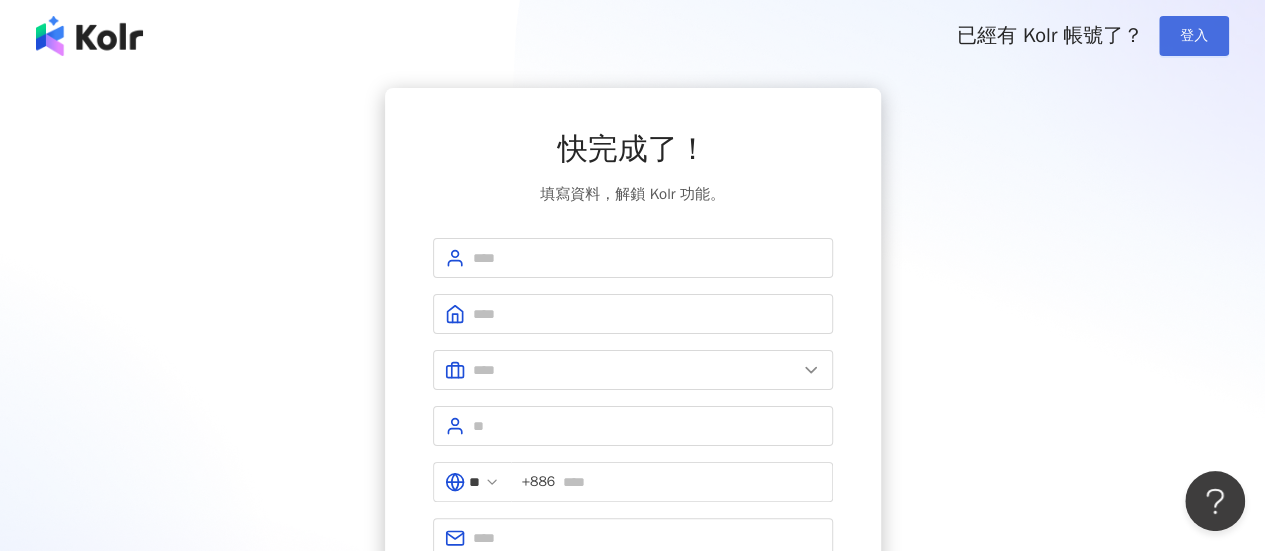 click on "登入" at bounding box center (1194, 36) 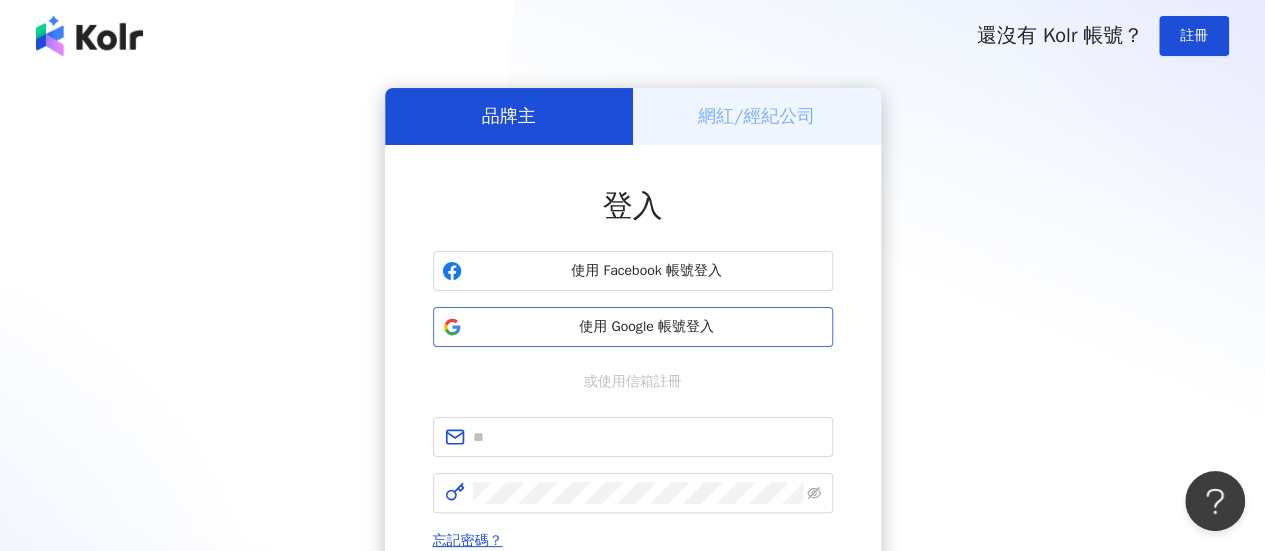 click on "使用 Google 帳號登入" at bounding box center [647, 327] 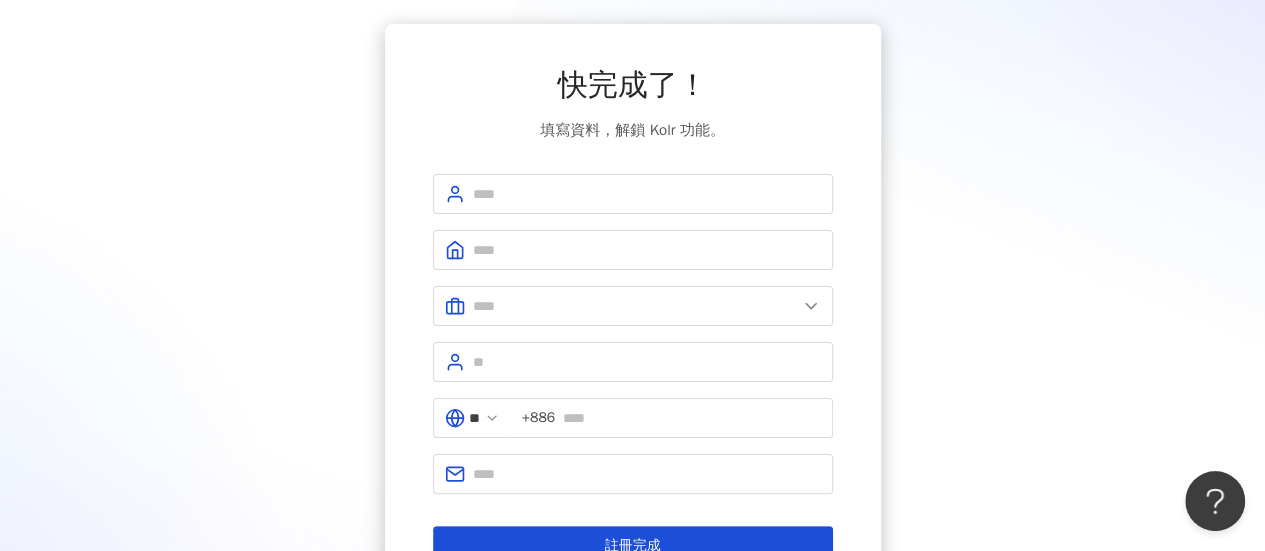 scroll, scrollTop: 0, scrollLeft: 0, axis: both 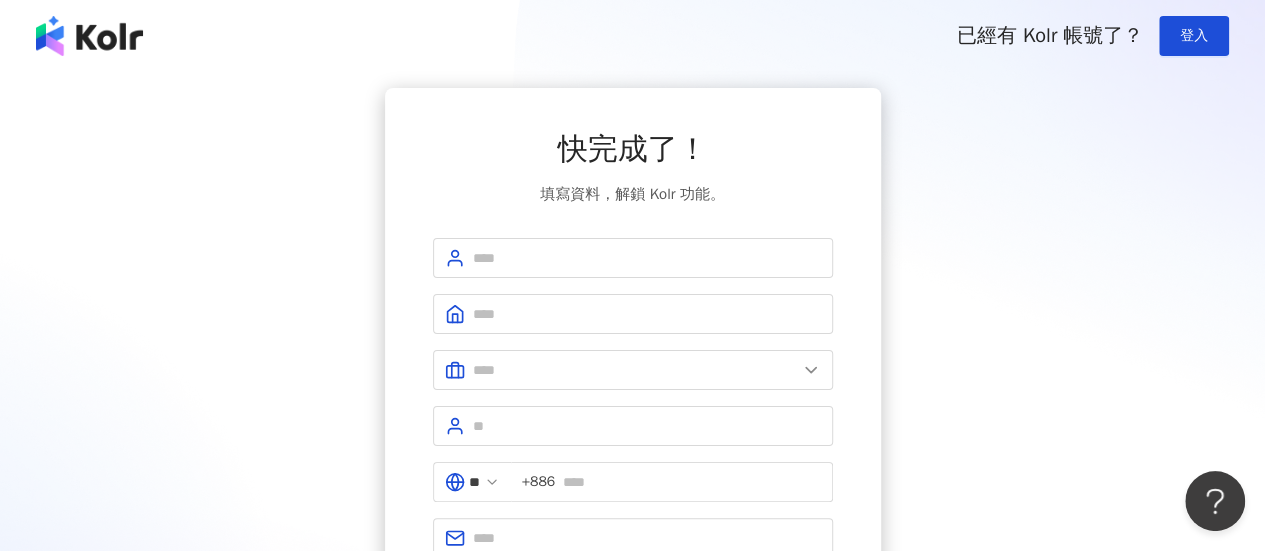 click on "快完成了！ 填寫資料，解鎖 Kolr 功能。 ** +886 註冊完成" at bounding box center (632, 379) 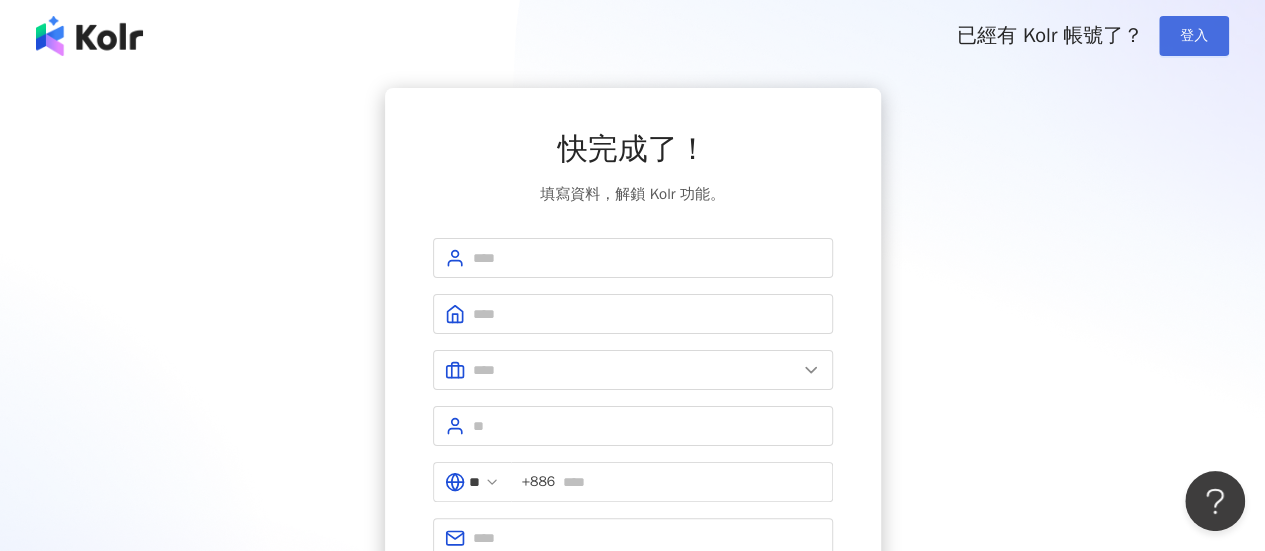 click on "登入" at bounding box center (1194, 36) 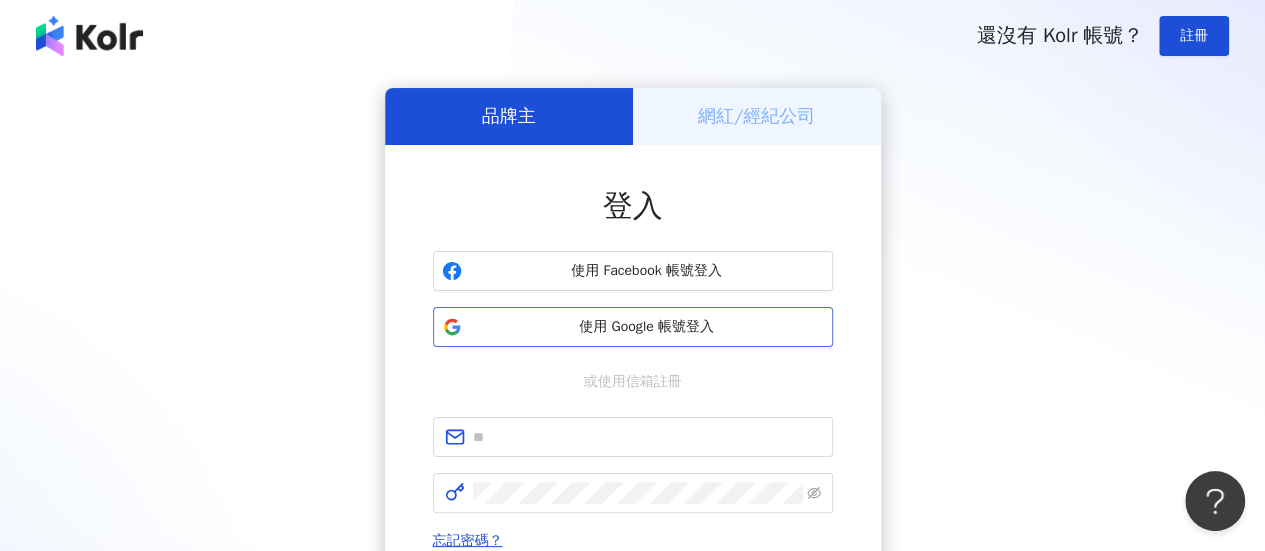 click on "使用 Google 帳號登入" at bounding box center [647, 327] 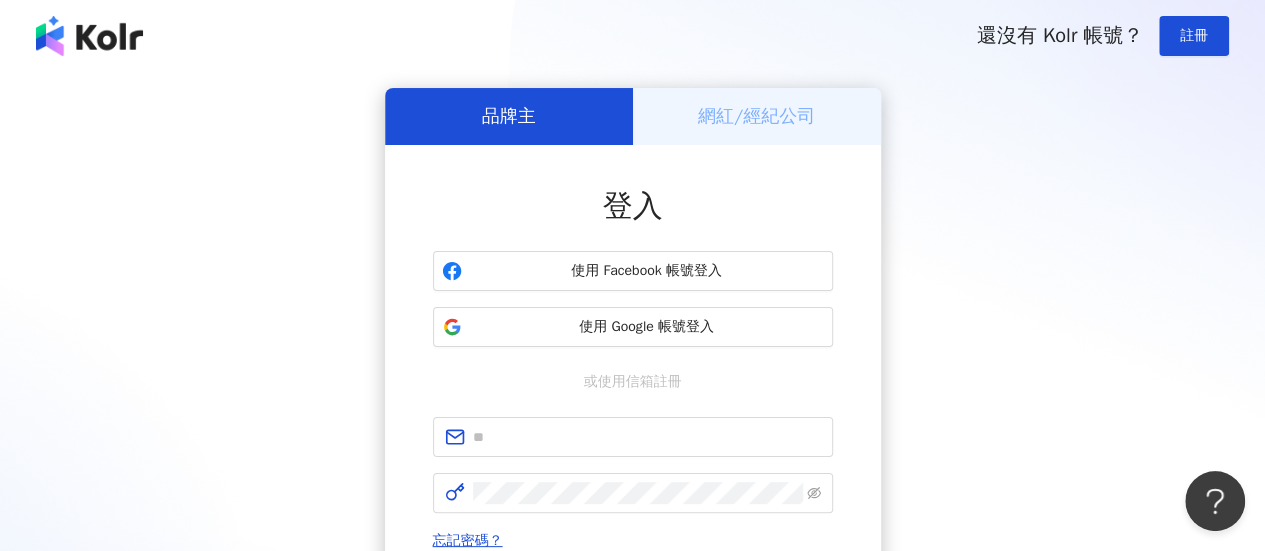 click on "品牌主 網紅/經紀公司 登入 使用 Facebook 帳號登入 使用 Google 帳號登入 或使用信箱註冊 忘記密碼？ 登入 還沒有 Kolr 帳號？ 立即註冊" at bounding box center (632, 396) 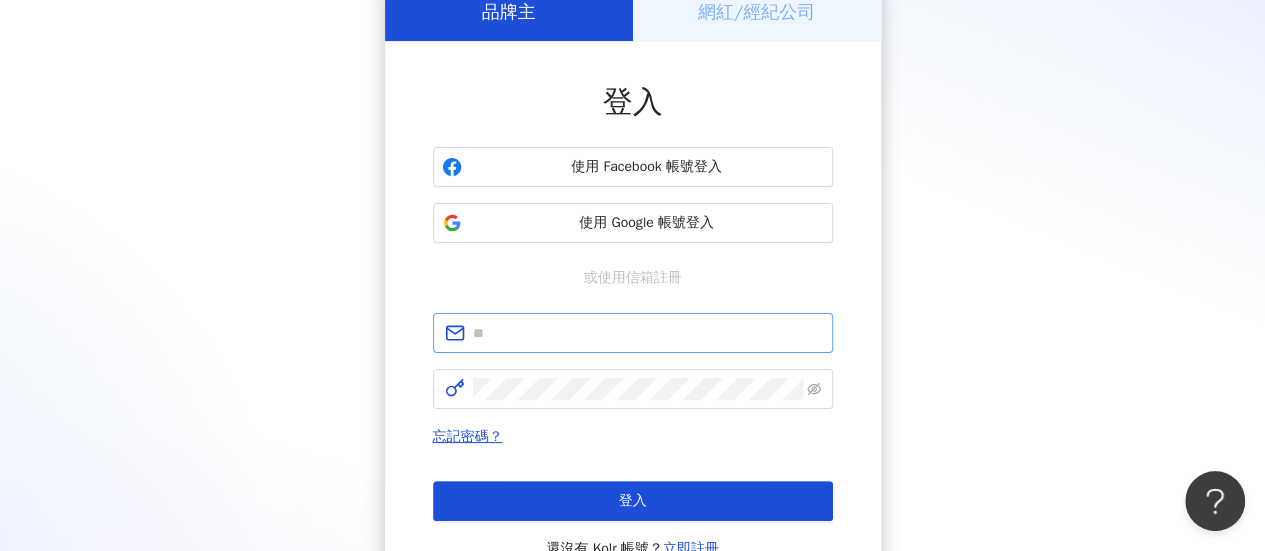 scroll, scrollTop: 200, scrollLeft: 0, axis: vertical 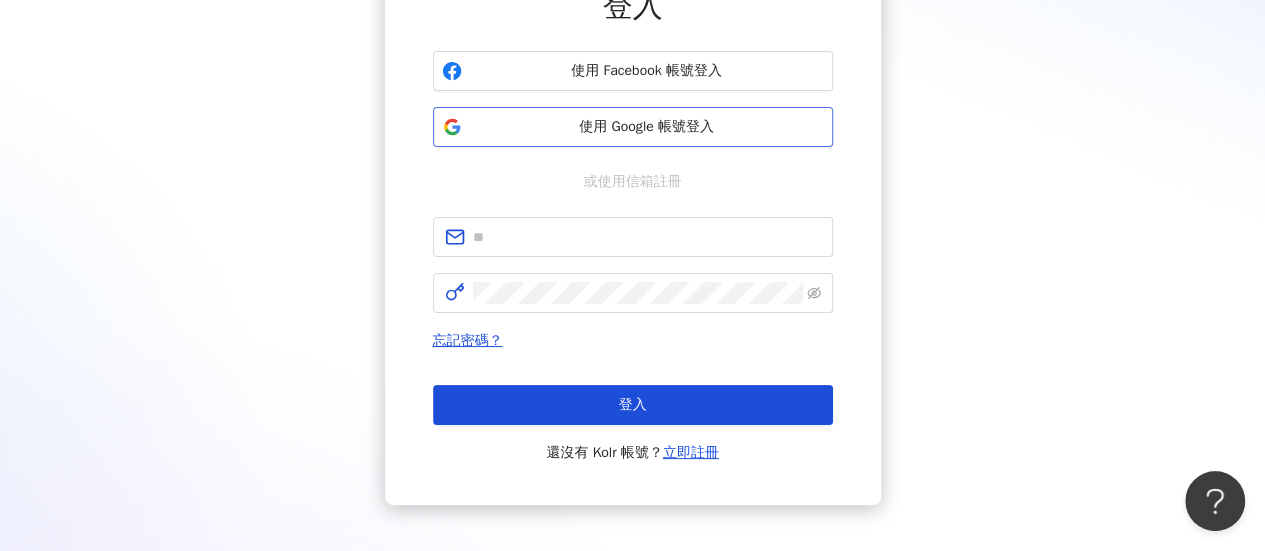 click on "使用 Google 帳號登入" at bounding box center (647, 127) 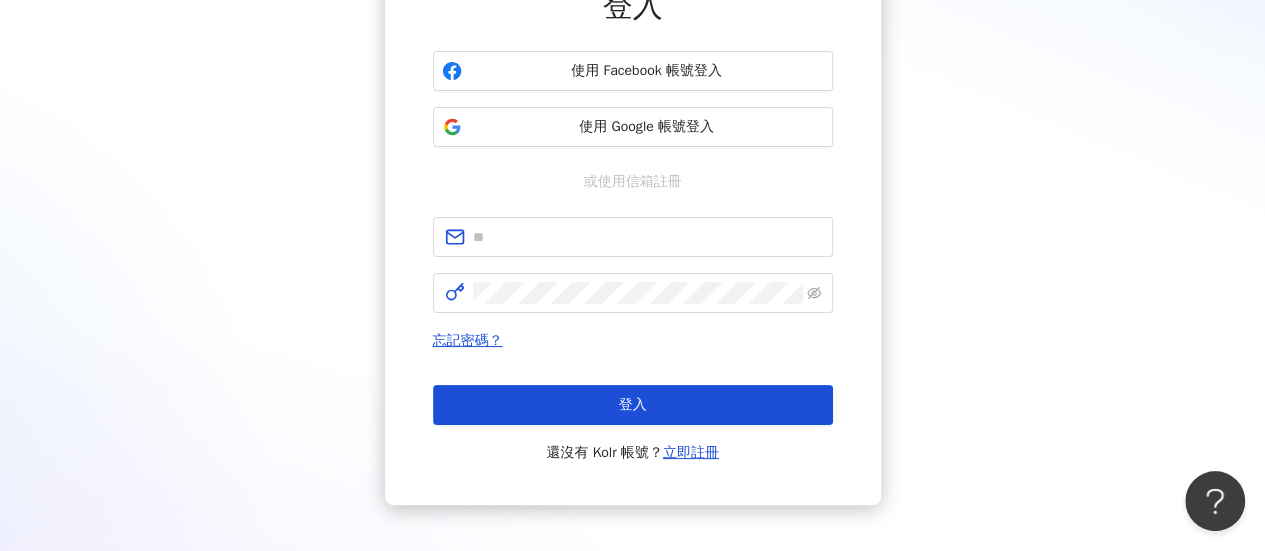 click on "品牌主 網紅/經紀公司 登入 使用 Facebook 帳號登入 使用 Google 帳號登入 或使用信箱註冊 忘記密碼？ 登入 還沒有 Kolr 帳號？ 立即註冊" at bounding box center (632, 196) 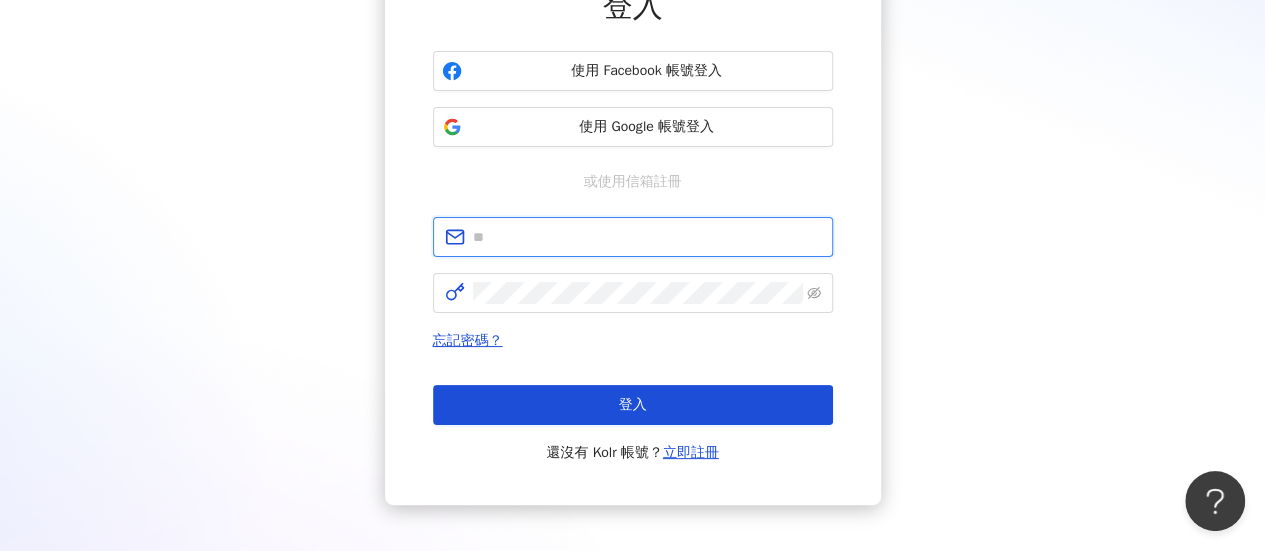 click at bounding box center (647, 237) 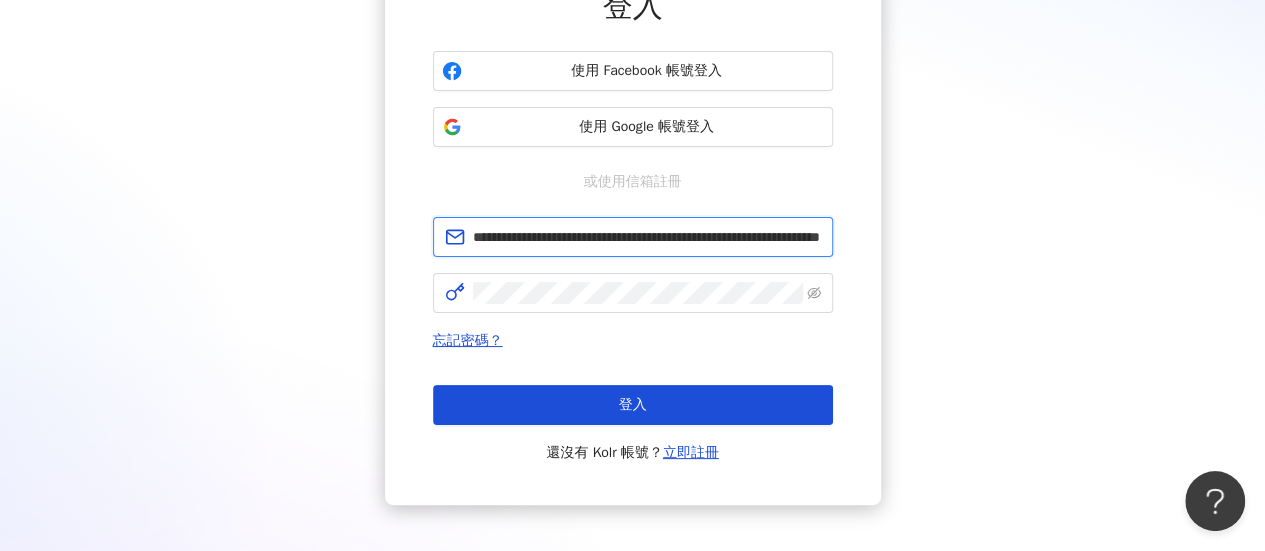 scroll, scrollTop: 0, scrollLeft: 220, axis: horizontal 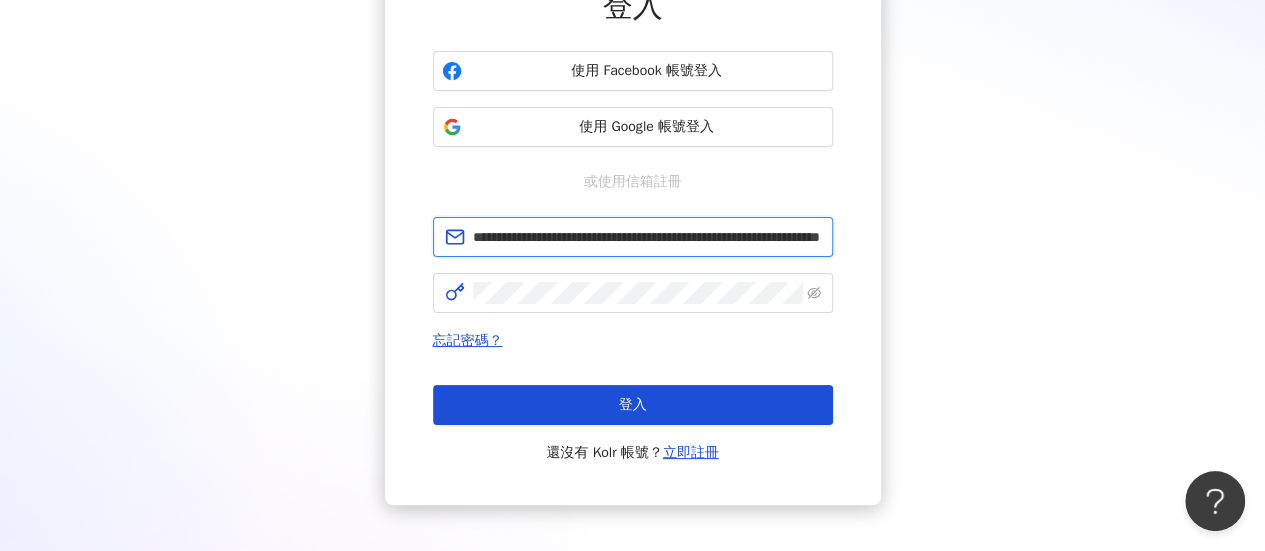 drag, startPoint x: 818, startPoint y: 231, endPoint x: 536, endPoint y: 231, distance: 282 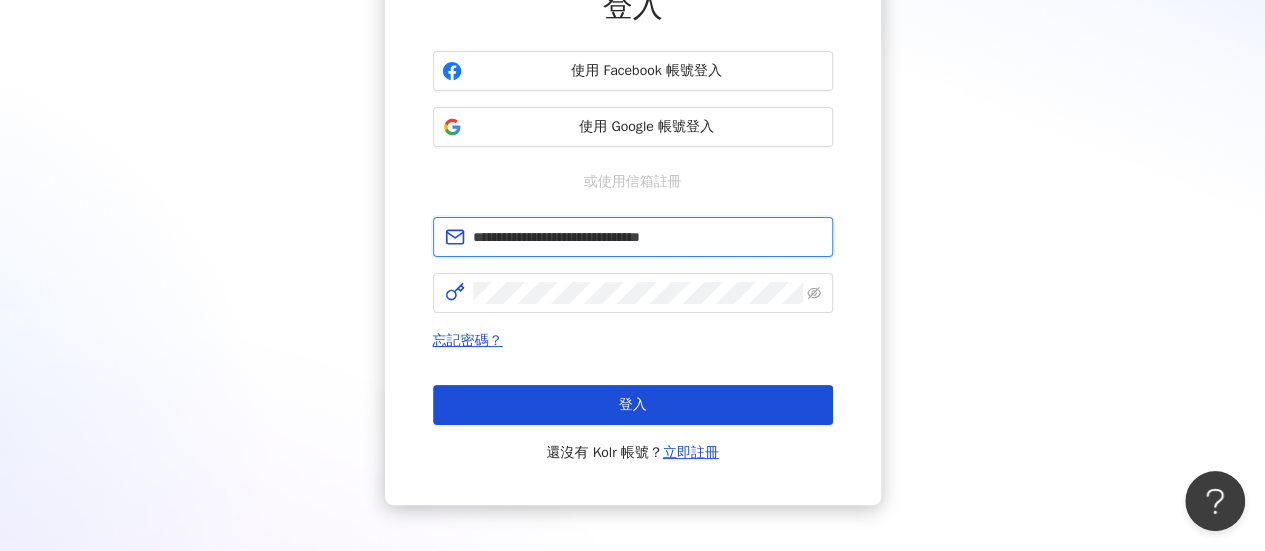 scroll, scrollTop: 0, scrollLeft: 0, axis: both 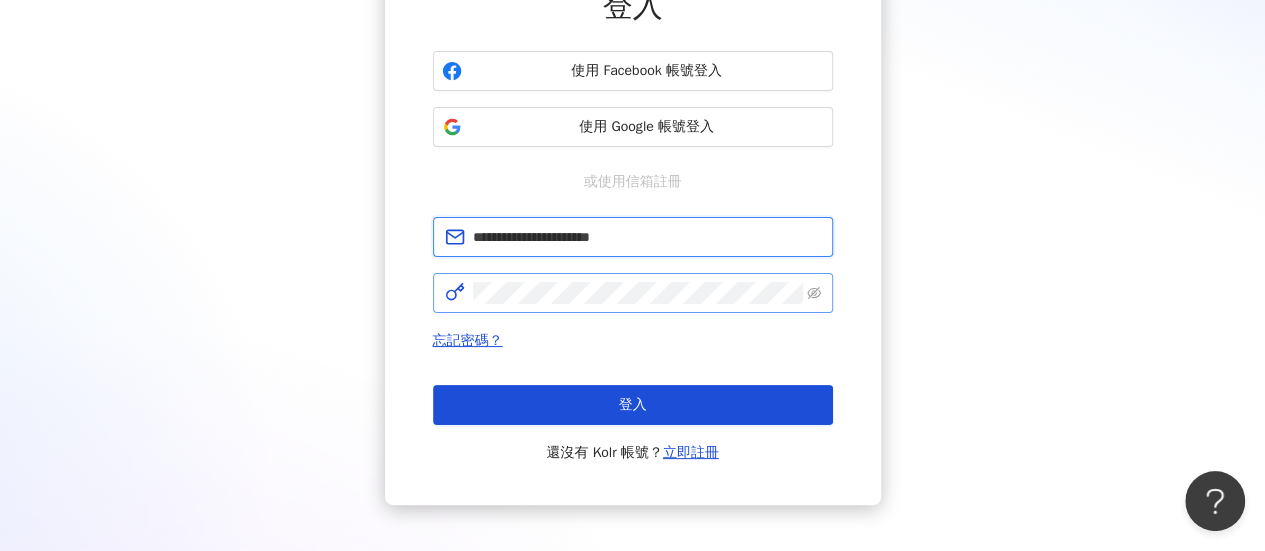 type on "**********" 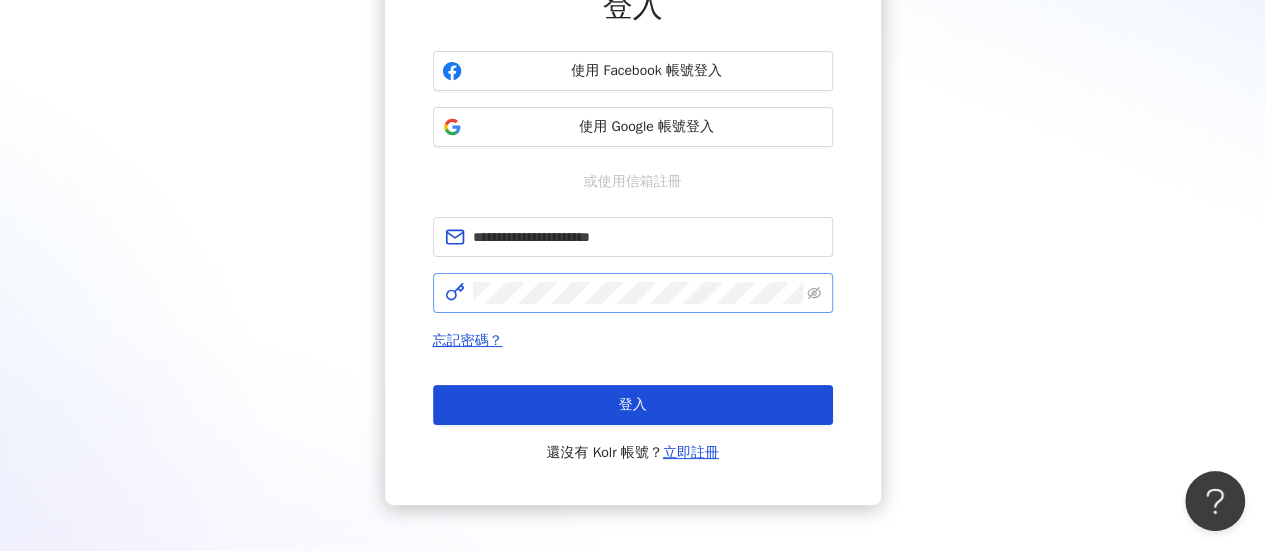 click at bounding box center (633, 293) 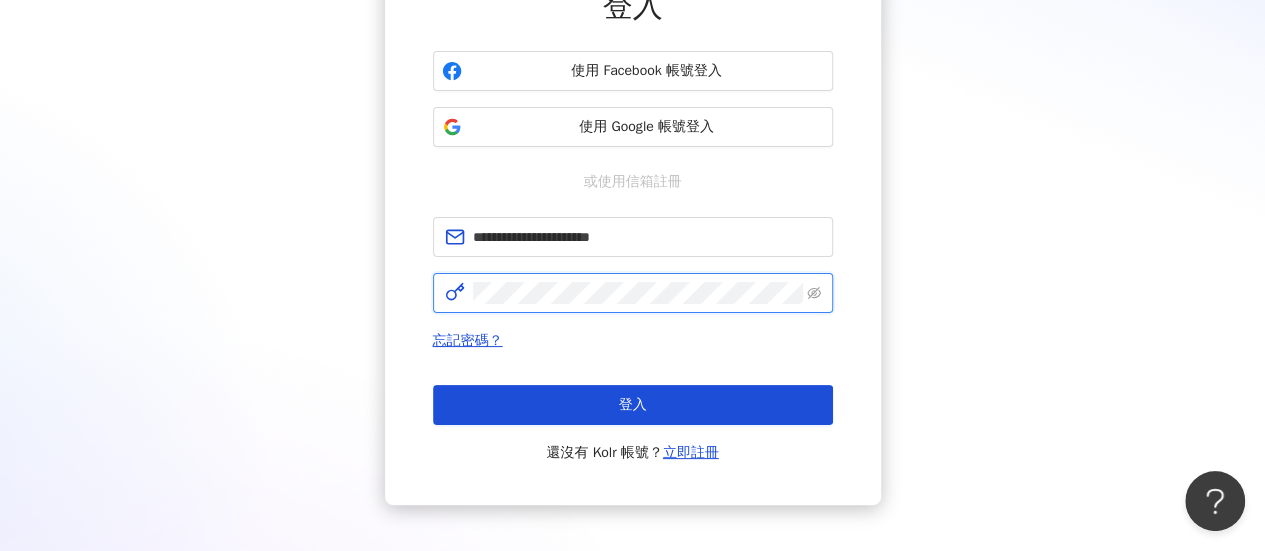 scroll, scrollTop: 0, scrollLeft: 173, axis: horizontal 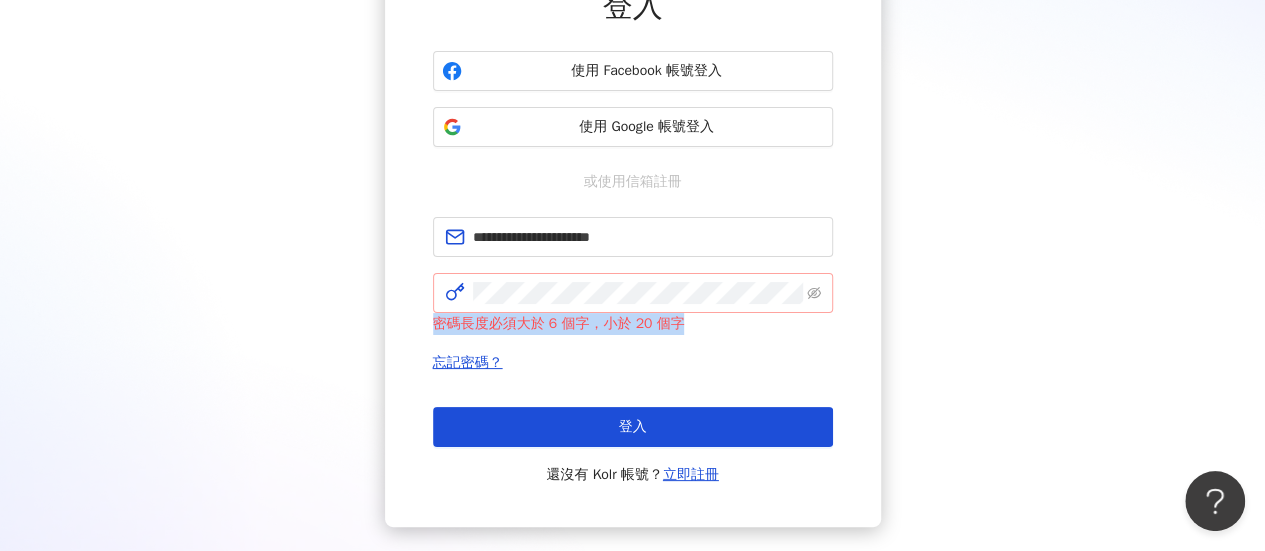 click at bounding box center (633, 293) 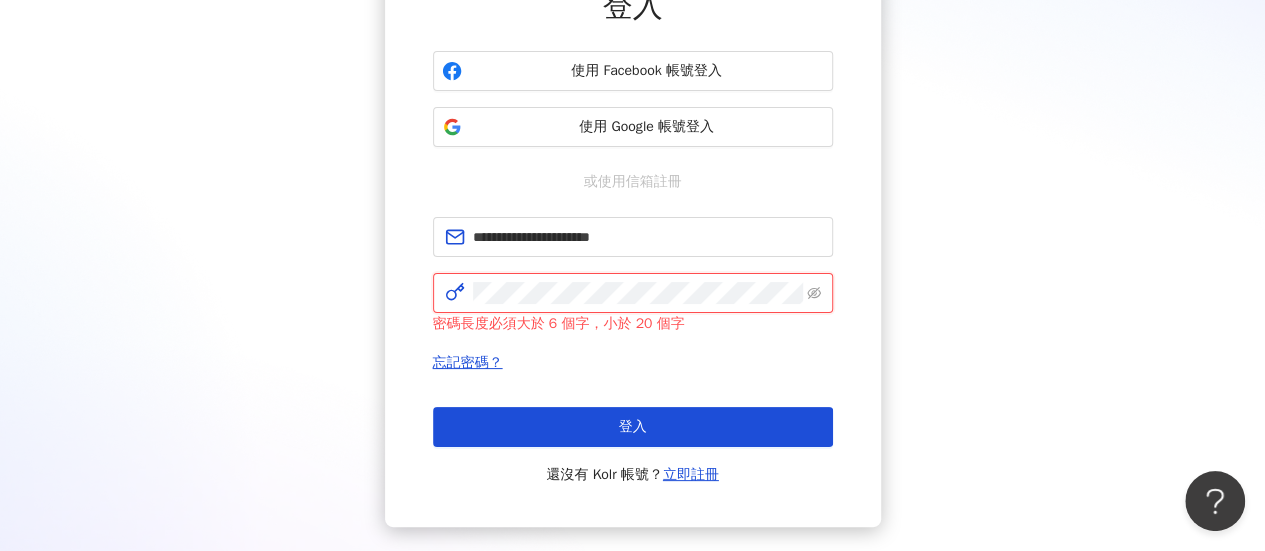 drag, startPoint x: 804, startPoint y: 297, endPoint x: 462, endPoint y: 295, distance: 342.00586 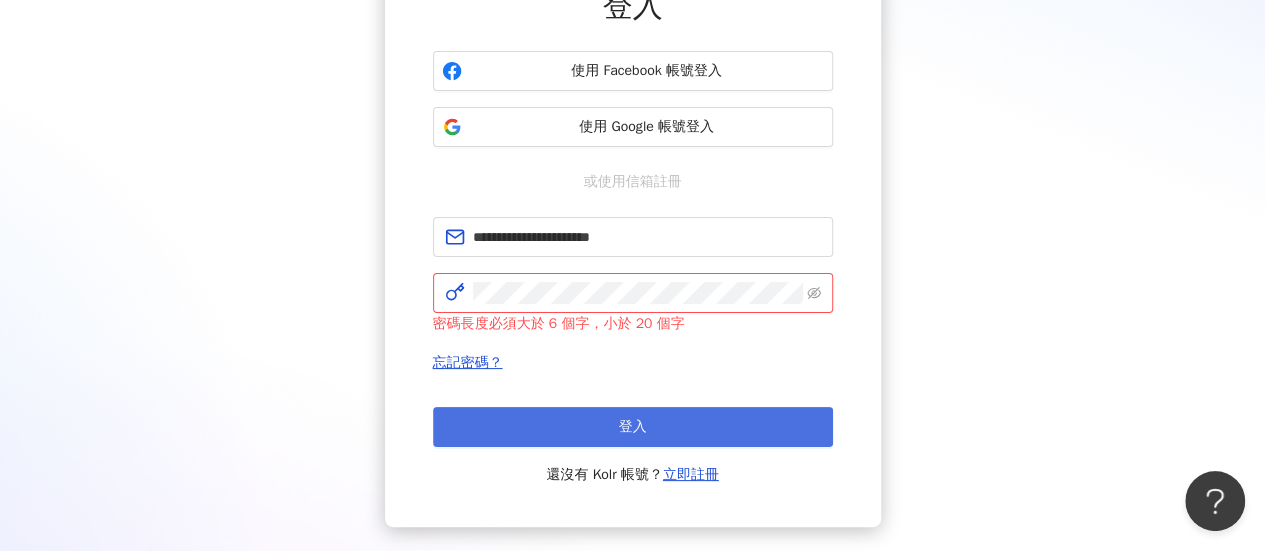 click on "登入" at bounding box center (633, 427) 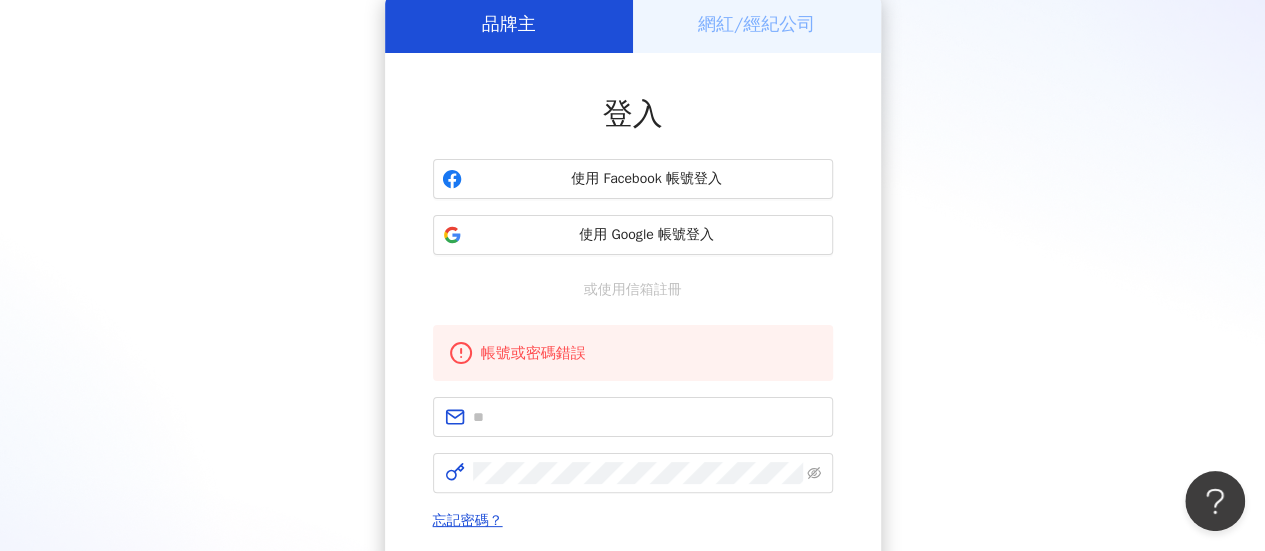 scroll, scrollTop: 200, scrollLeft: 0, axis: vertical 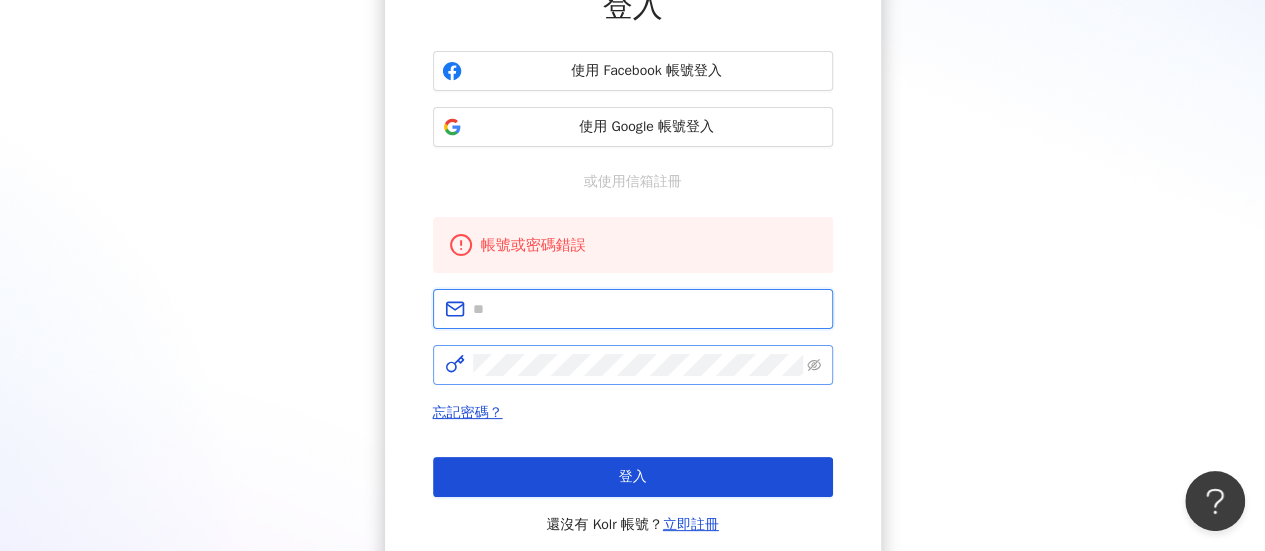 type on "**********" 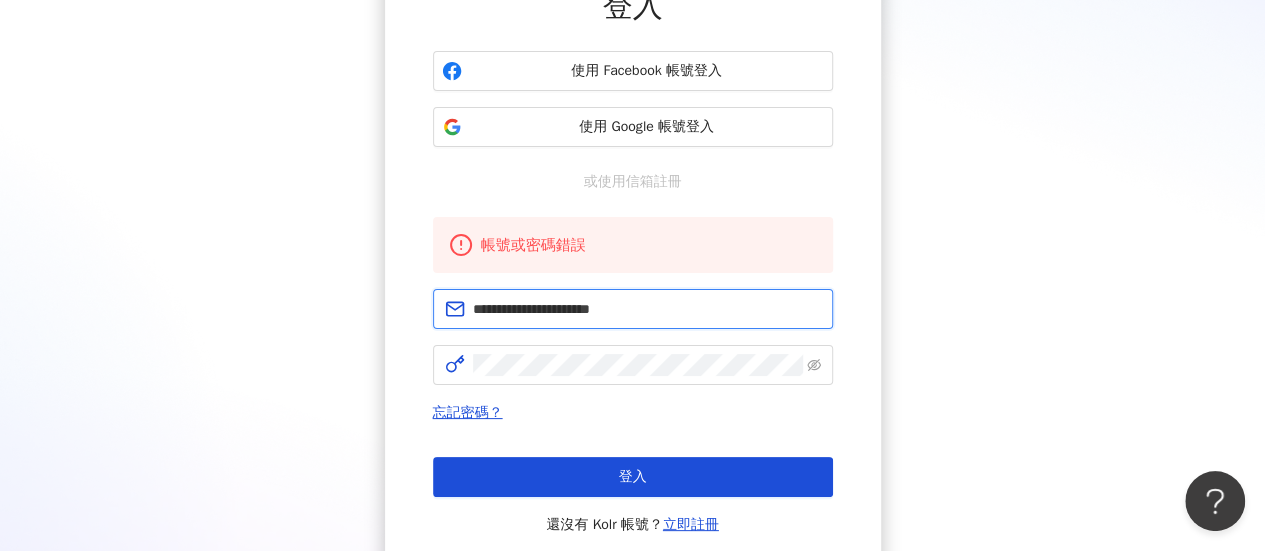 click on "**********" at bounding box center [647, 309] 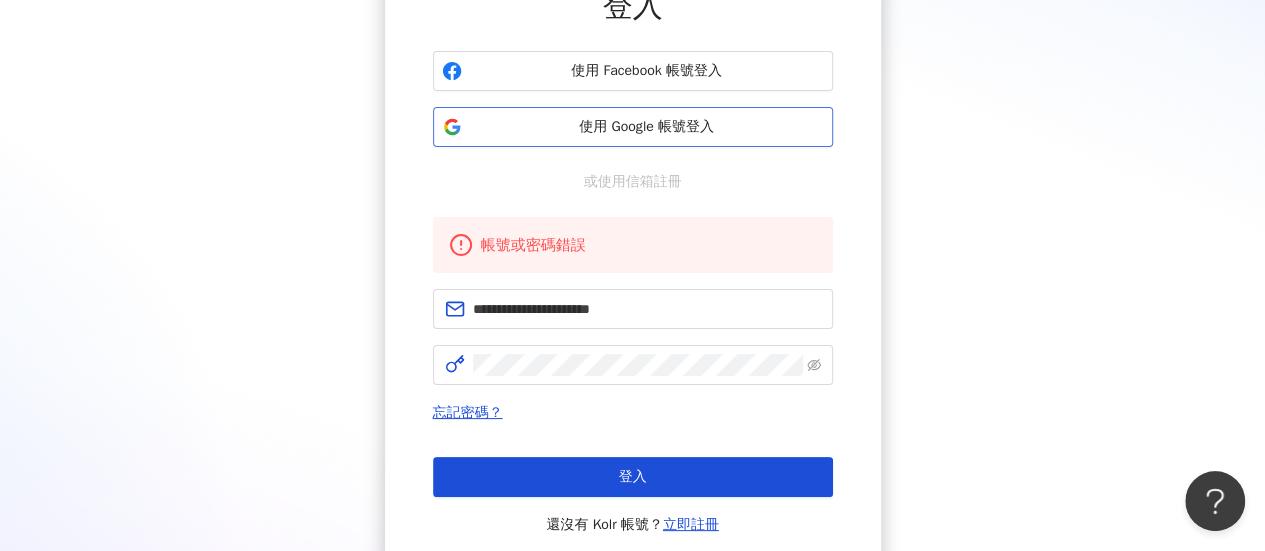 click on "使用 Google 帳號登入" at bounding box center (647, 127) 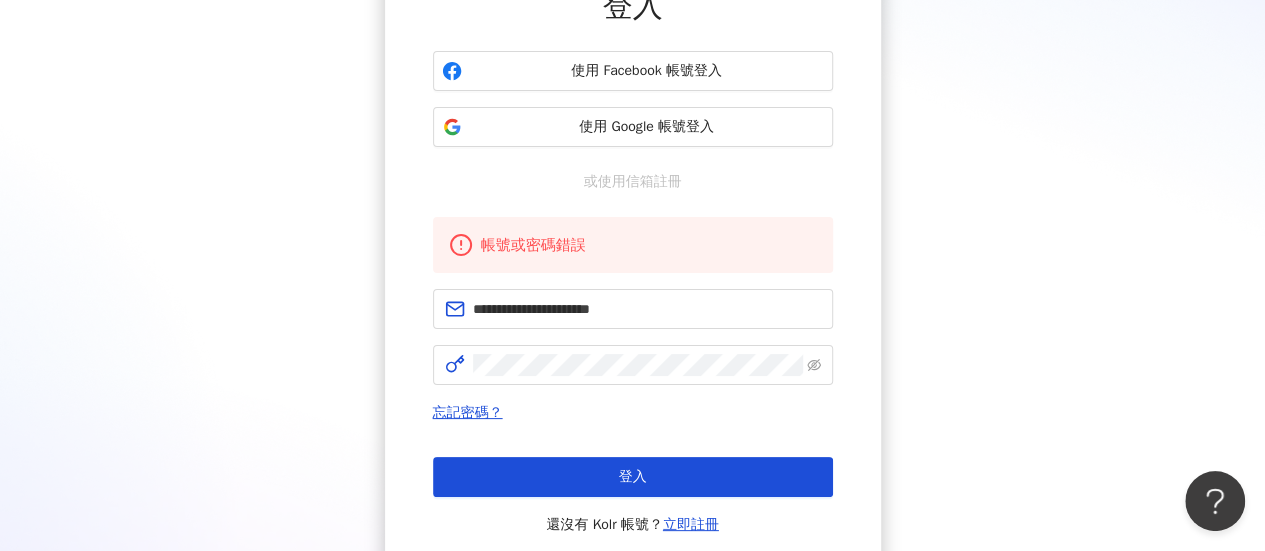 scroll, scrollTop: 92, scrollLeft: 0, axis: vertical 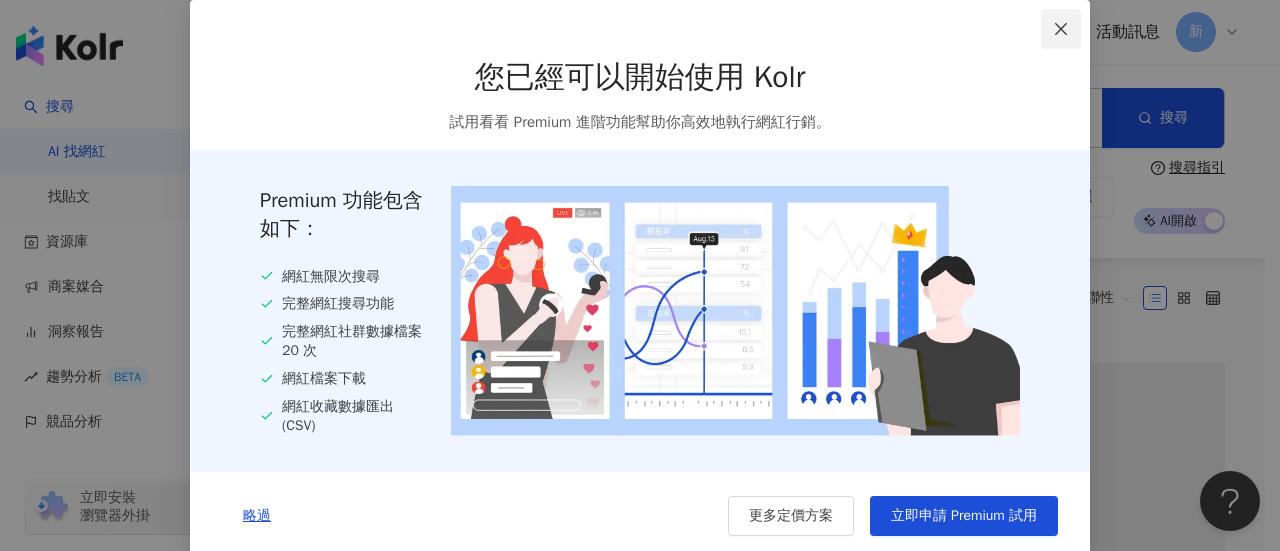 click 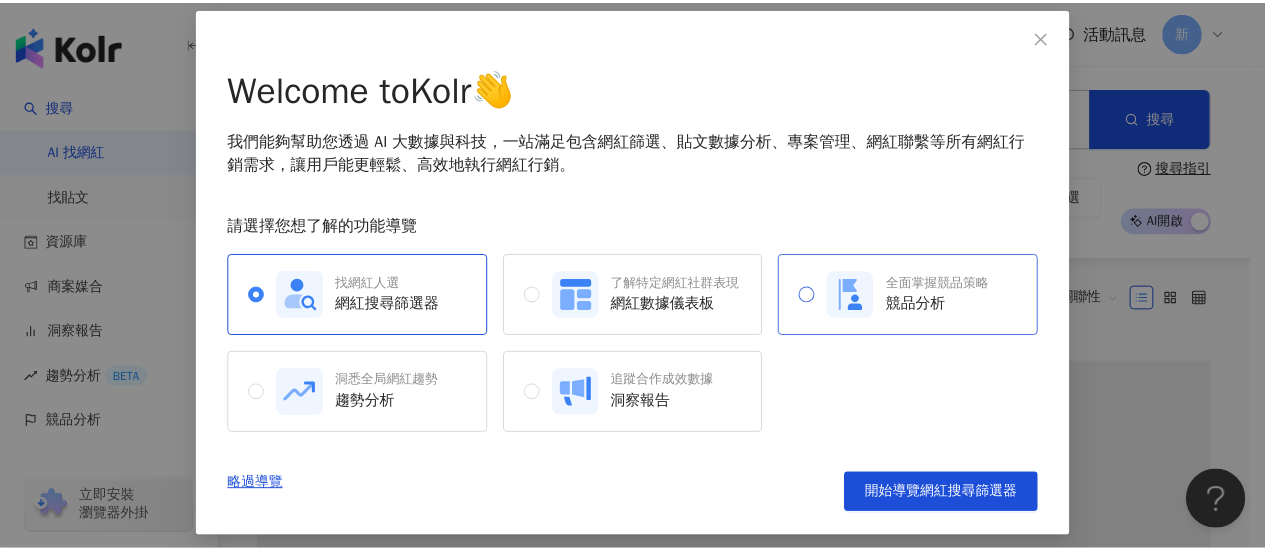 scroll, scrollTop: 100, scrollLeft: 0, axis: vertical 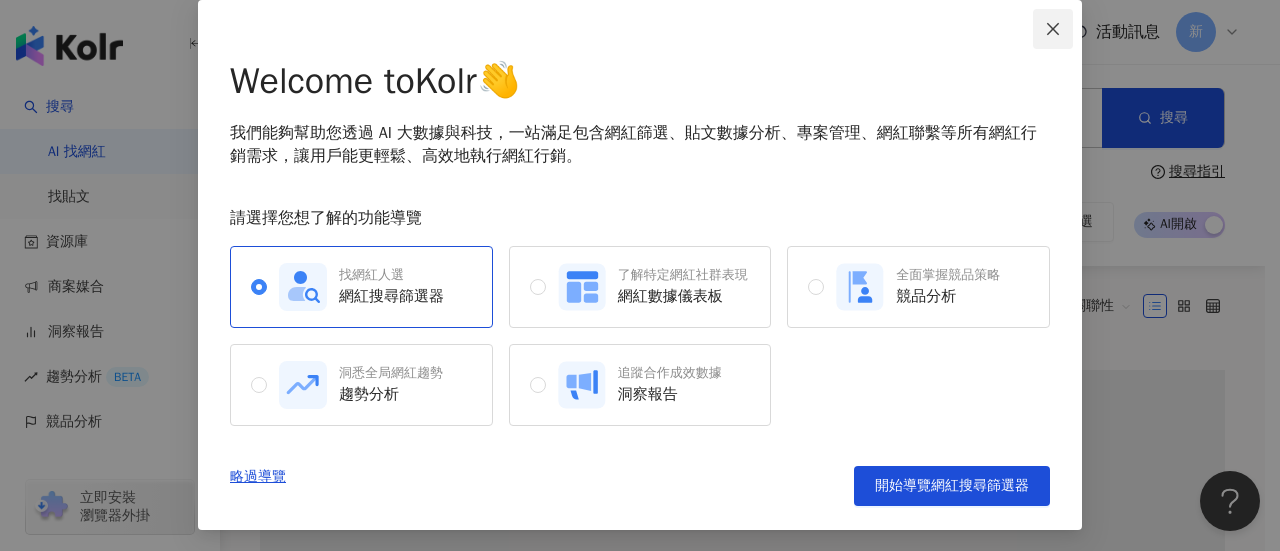 click at bounding box center (1053, 29) 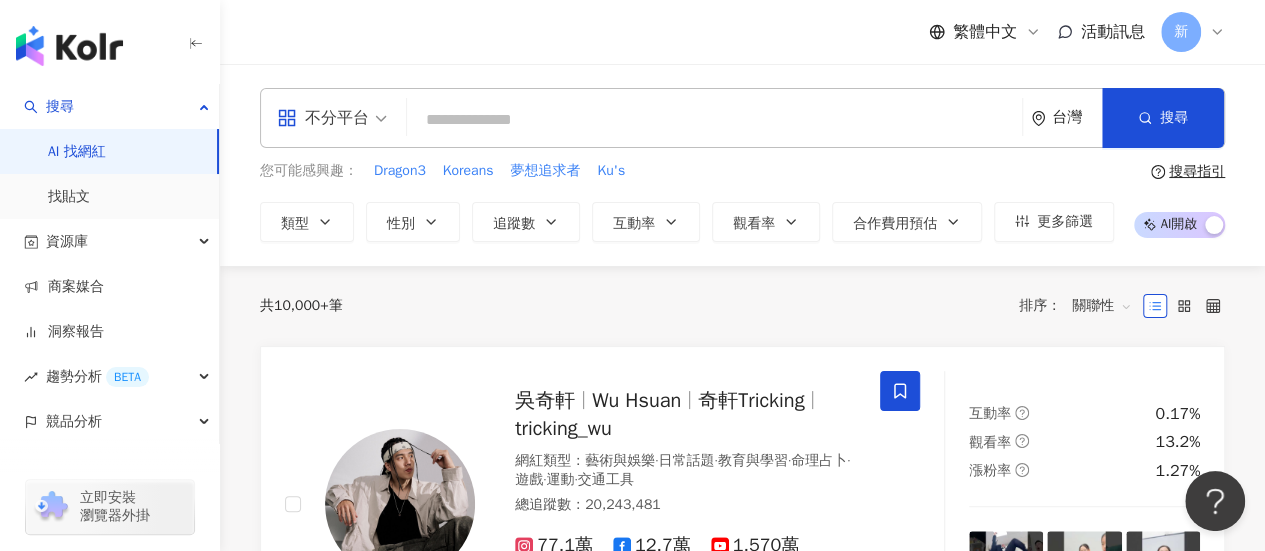 click on "繁體中文 活動訊息 新" at bounding box center (1077, 32) 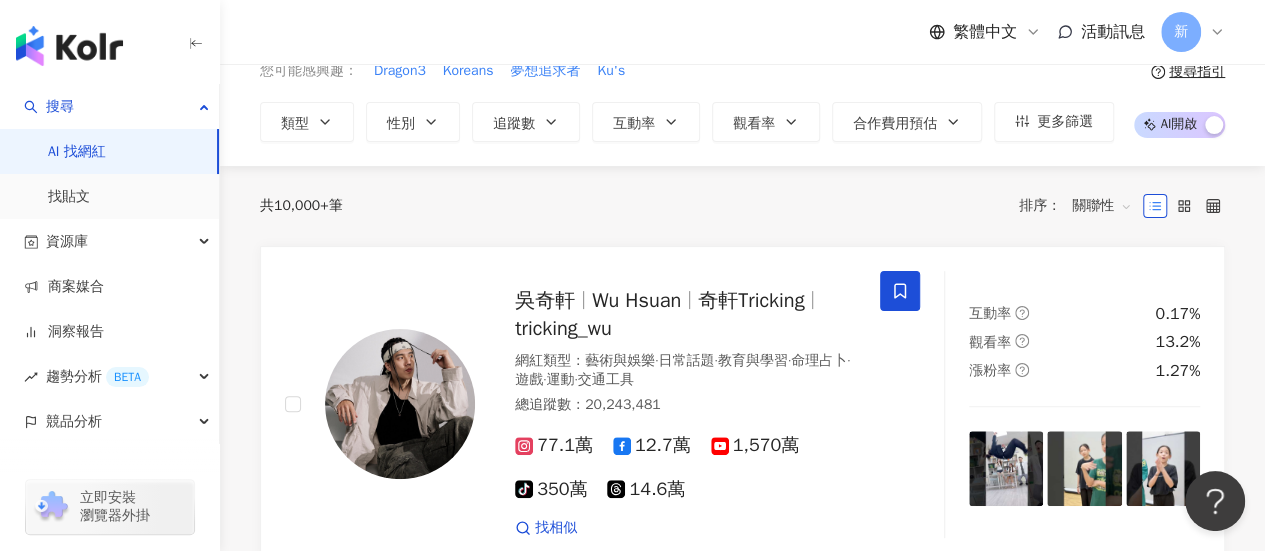 scroll, scrollTop: 200, scrollLeft: 0, axis: vertical 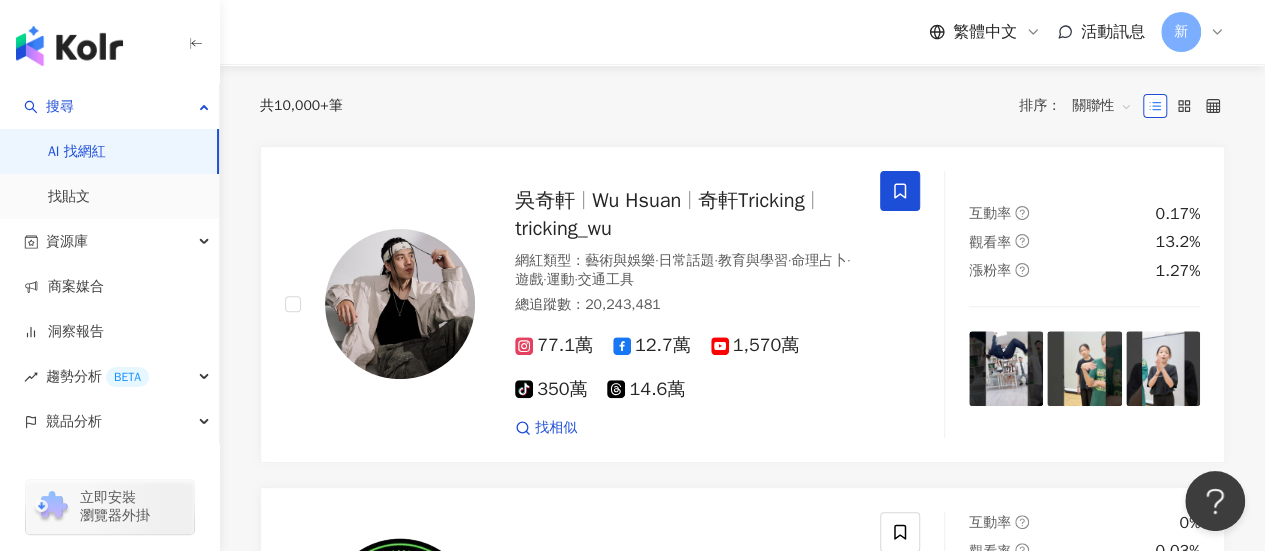 click on "共  10,000+  筆 排序： 關聯性 吳奇軒 Wu Hsuan 奇軒Tricking tricking_wu 網紅類型 ： 藝術與娛樂  ·  日常話題  ·  教育與學習  ·  命理占卜  ·  遊戲  ·  運動  ·  交通工具 總追蹤數 ： 20,243,481 77.1萬 12.7萬 1,570萬 tiktok-icon 350萬 14.6萬 找相似 互動率 0.17% 觀看率 13.2% 漲粉率 1.27% Razer 網紅類型 ： 無 總追蹤數 ： 10,847,774 1,084.8萬 互動率 0% 觀看率 0.03% 漲粉率 -0% Jay Chou 周杰倫 網紅類型 ： 田徑、馬拉松  ·  流行音樂  ·  藝術與娛樂  ·  日常話題  ·  音樂  ·  運動 總追蹤數 ： 18,057,115 1,051.2萬 434.5萬 320萬 找相似 互動率 0.99% 觀看率 16.8% 漲粉率 2.7% 李毓芬 Tia 網紅類型 ： 無 總追蹤數 ： 12,348,674 978.1萬 256.7萬 找相似 互動率 3.08% 觀看率 0% 漲粉率 -7.09% Travel Thirsty  網紅類型 ： 日常話題  ·  美食 總追蹤數 ： 10,299,342 1.9萬 214萬 814萬 找相似 互動率 0.04% 觀看率 5.99% 漲粉率 0.25% ：  ·  0%" at bounding box center (742, 2067) 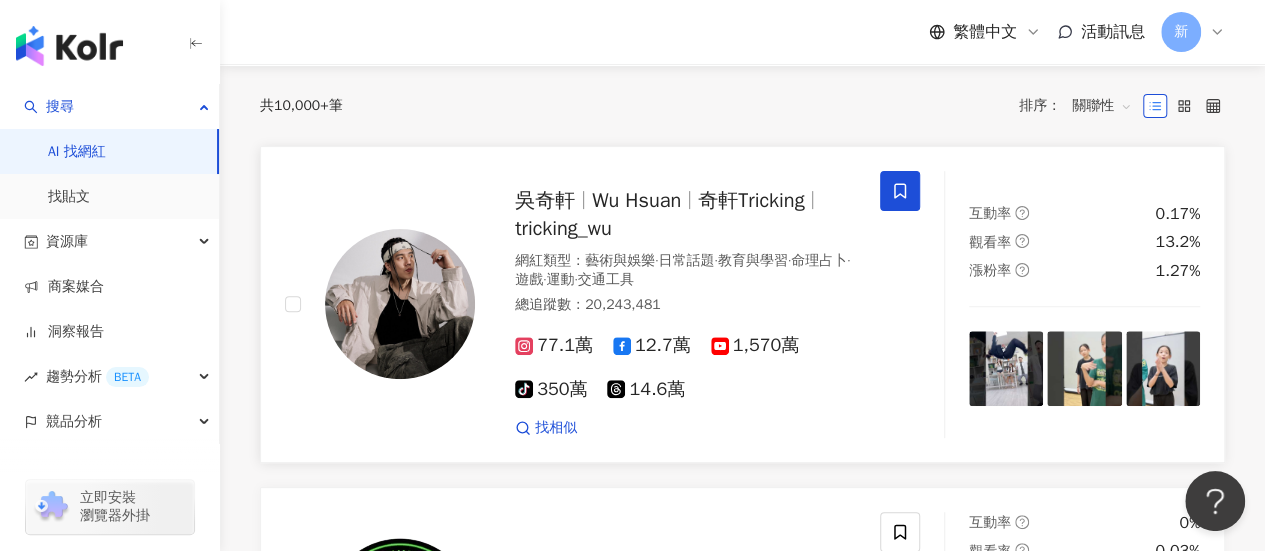 click at bounding box center (1084, 368) 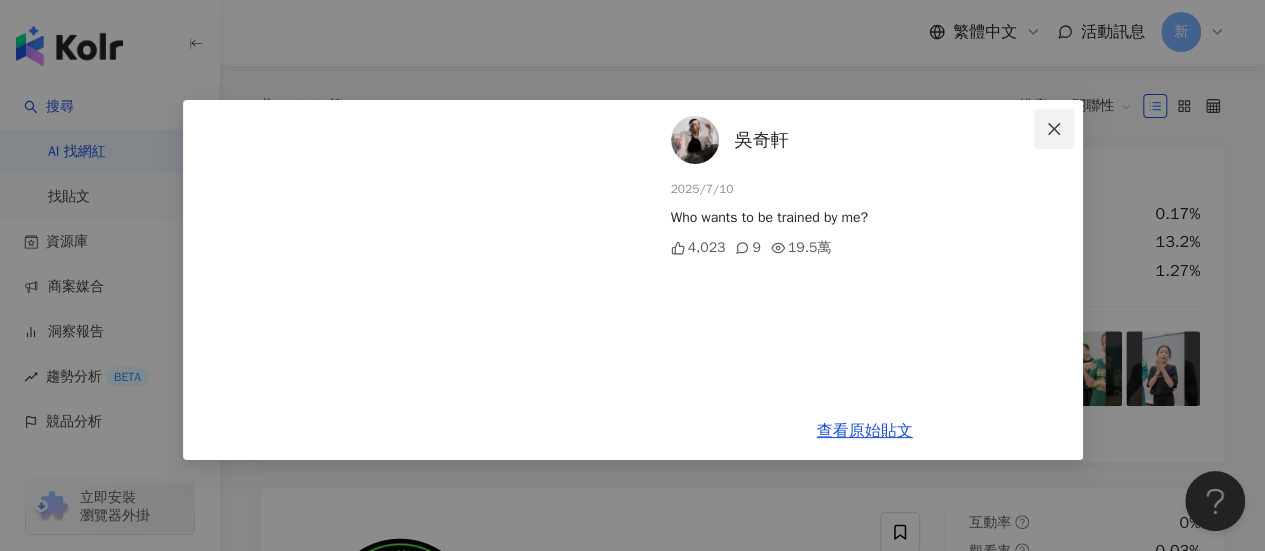 click at bounding box center (1054, 129) 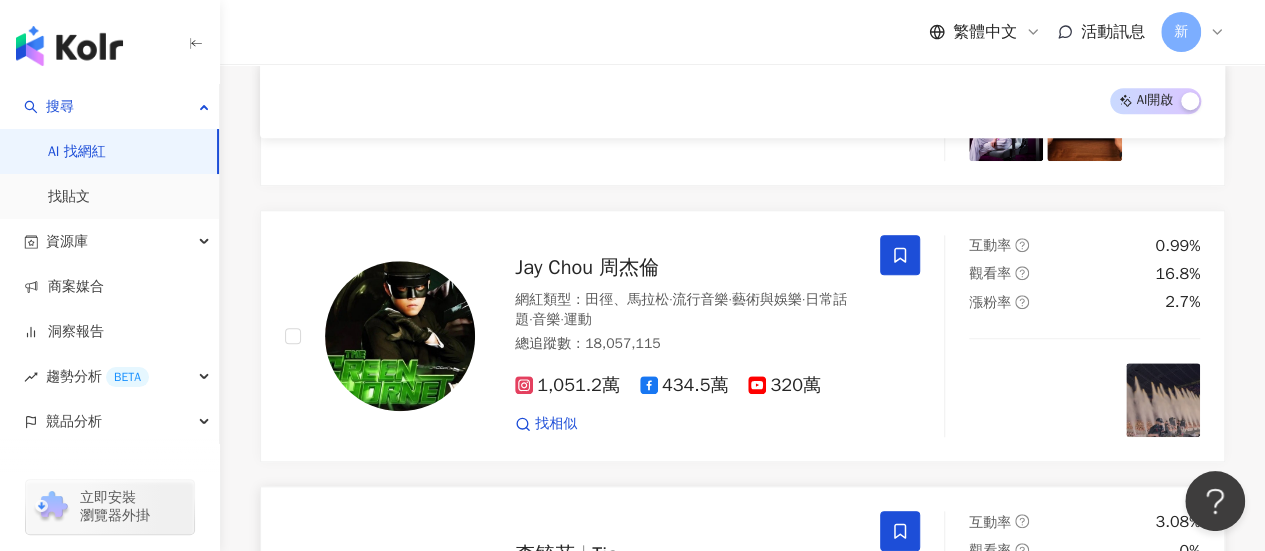 scroll, scrollTop: 1000, scrollLeft: 0, axis: vertical 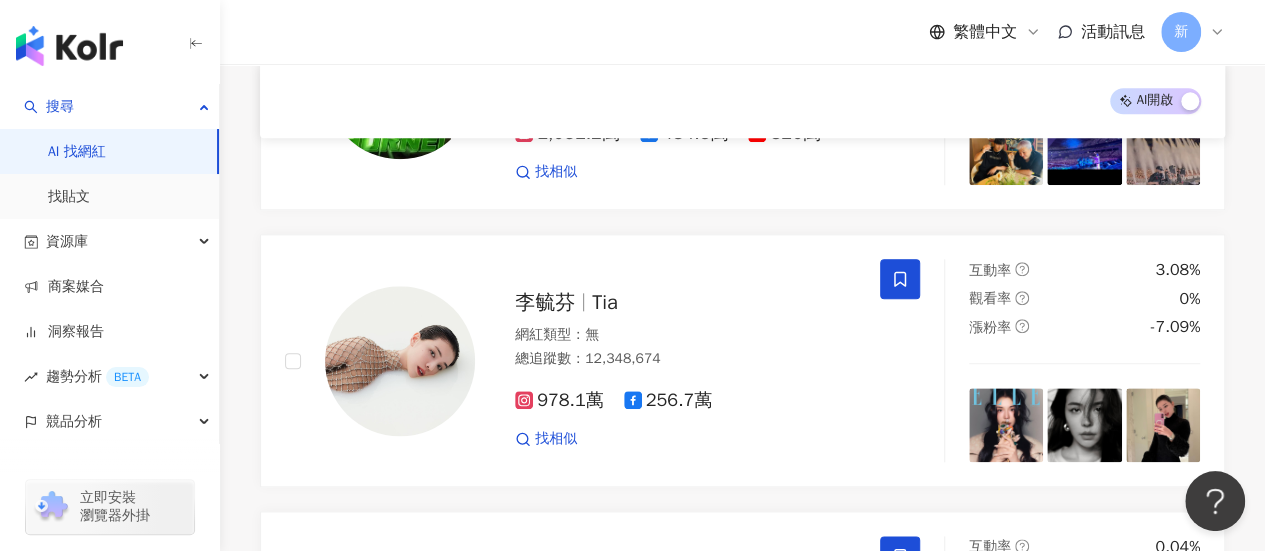 click on "AI  開啟 AI  關閉 吳奇軒 Wu Hsuan 奇軒Tricking tricking_wu 網紅類型 ： 藝術與娛樂  ·  日常話題  ·  教育與學習  ·  命理占卜  ·  遊戲  ·  運動  ·  交通工具 總追蹤數 ： 20,243,481 77.1萬 12.7萬 1,570萬 tiktok-icon 350萬 14.6萬 找相似 互動率 0.17% 觀看率 13.2% 漲粉率 1.27% Razer 網紅類型 ： 無 總追蹤數 ： 10,847,774 1,084.8萬 互動率 0% 觀看率 0.03% 漲粉率 -0% Jay Chou 周杰倫 網紅類型 ： 田徑、馬拉松  ·  流行音樂  ·  藝術與娛樂  ·  日常話題  ·  音樂  ·  運動 總追蹤數 ： 18,057,115 1,051.2萬 434.5萬 320萬 找相似 互動率 0.99% 觀看率 16.8% 漲粉率 2.7% 李毓芬 Tia 網紅類型 ： 無 總追蹤數 ： 12,348,674 978.1萬 256.7萬 找相似 互動率 3.08% 觀看率 0% 漲粉率 -7.09% Travel Thirsty  網紅類型 ： 日常話題  ·  美食 總追蹤數 ： 10,299,342 1.9萬 214萬 814萬 找相似 互動率 0.04% 觀看率 5.99% 漲粉率 0.25% Zijun and Tang San ：  ·" at bounding box center [742, 1264] 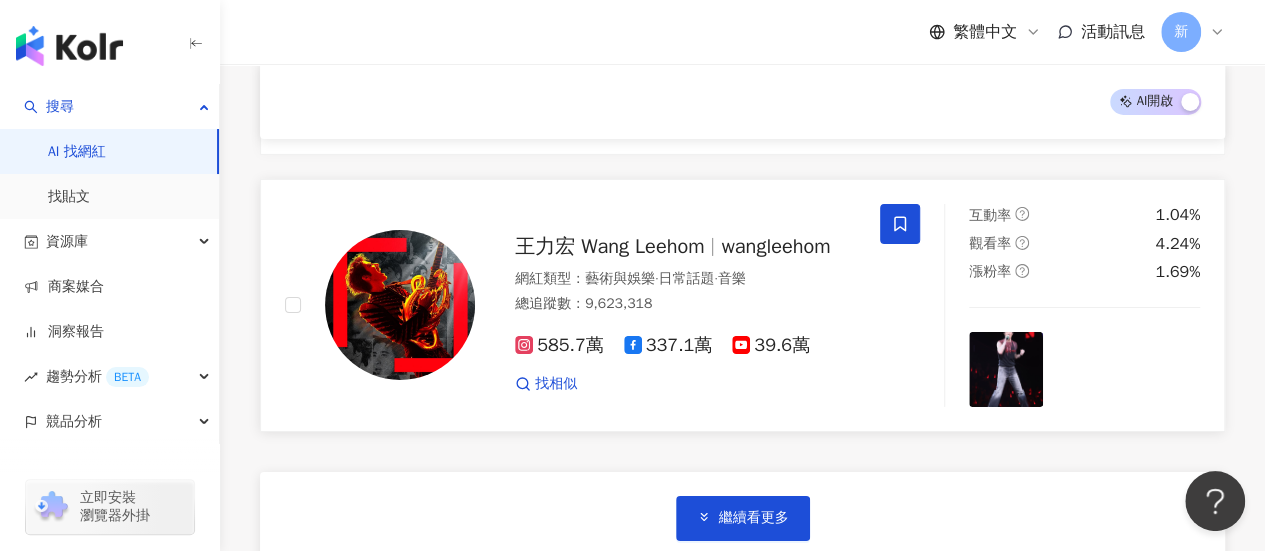 scroll, scrollTop: 3400, scrollLeft: 0, axis: vertical 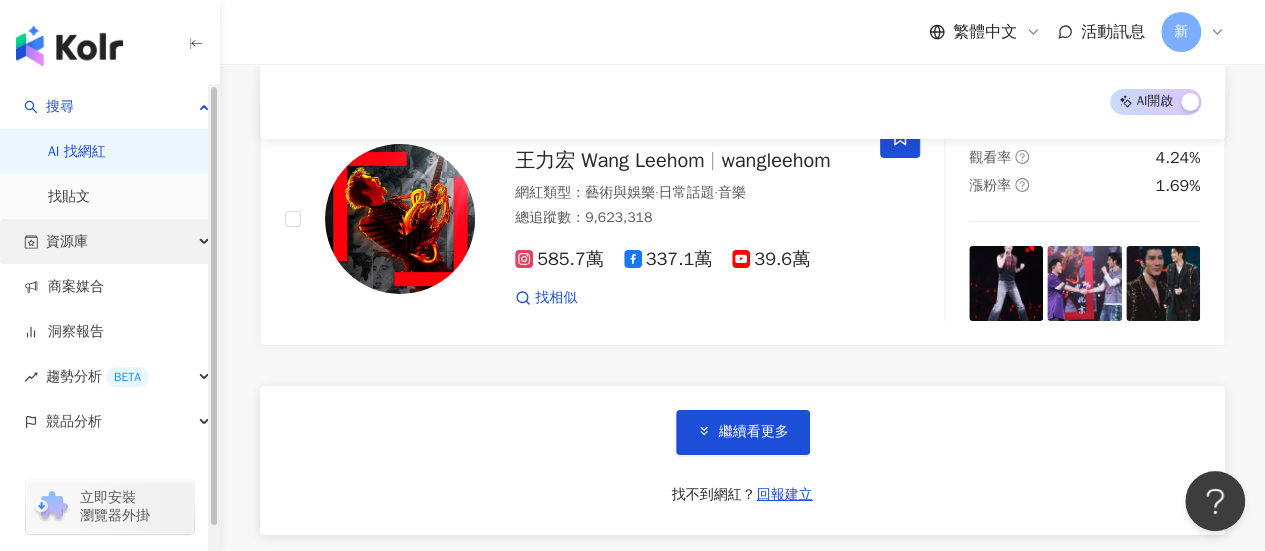 click on "資源庫" at bounding box center [109, 241] 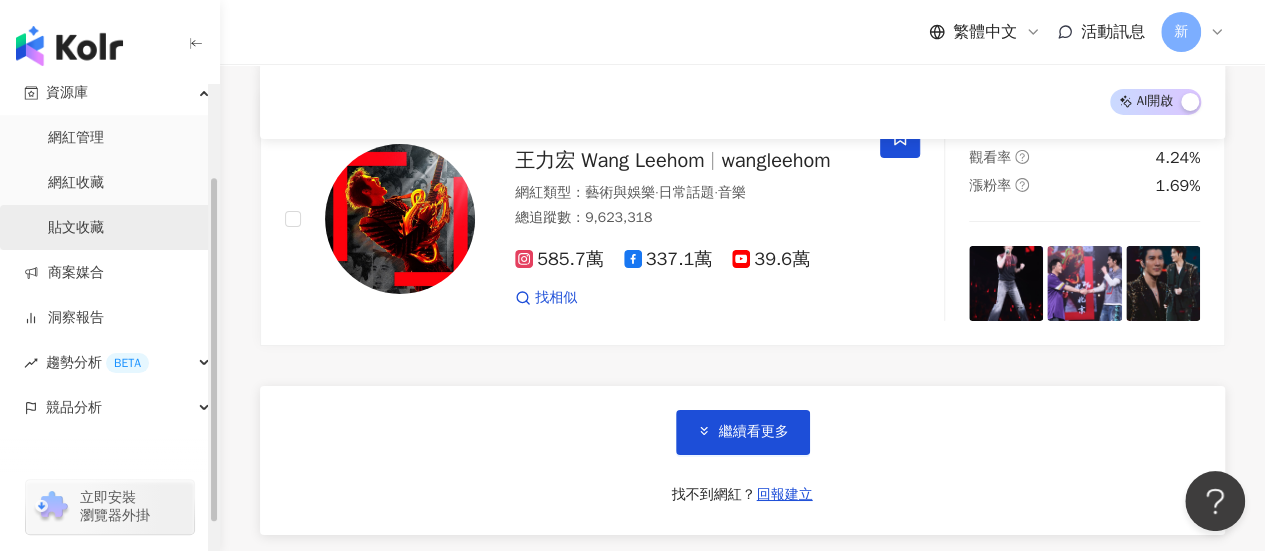 scroll, scrollTop: 160, scrollLeft: 0, axis: vertical 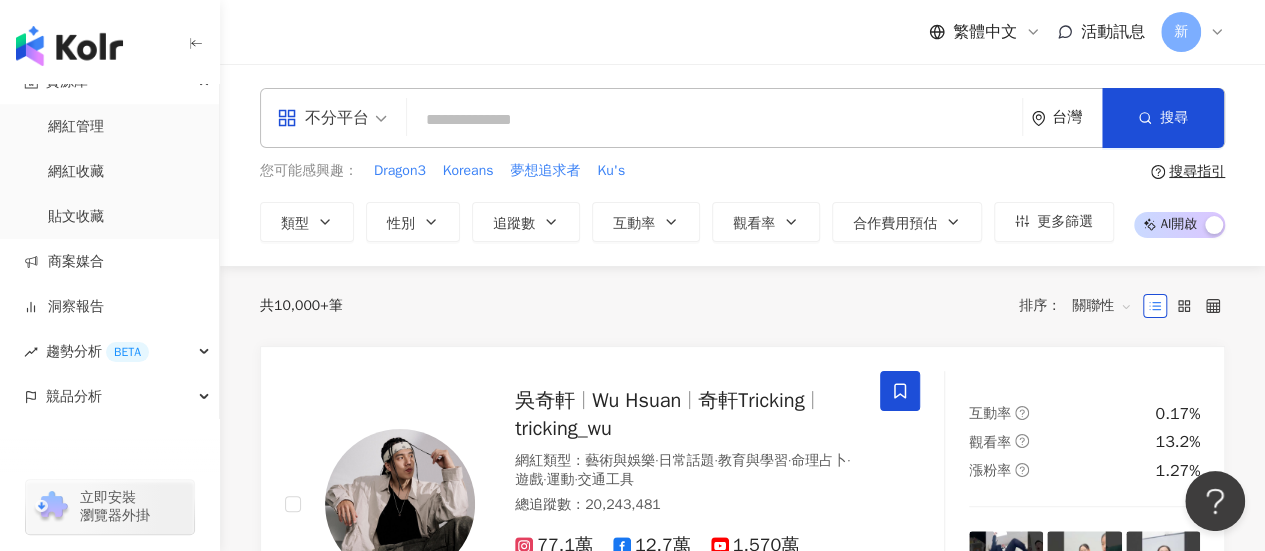 click at bounding box center [714, 120] 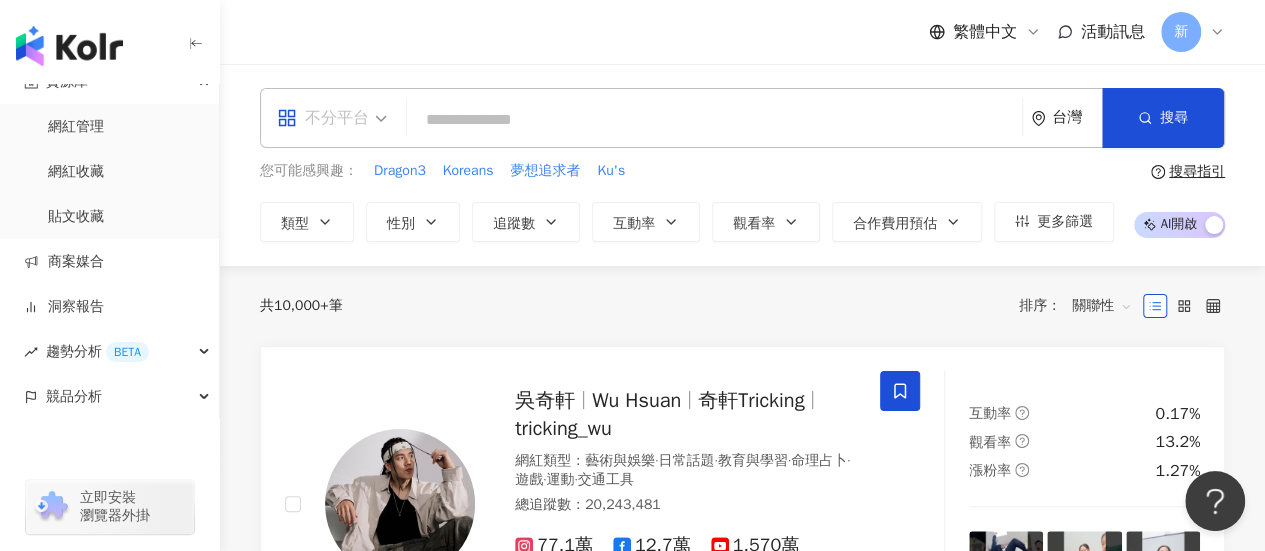 click on "不分平台" at bounding box center [332, 118] 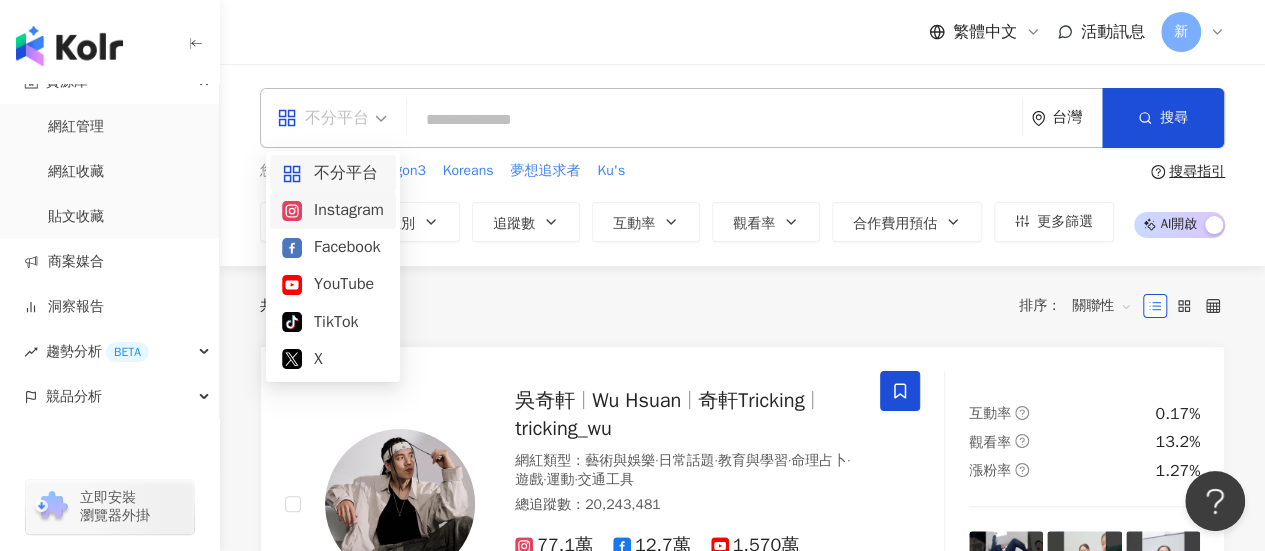 click on "Instagram" at bounding box center (333, 210) 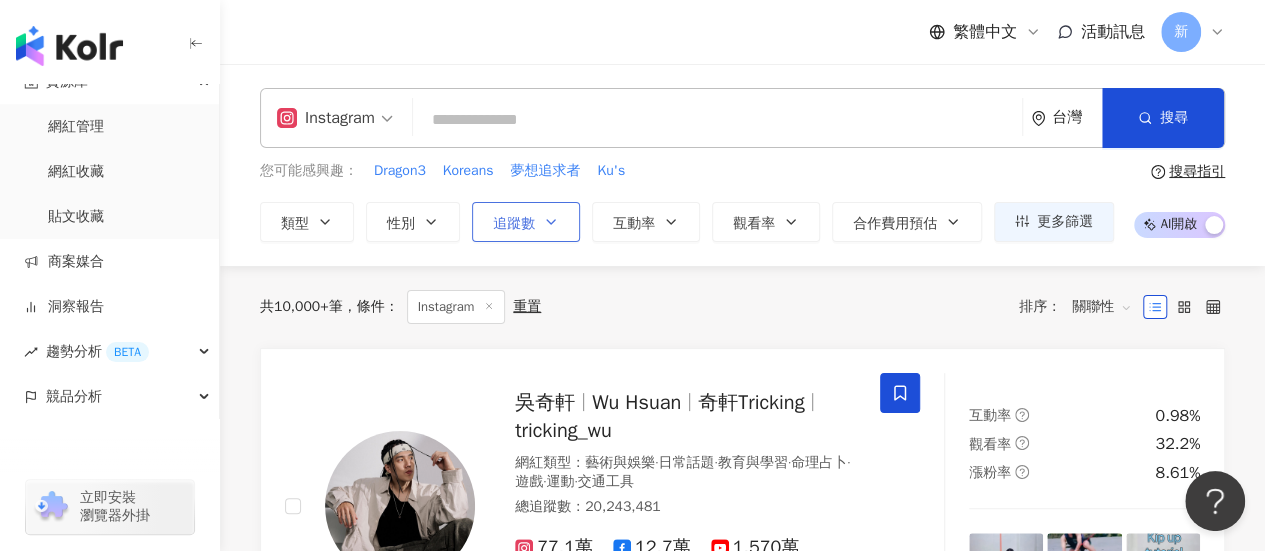 click on "追蹤數" at bounding box center [514, 224] 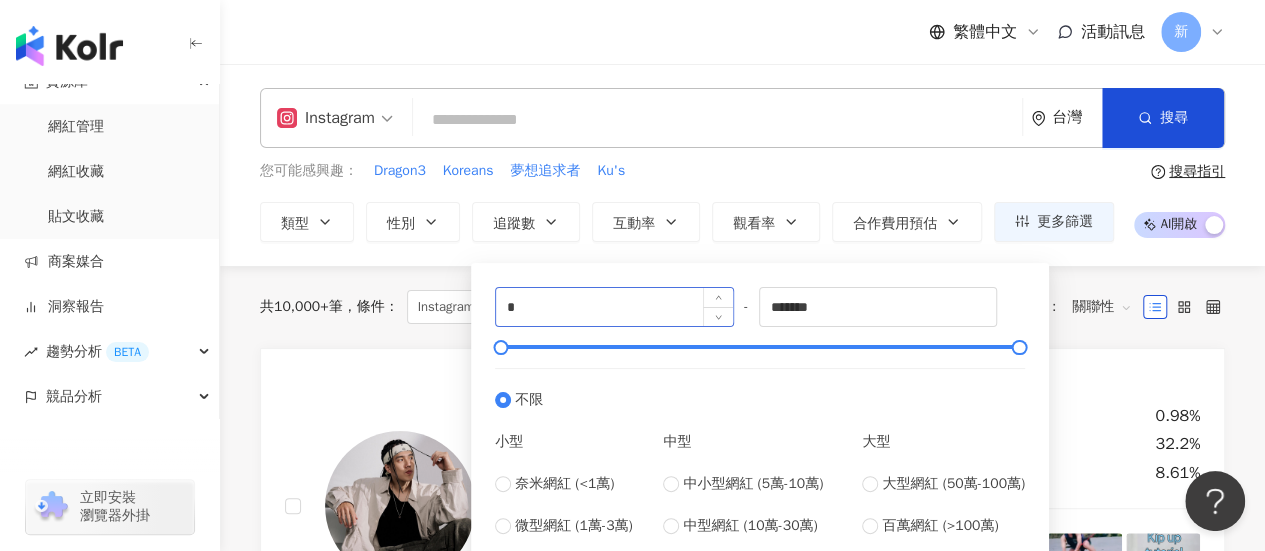 scroll, scrollTop: 100, scrollLeft: 0, axis: vertical 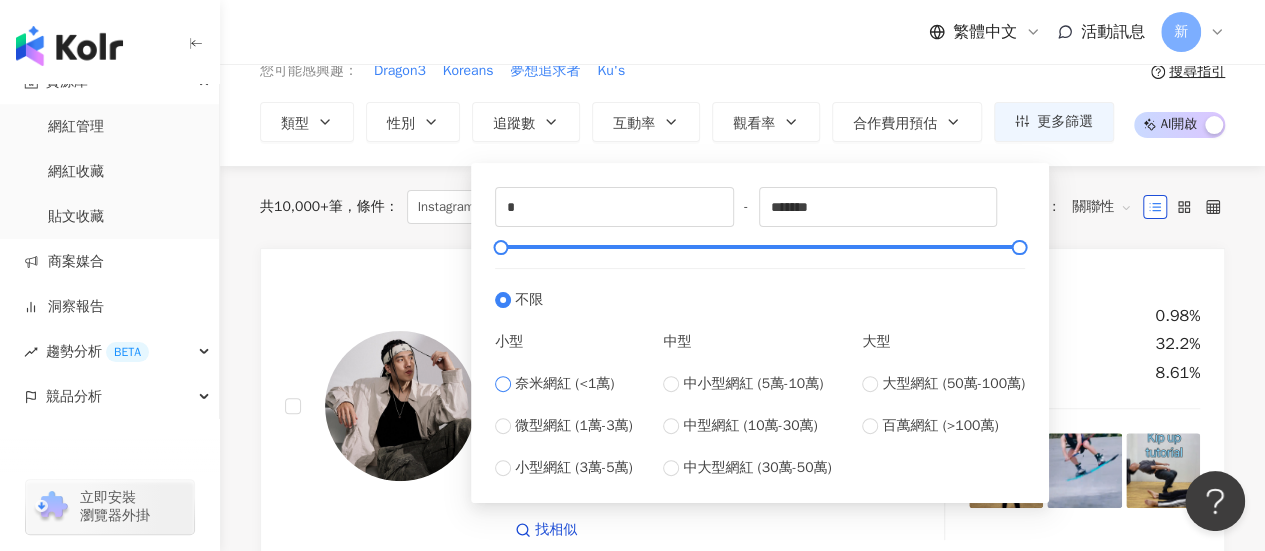 click on "奈米網紅 (<1萬)" at bounding box center (564, 384) 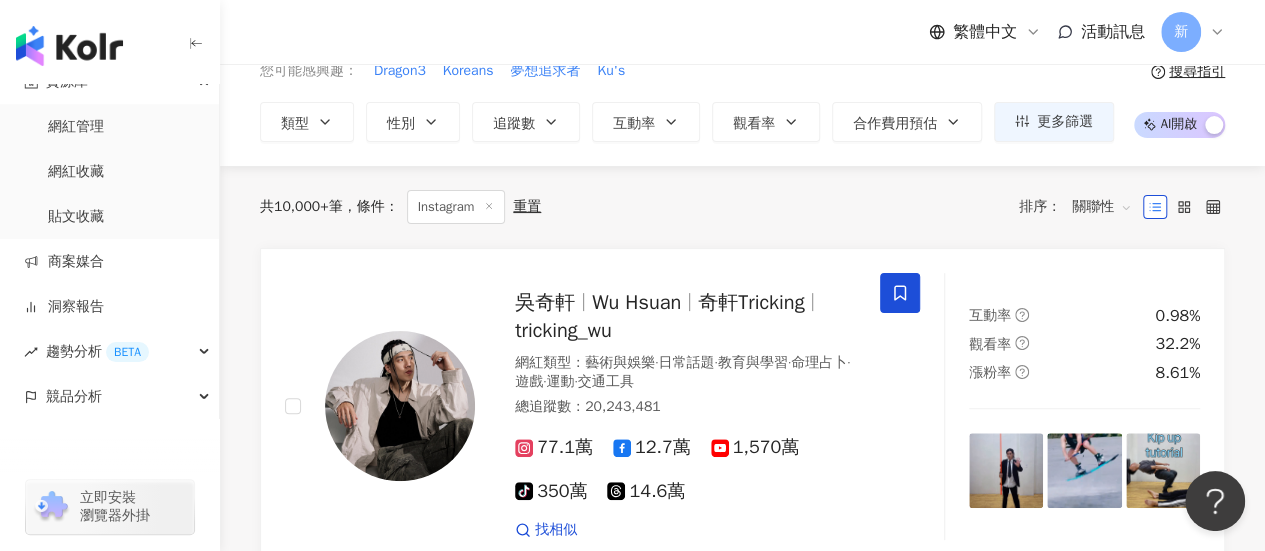 click on "Instagram 台灣 搜尋 您可能感興趣： Dragon3  Koreans  夢想追求者  Ku's  類型 性別 追蹤數 互動率 觀看率 合作費用預估  更多篩選 *  -  **** 不限 小型 奈米網紅 (<1萬) 微型網紅 (1萬-3萬) 小型網紅 (3萬-5萬) 中型 中小型網紅 (5萬-10萬) 中型網紅 (10萬-30萬) 中大型網紅 (30萬-50萬) 大型 大型網紅 (50萬-100萬) 百萬網紅 (>100萬) 搜尋指引 AI  開啟 AI  關閉" at bounding box center [742, 65] 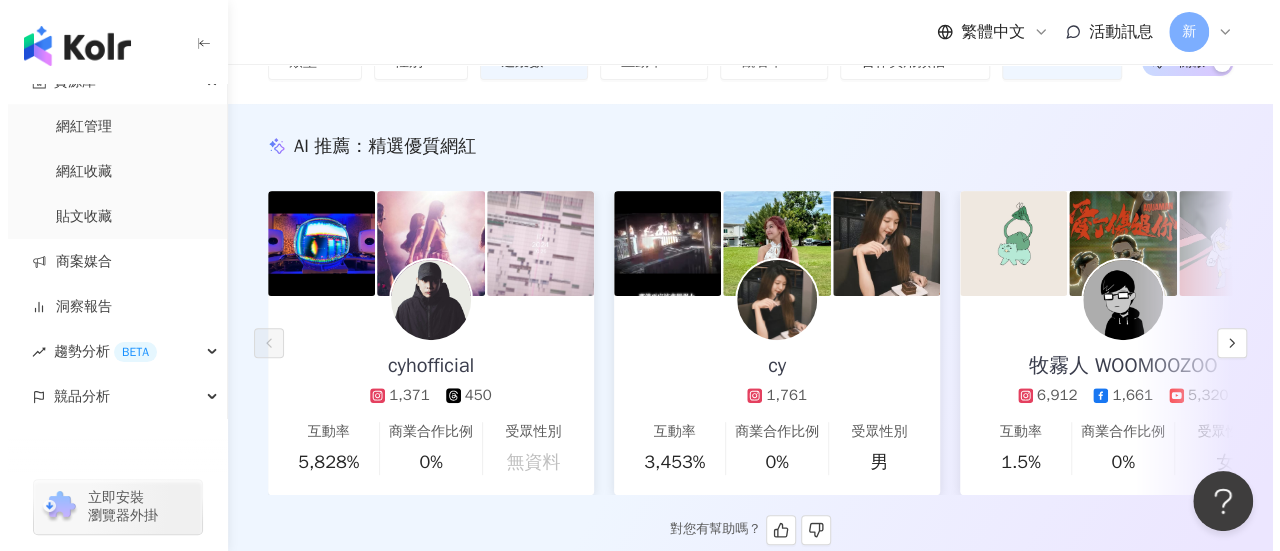 scroll, scrollTop: 0, scrollLeft: 0, axis: both 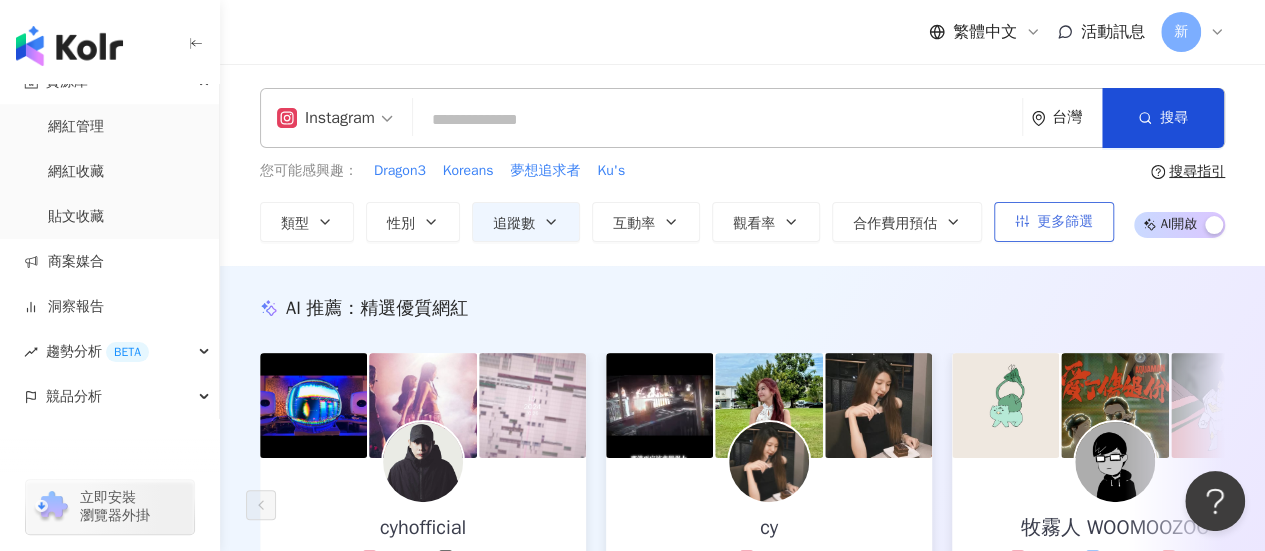 click on "更多篩選" at bounding box center (1065, 222) 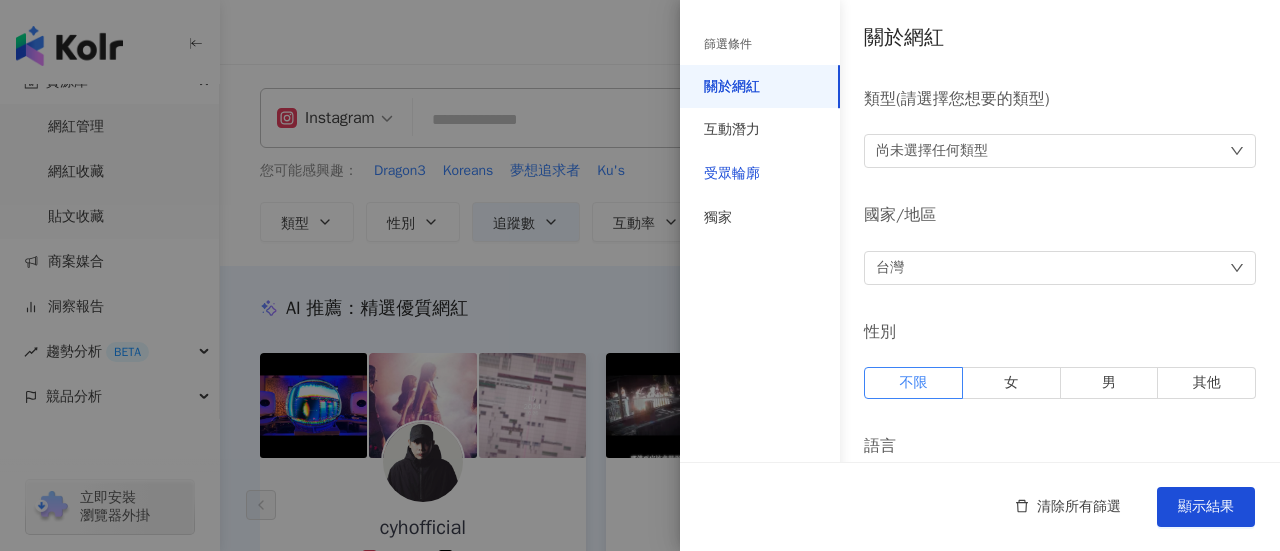 click on "受眾輪廓" at bounding box center [732, 174] 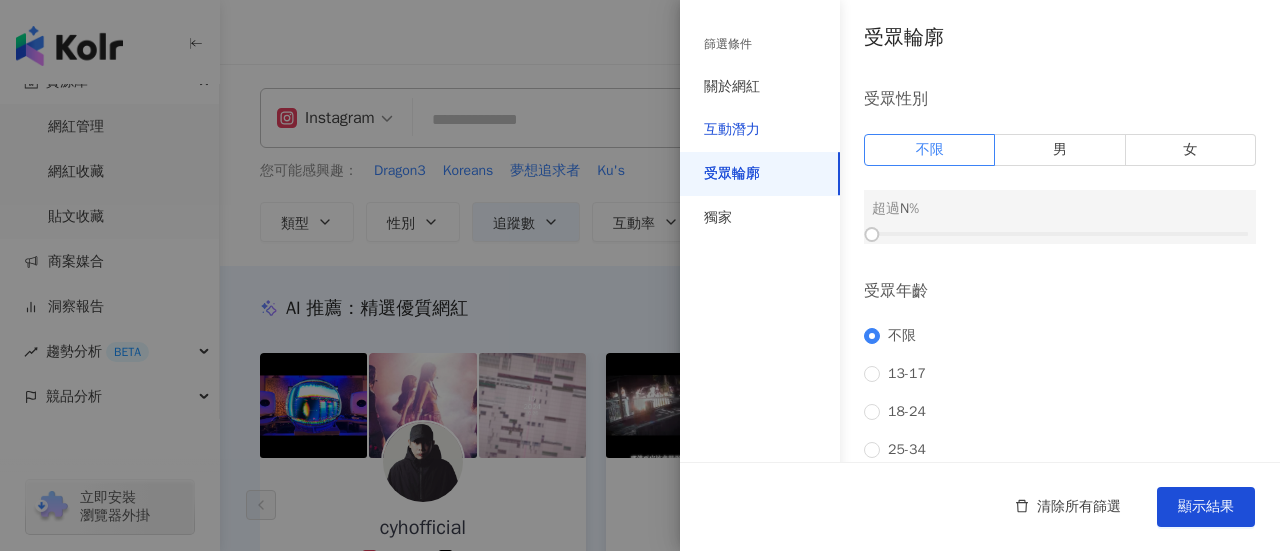 click on "互動潛力" at bounding box center [732, 130] 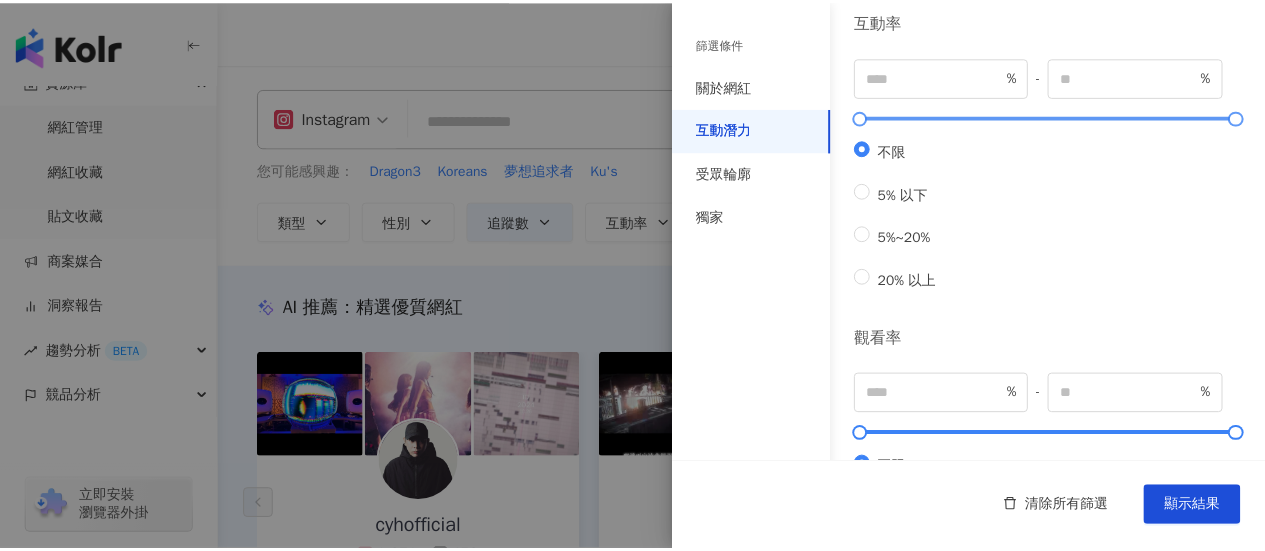 scroll, scrollTop: 0, scrollLeft: 0, axis: both 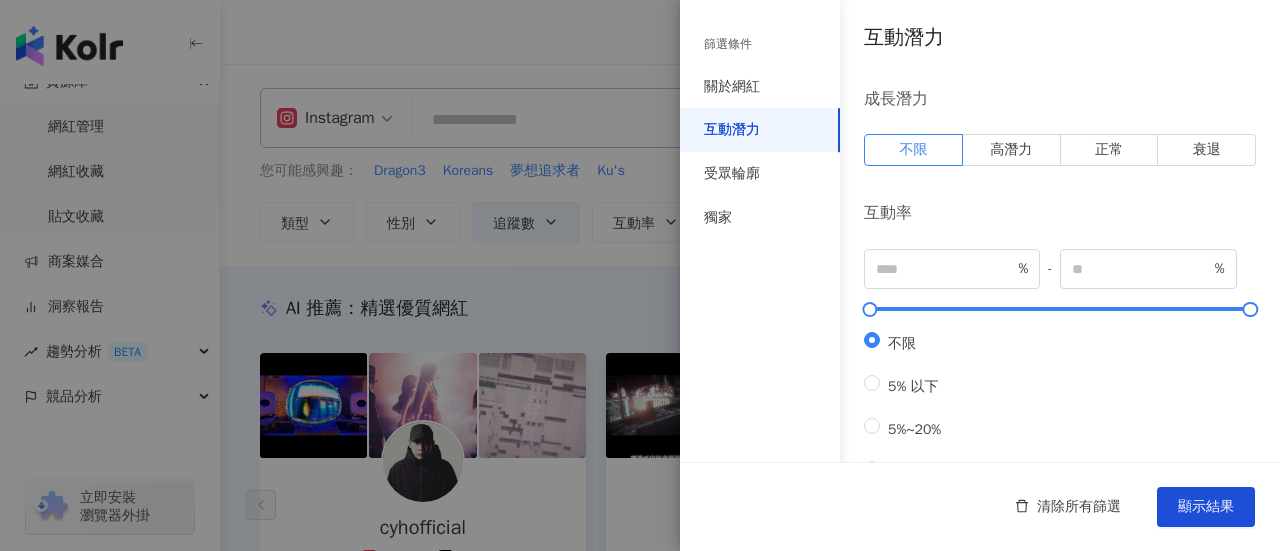 click at bounding box center [640, 275] 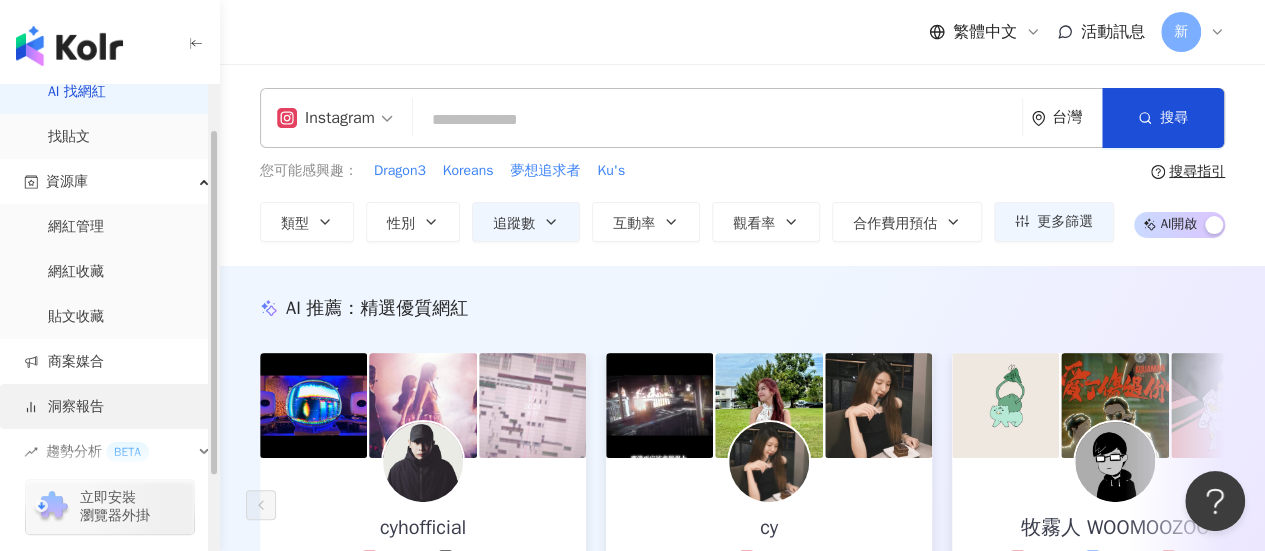 scroll, scrollTop: 0, scrollLeft: 0, axis: both 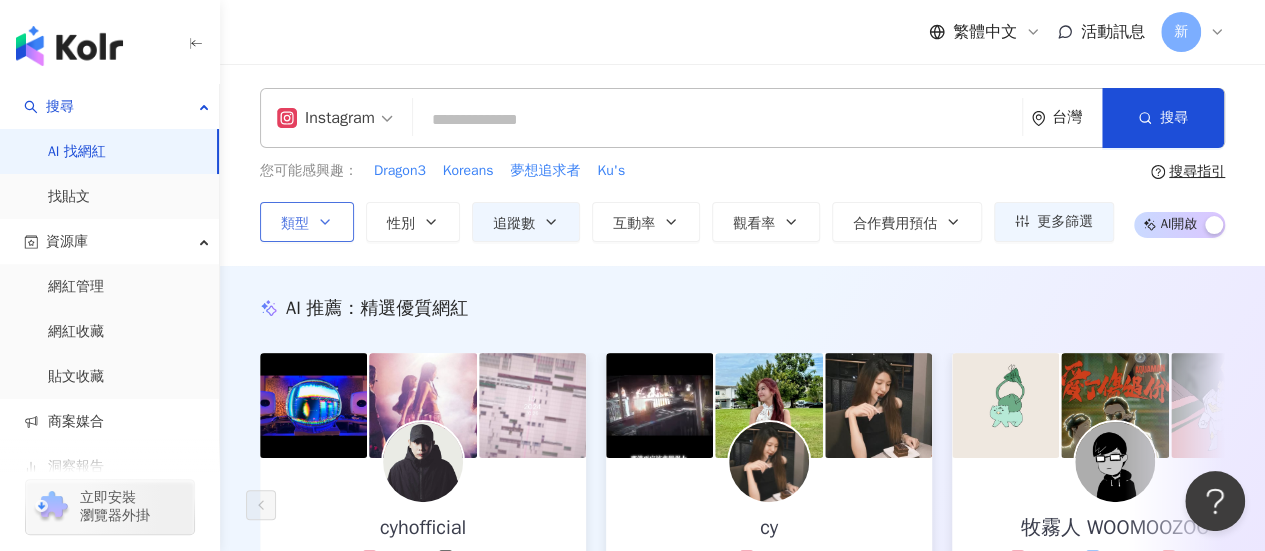 click 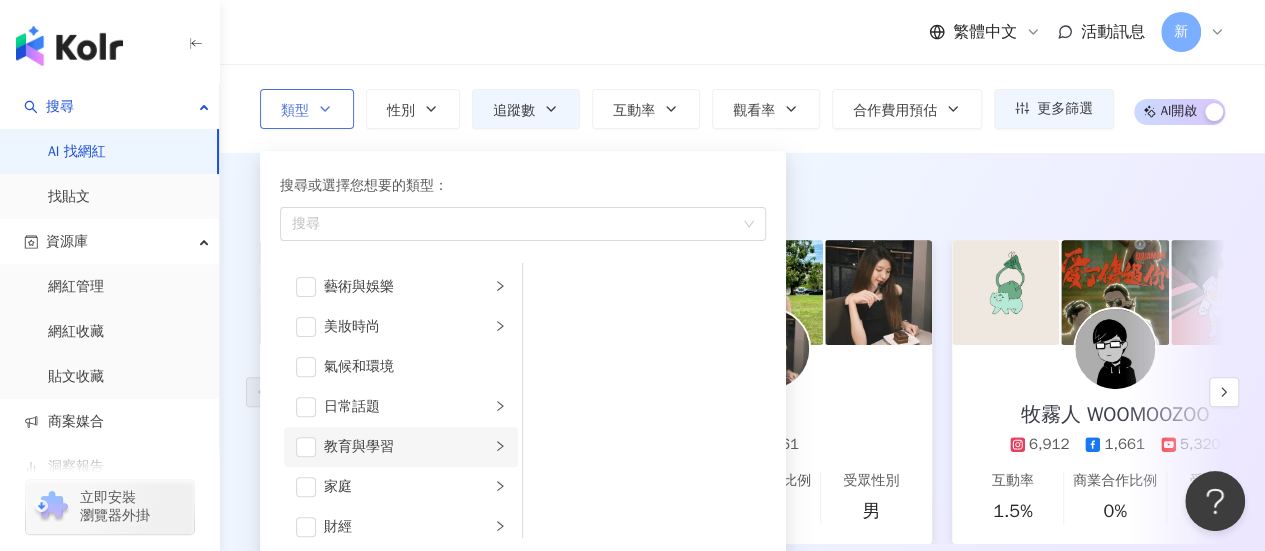 scroll, scrollTop: 200, scrollLeft: 0, axis: vertical 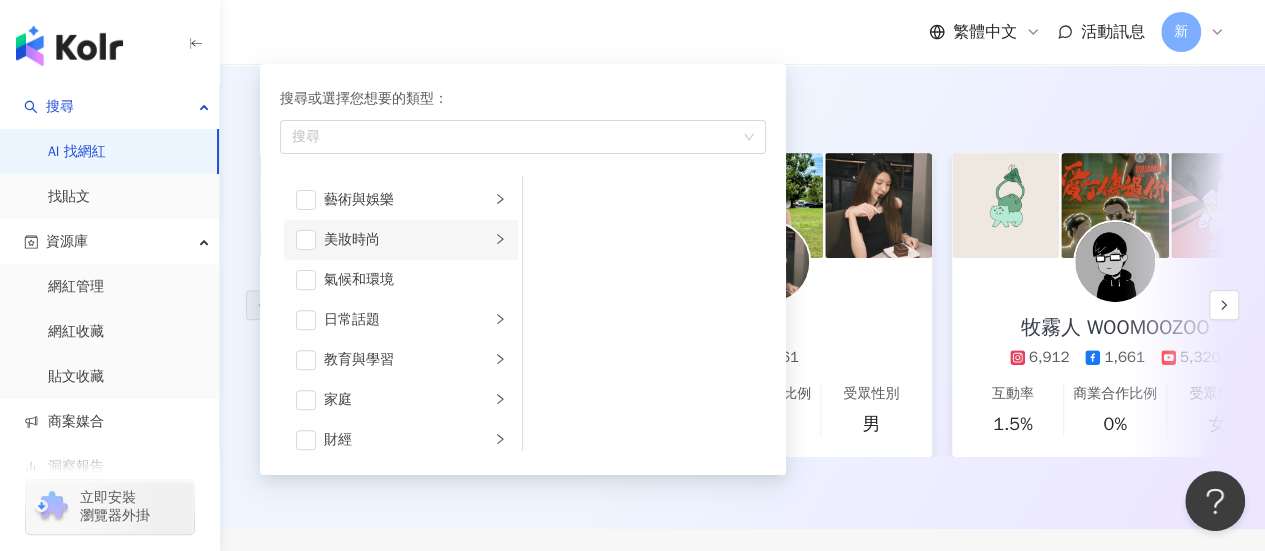 click on "美妝時尚" at bounding box center (407, 240) 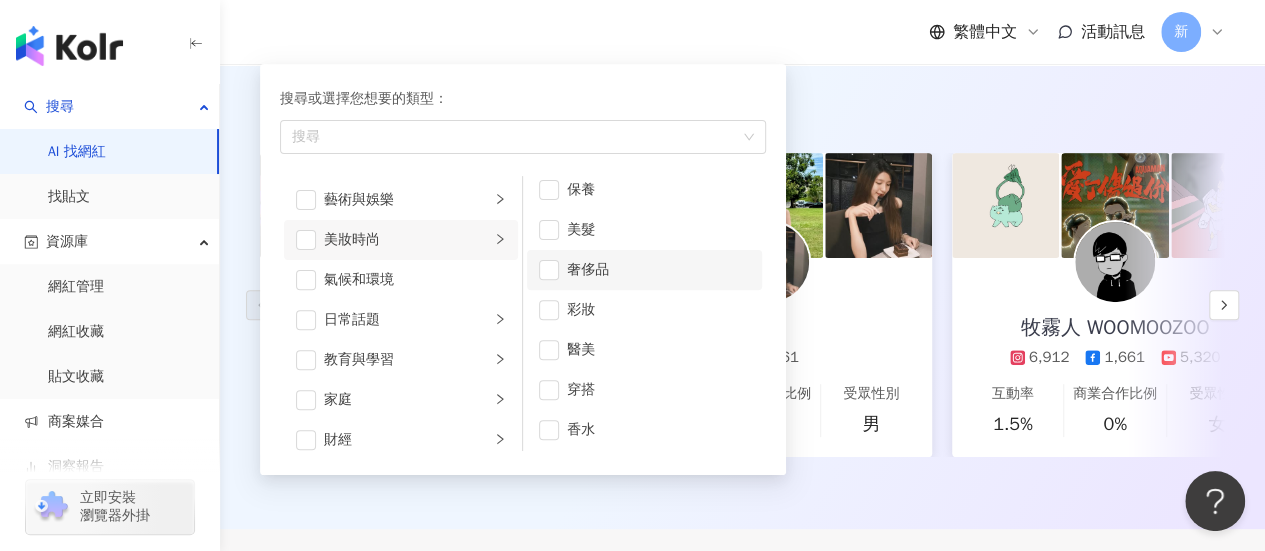 scroll, scrollTop: 12, scrollLeft: 0, axis: vertical 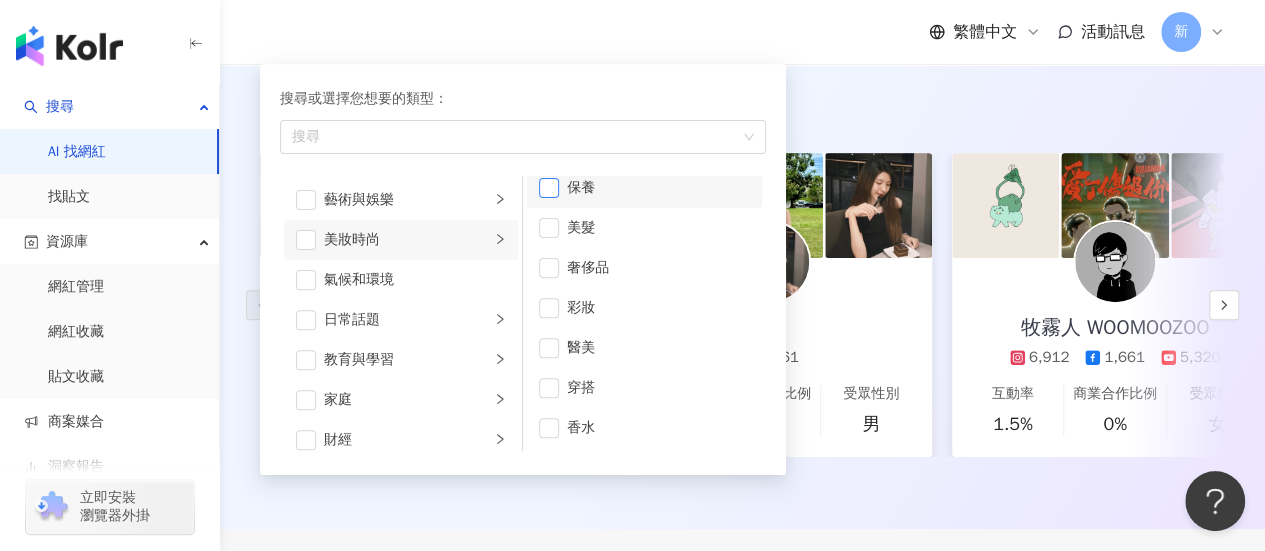 click at bounding box center (549, 188) 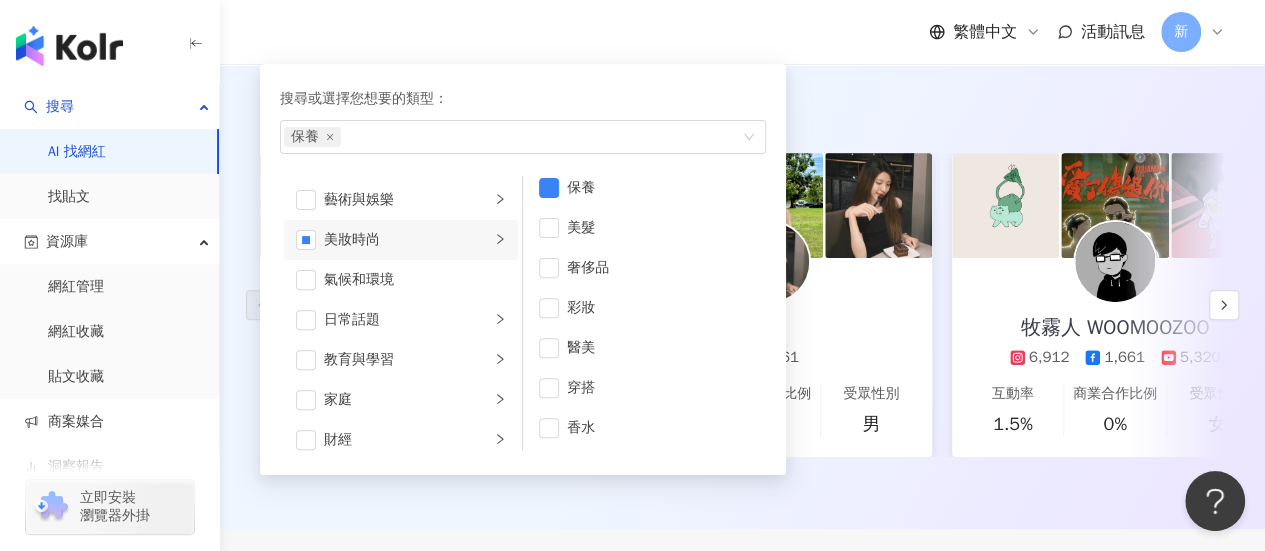 click on "繁體中文 活動訊息 新" at bounding box center [742, 32] 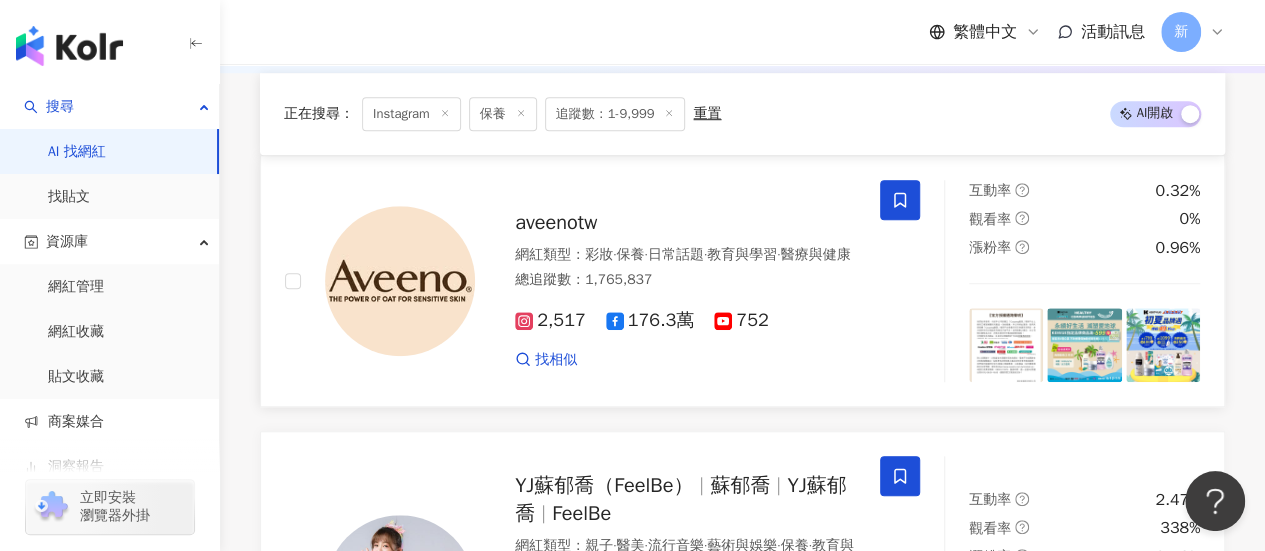 scroll, scrollTop: 600, scrollLeft: 0, axis: vertical 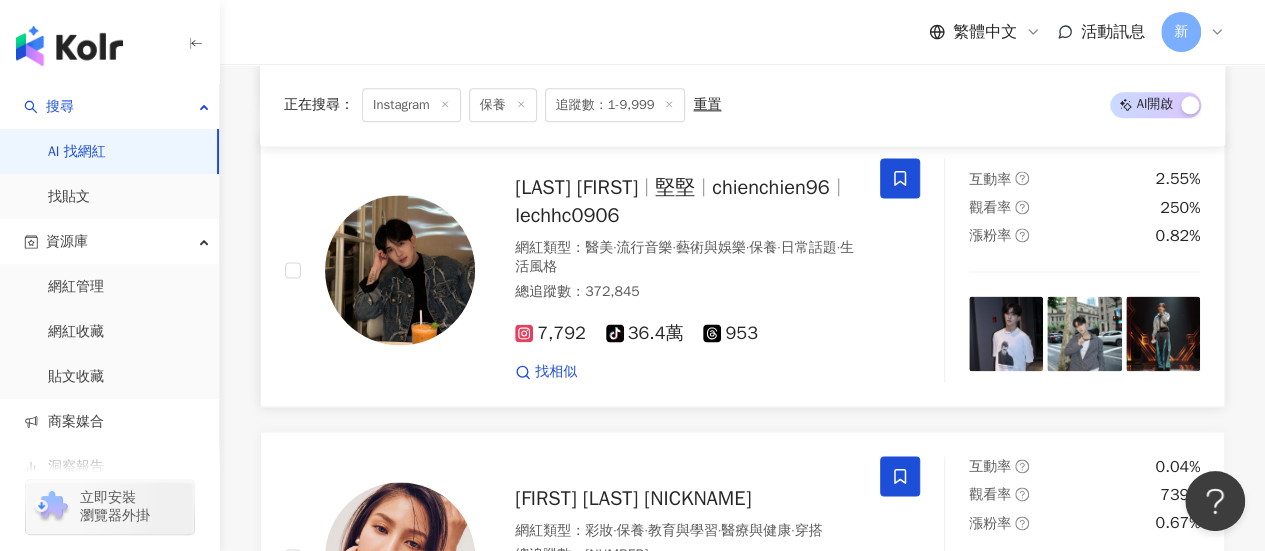 click on "chienchien96" at bounding box center (770, 187) 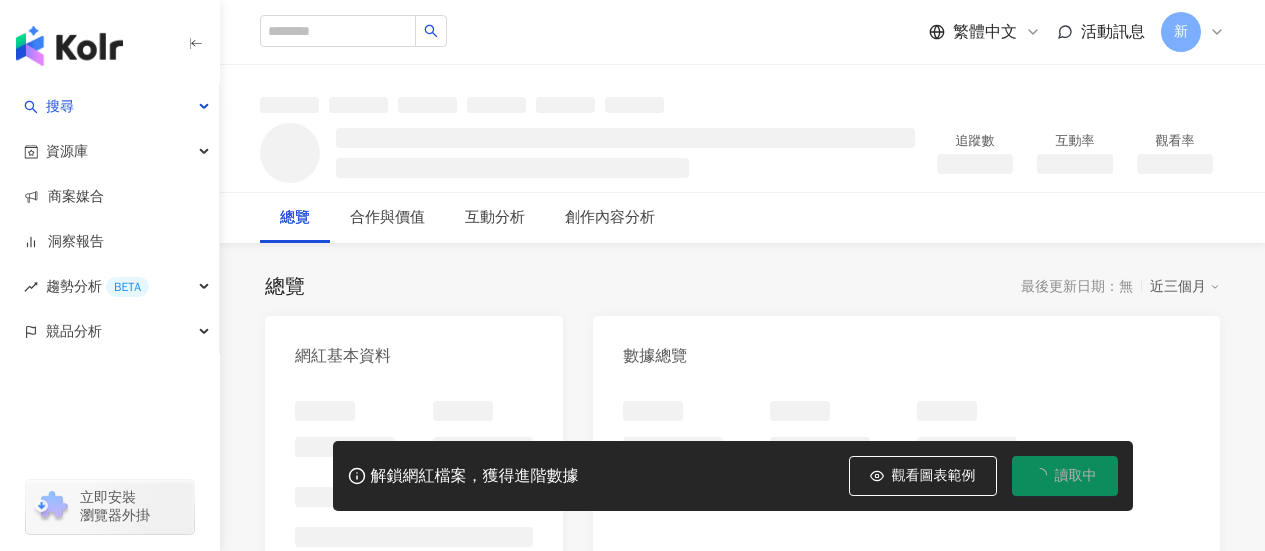 scroll, scrollTop: 0, scrollLeft: 0, axis: both 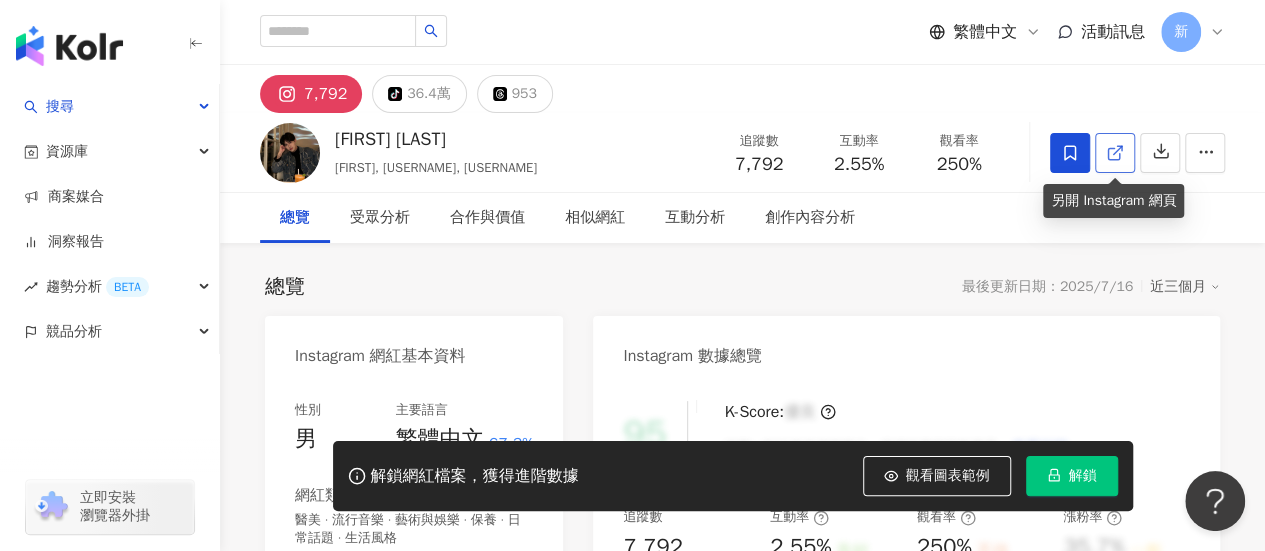 click 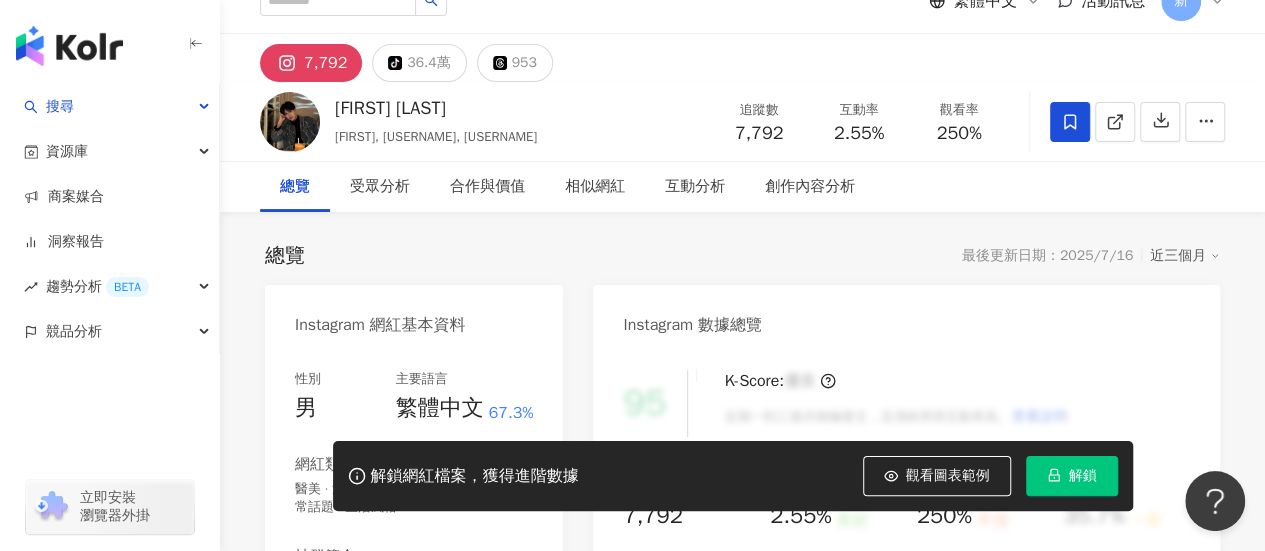 scroll, scrollTop: 0, scrollLeft: 0, axis: both 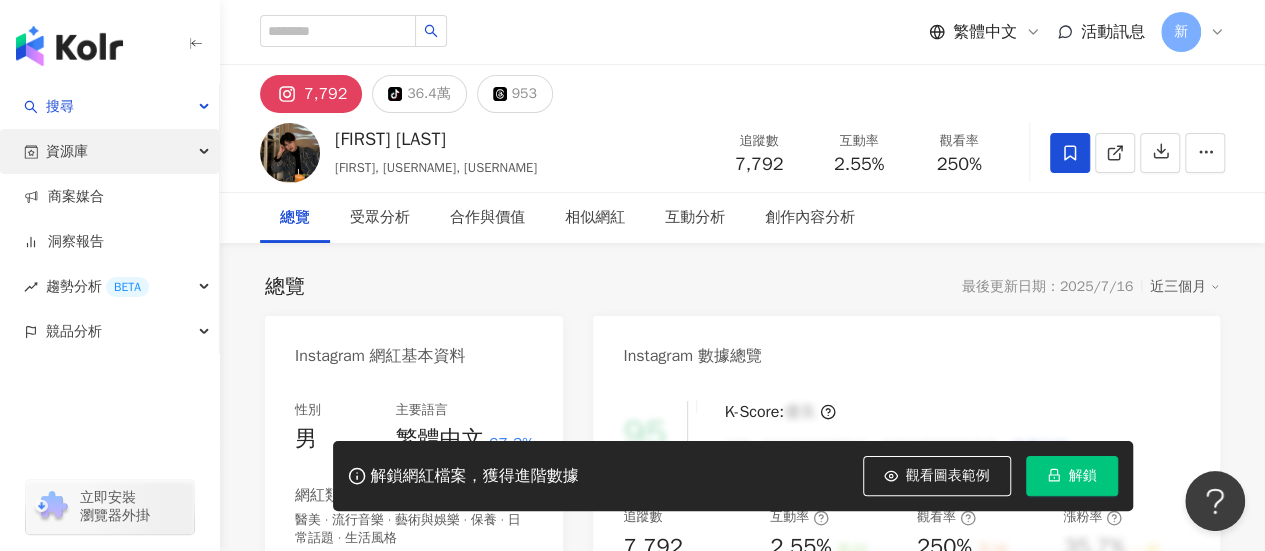 click on "資源庫" at bounding box center [109, 151] 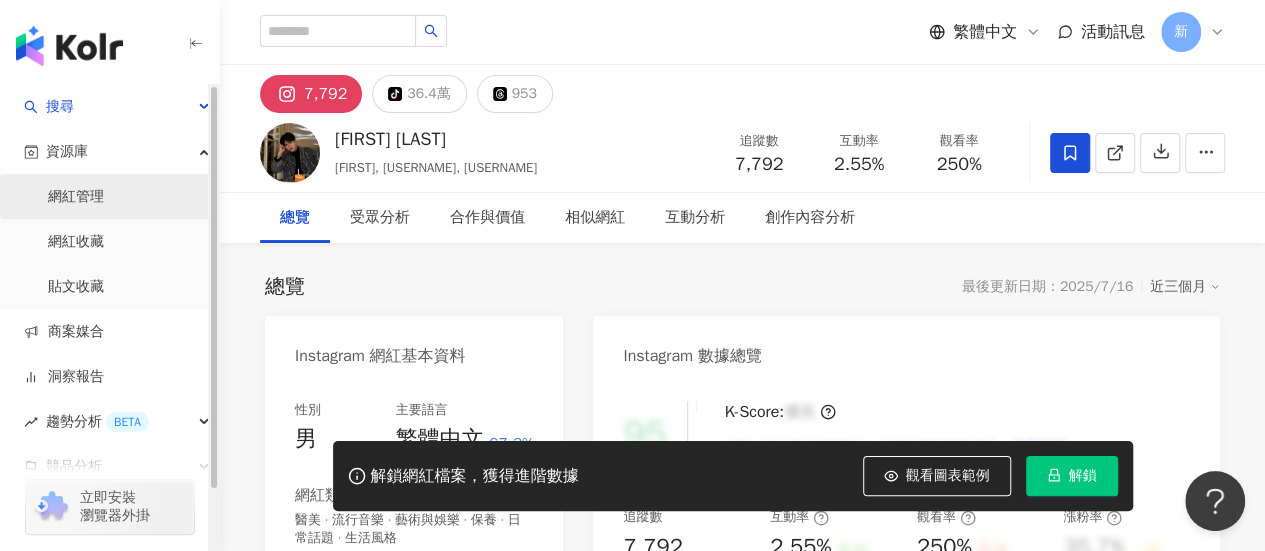 click on "網紅管理" at bounding box center [76, 197] 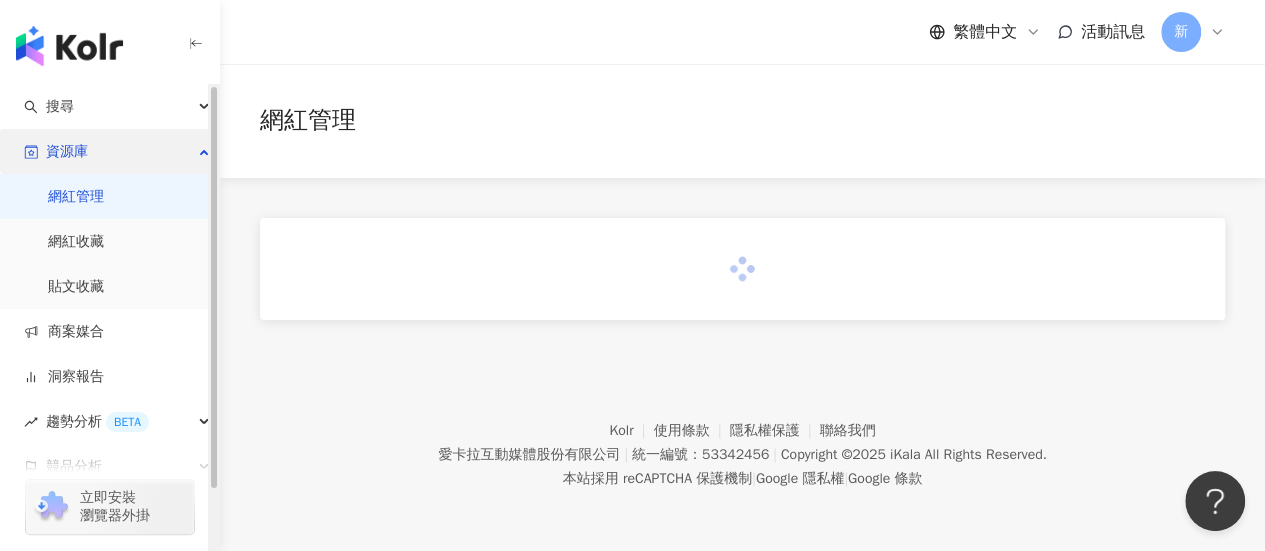 click on "資源庫" at bounding box center [109, 151] 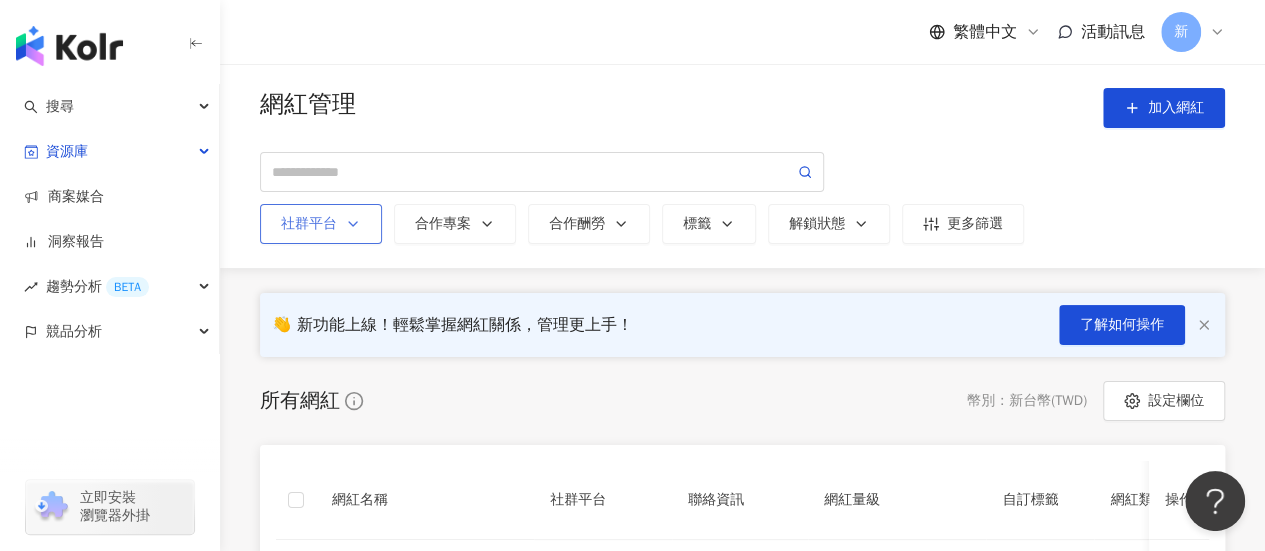 click on "社群平台" at bounding box center (321, 224) 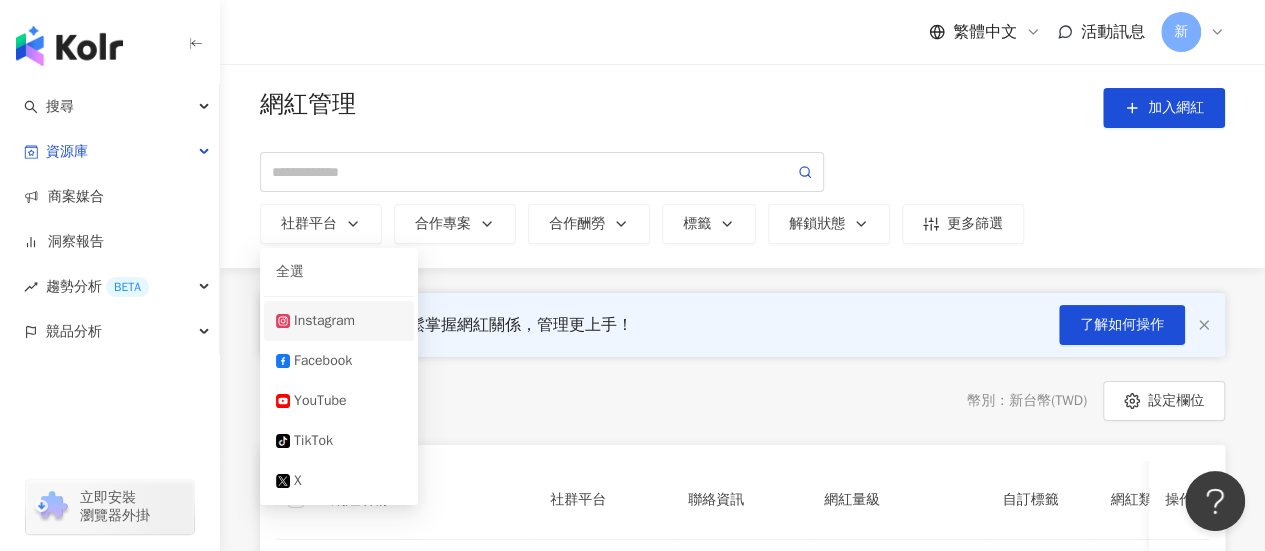 click on "Instagram" at bounding box center (339, 321) 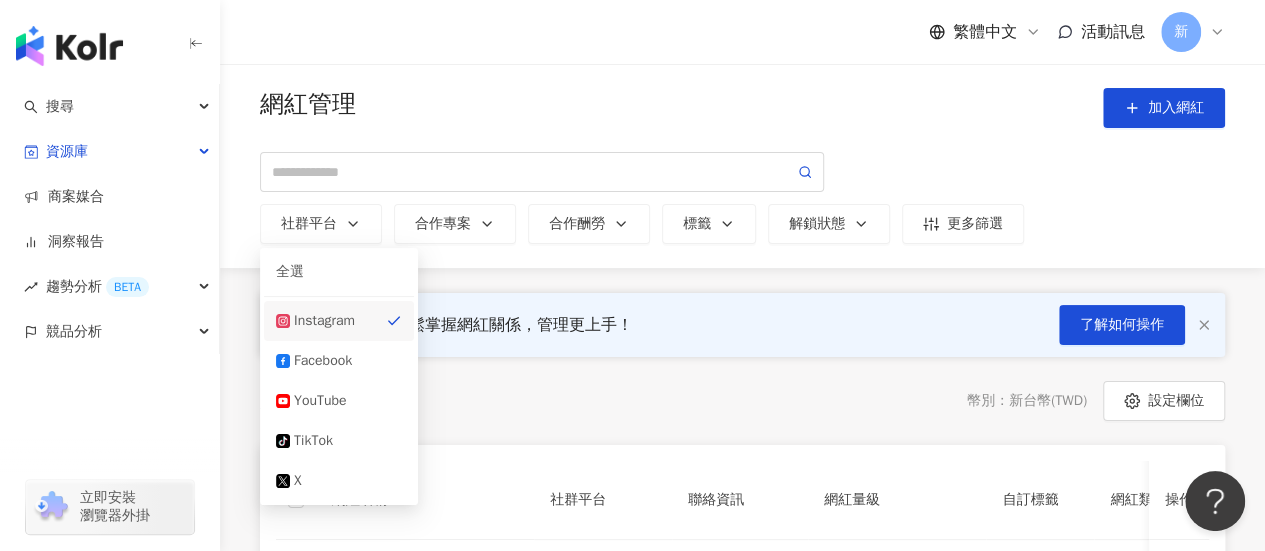 click on "網紅管理 加入網紅 社群平台 全選 Instagram Facebook YouTube tiktok-icon TikTok X 合作專案 合作酬勞 標籤 解鎖狀態 更多篩選 👋 新功能上線！輕鬆掌握網紅關係，管理更上手！ 了解如何操作 所有網紅 幣別 ： 新台幣 ( TWD ) 設定欄位 網紅名稱 社群平台 聯絡資訊 網紅量級 自訂標籤 網紅類型 追蹤數 K-Score 近三個月 受眾主要年齡 受眾主要性別 互動率 近三個月 Reels 互動率 近三個月 Reels 觀看率 近三個月 漲粉率 近三個月 已加入的收藏夾 已加入的商案媒合 已加入的洞察報告 最新足跡 操作                                         bacon.0630 新增聯絡方式 微型網紅 (1萬-3萬) 新增標籤 飲料 醫療與健康 9,503 85 20-24 歲 (46.7%) 女性 (46.7%) 0.06% 0.02% 9.55% 50% 1 個 - - 新增至收藏夾  KOL_Radar資料庫建立_0416_1 巴毛律師混酥團 tiktok-icon 新增聯絡方式 中型網紅 (10萬-30萬) 新增標籤 日常話題 85" at bounding box center (742, 850) 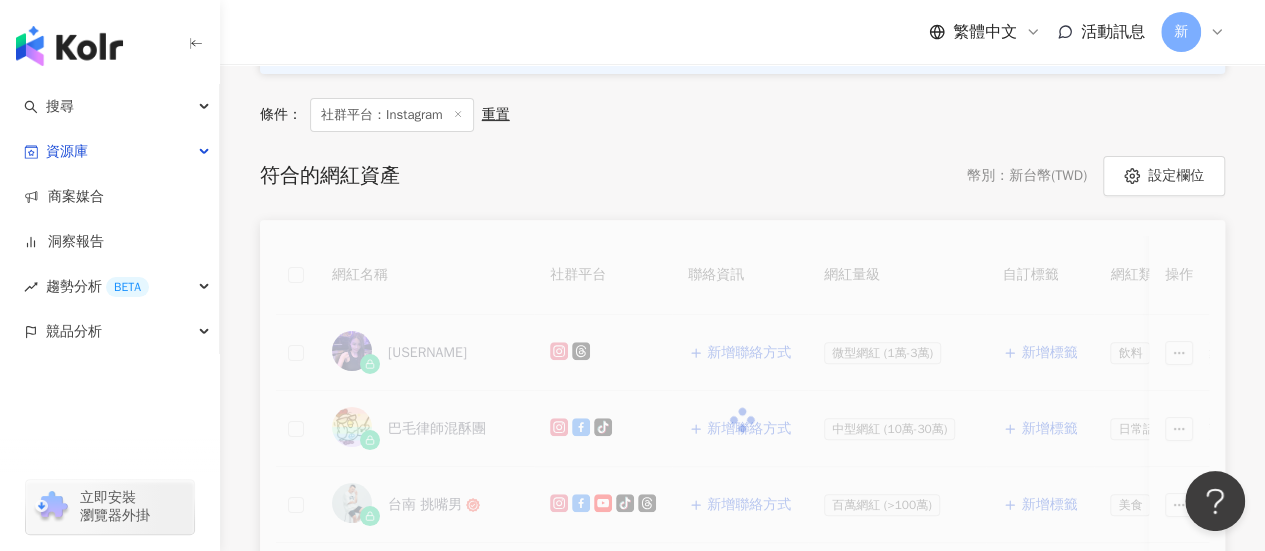 scroll, scrollTop: 0, scrollLeft: 0, axis: both 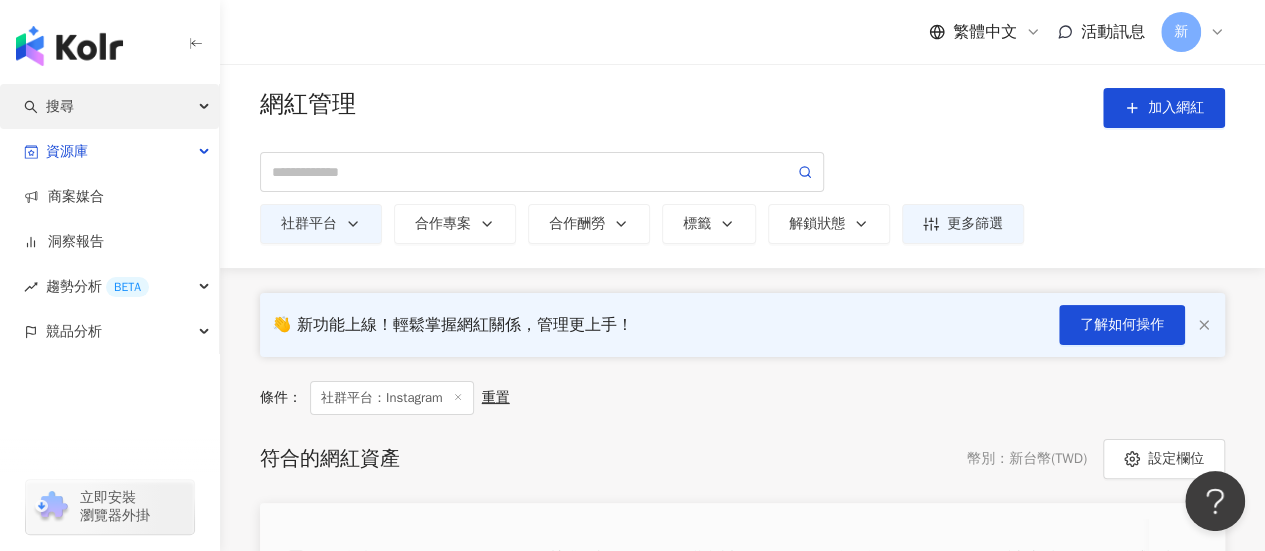 click on "搜尋" at bounding box center (109, 106) 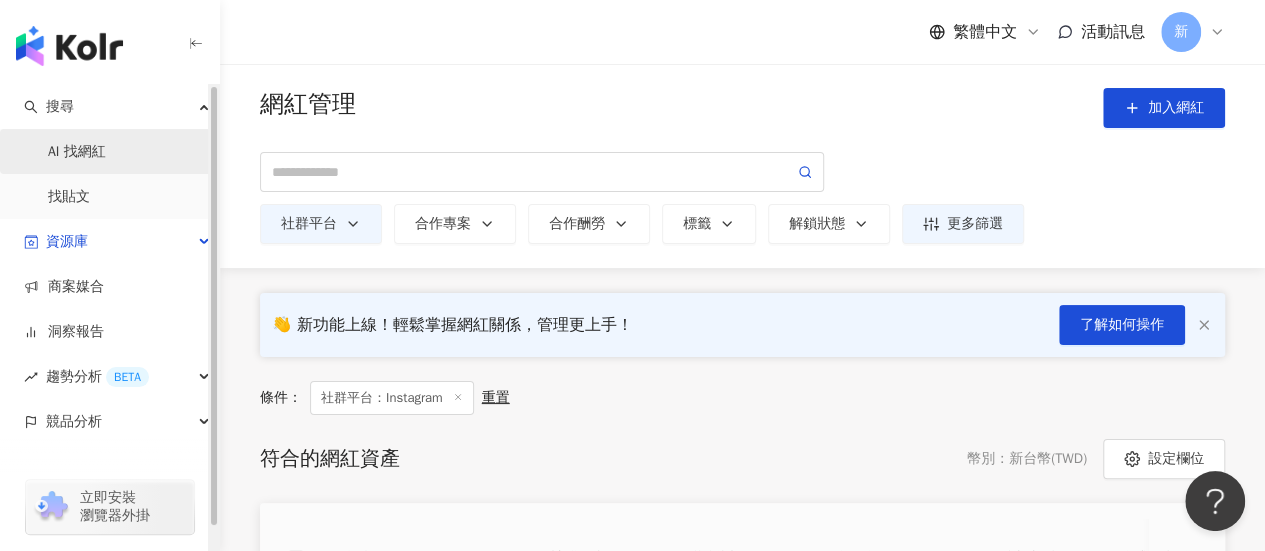 click on "AI 找網紅" at bounding box center (77, 152) 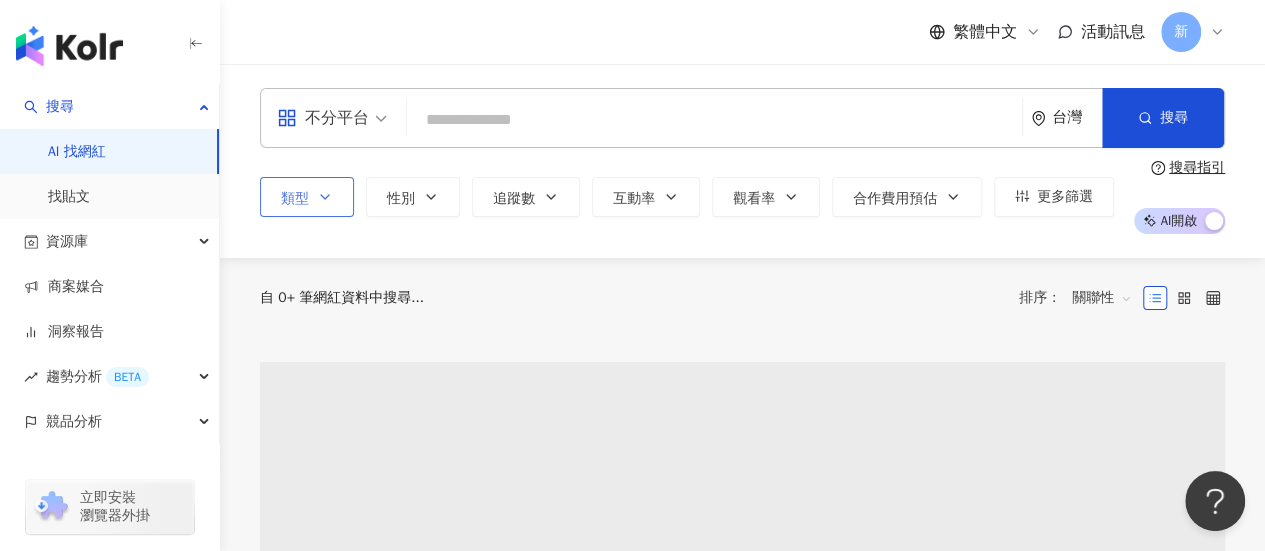click on "類型" at bounding box center [295, 199] 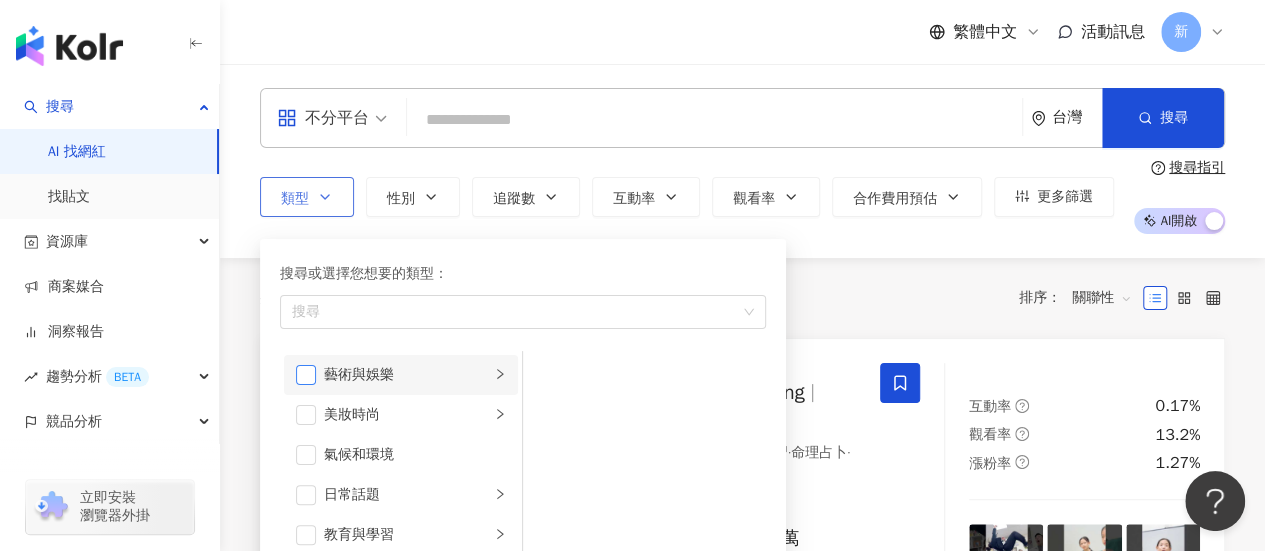 click at bounding box center (306, 375) 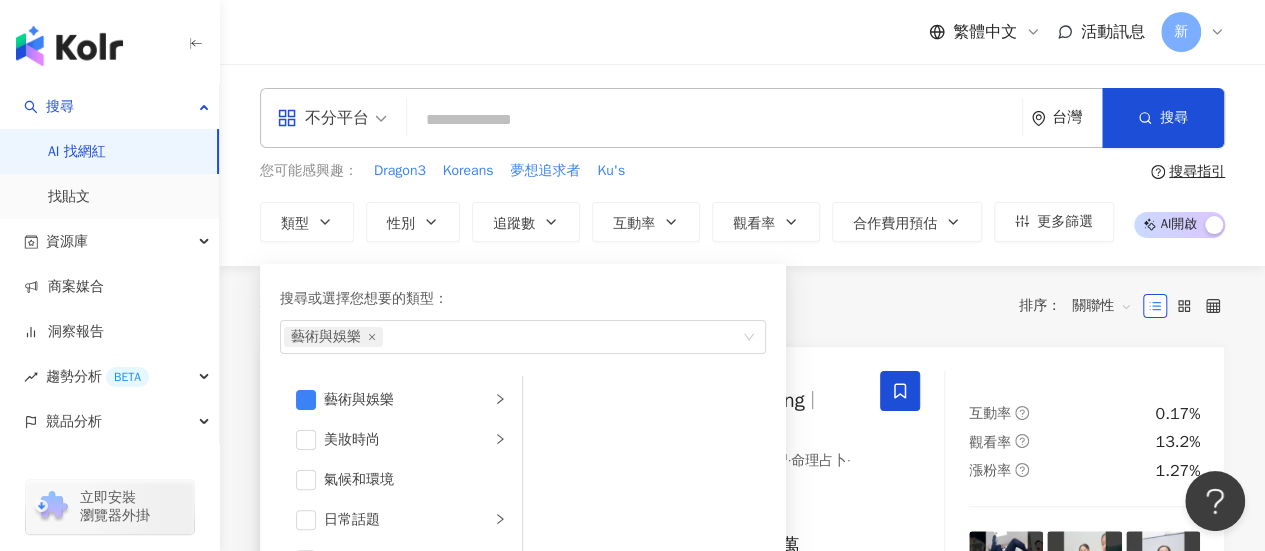 click on "不分平台 台灣 搜尋 您可能感興趣： Dragon3  Koreans  夢想追求者  Ku's  類型 搜尋或選擇您想要的類型： 藝術與娛樂   藝術與娛樂 美妝時尚 氣候和環境 日常話題 教育與學習 家庭 財經 美食 命理占卜 遊戲 法政社會 生活風格 影視娛樂 醫療與健康 寵物 攝影 感情 宗教 促購導購 運動 科技 交通工具 旅遊 成人 性別 追蹤數 互動率 觀看率 合作費用預估  更多篩選 搜尋指引 AI  開啟 AI  關閉" at bounding box center (742, 165) 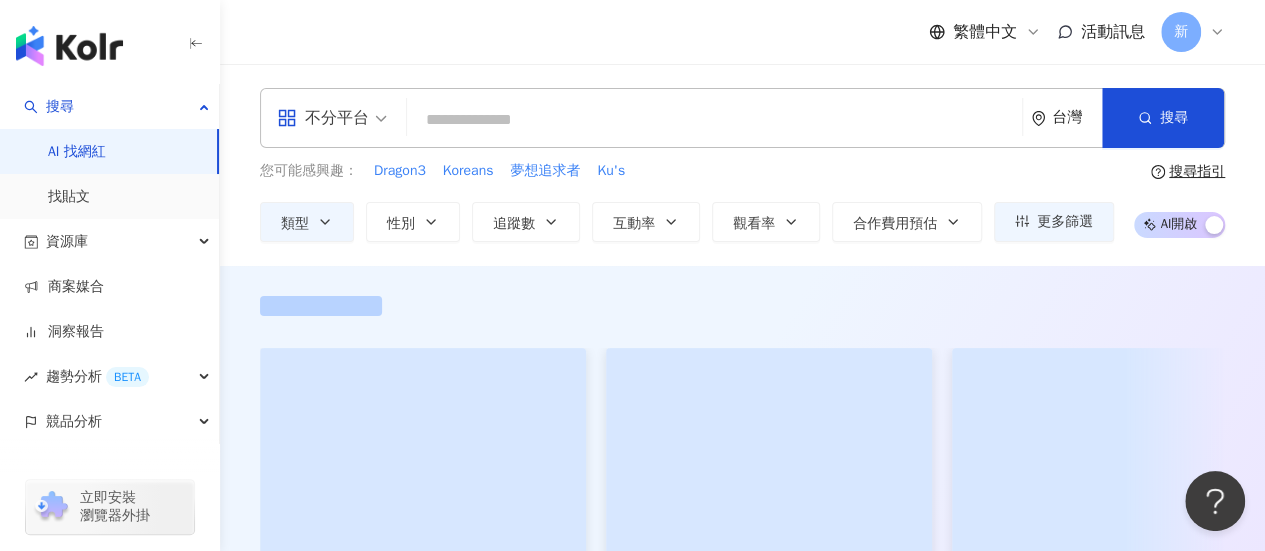 click on "不分平台" at bounding box center [332, 118] 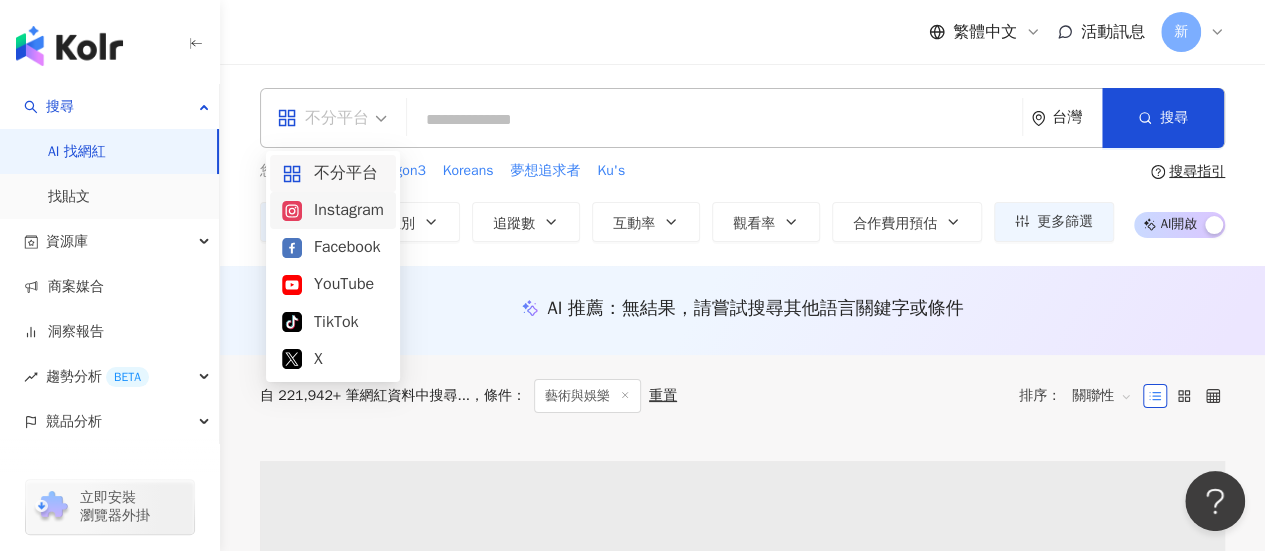 click on "Instagram" at bounding box center [333, 210] 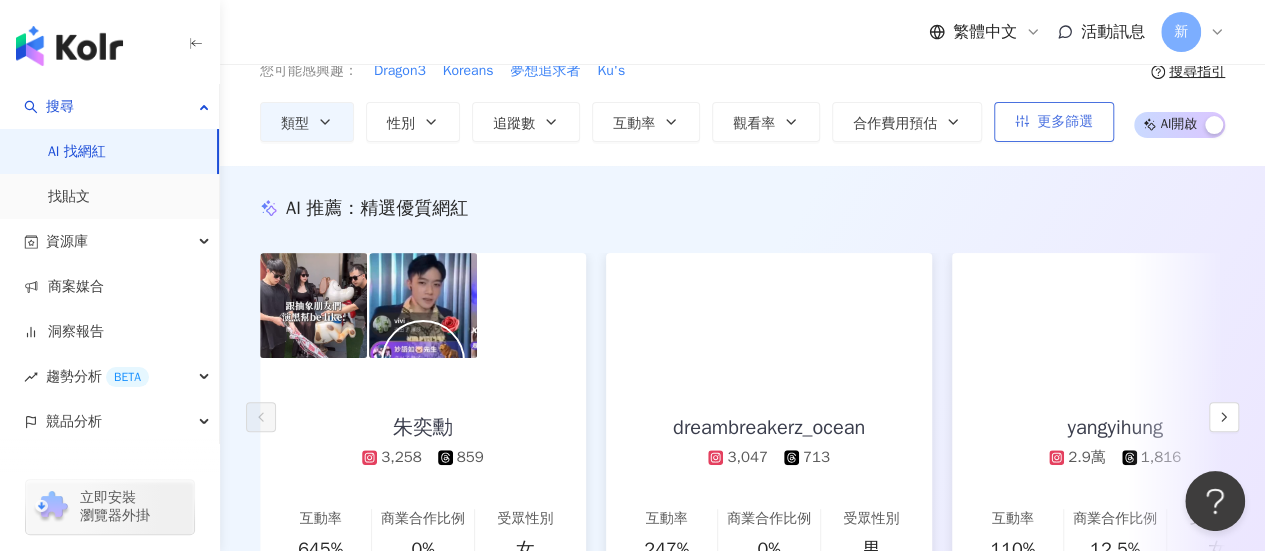 scroll, scrollTop: 0, scrollLeft: 0, axis: both 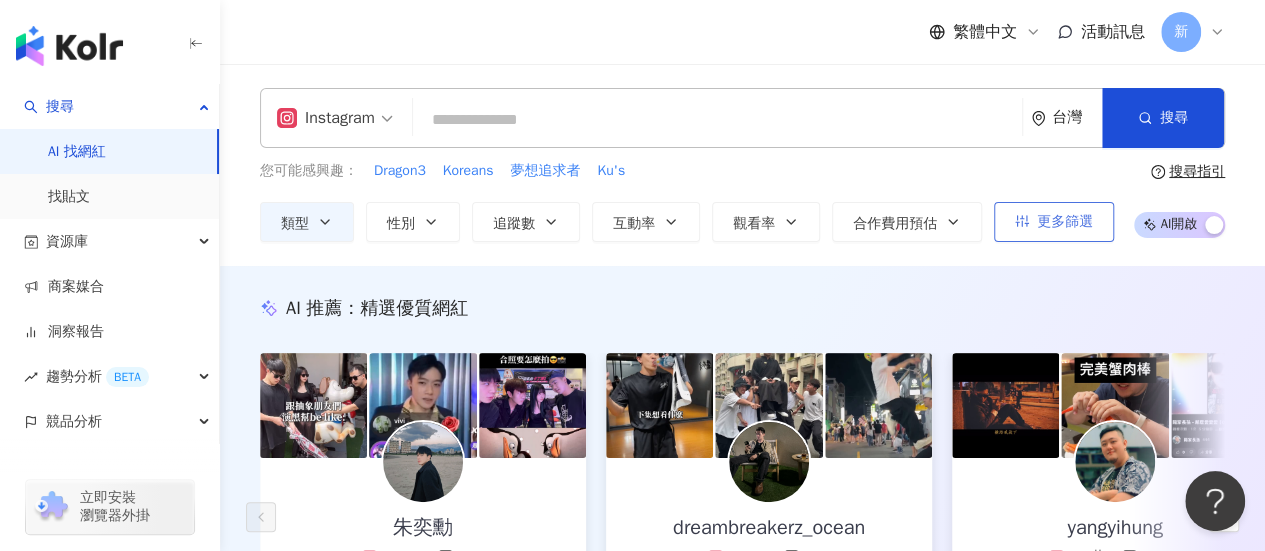 click on "更多篩選" at bounding box center [1065, 222] 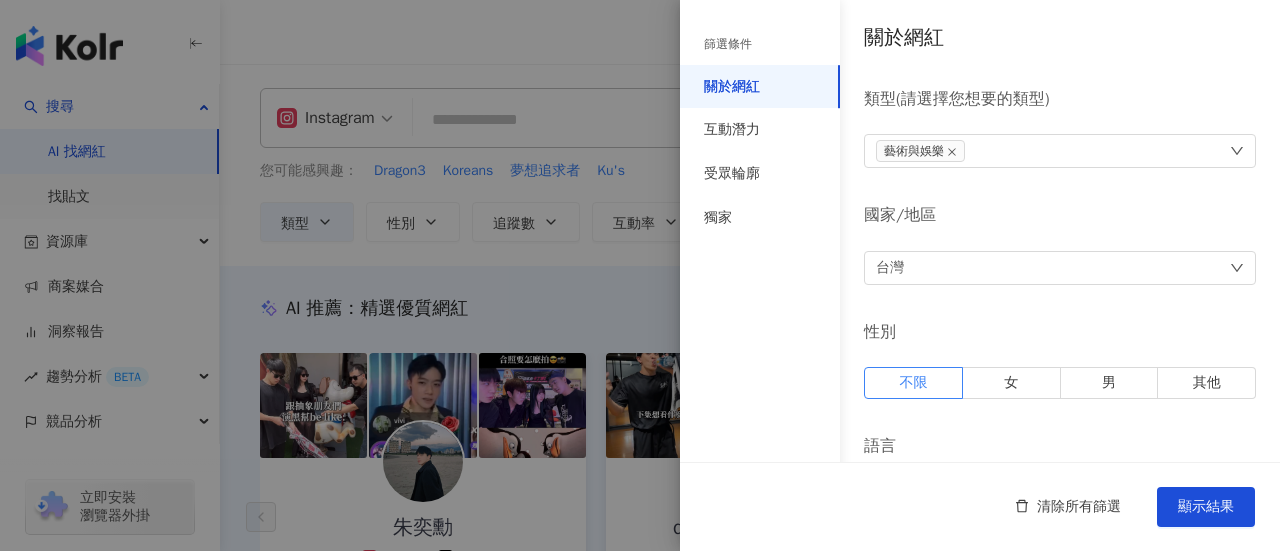 click at bounding box center (640, 275) 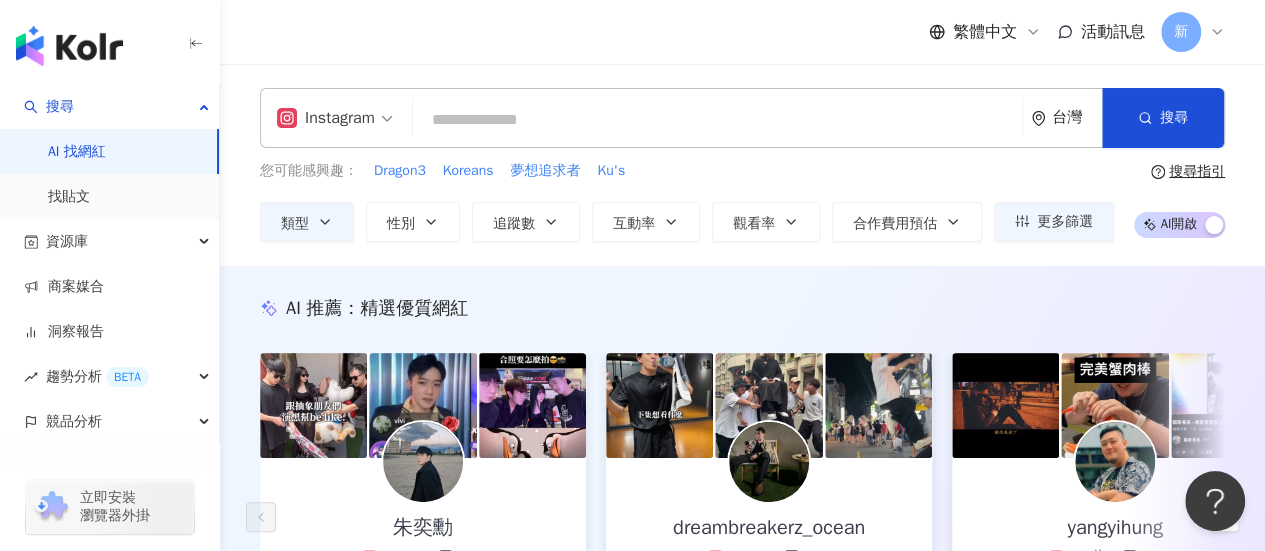 click on "Instagram 台灣 搜尋 您可能感興趣： Dragon3  Koreans  夢想追求者  Ku's  類型 性別 追蹤數 互動率 觀看率 合作費用預估  更多篩選 篩選條件 關於網紅 互動潛力 受眾輪廓 獨家 關於網紅 類型  ( 請選擇您想要的類型 ) 藝術與娛樂 國家/地區 台灣 性別 不限 女 男 其他 語言     請選擇或搜尋 追蹤數 *  -  ******* 不限 小型 奈米網紅 (<1萬) 微型網紅 (1萬-3萬) 小型網紅 (3萬-5萬) 中型 中小型網紅 (5萬-10萬) 中型網紅 (10萬-30萬) 中大型網紅 (30萬-50萬) 大型 大型網紅 (50萬-100萬) 百萬網紅 (>100萬) 合作費用預估 不限 限制金額 $ *  -  $ ******* 幣別 : 新台幣 TWD 清除所有篩選 顯示結果 搜尋指引 AI  開啟 AI  關閉" at bounding box center (742, 165) 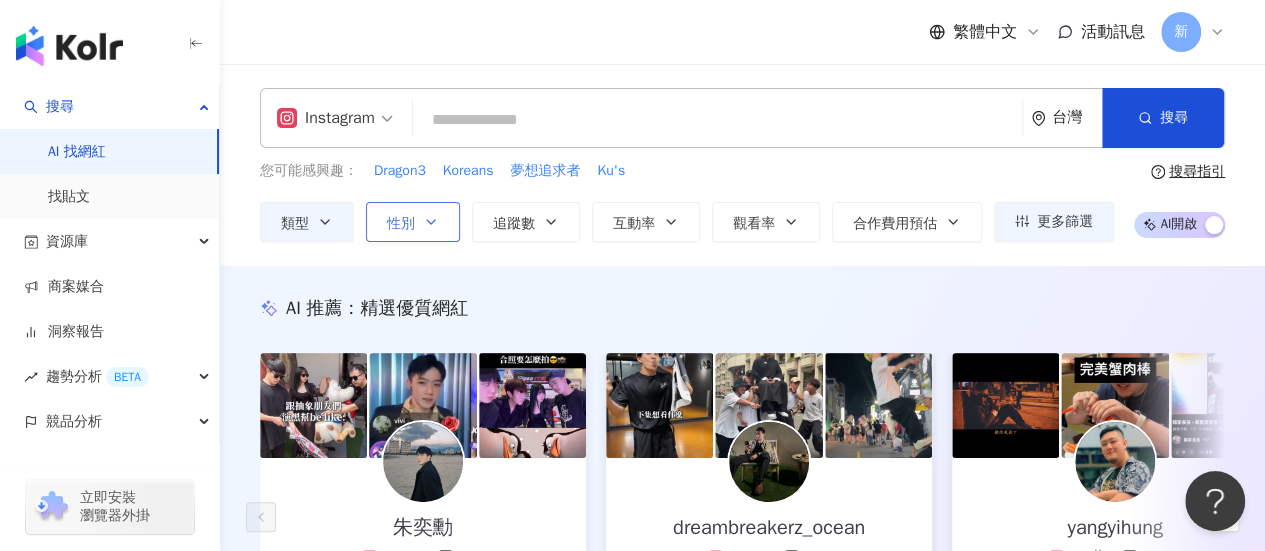 click 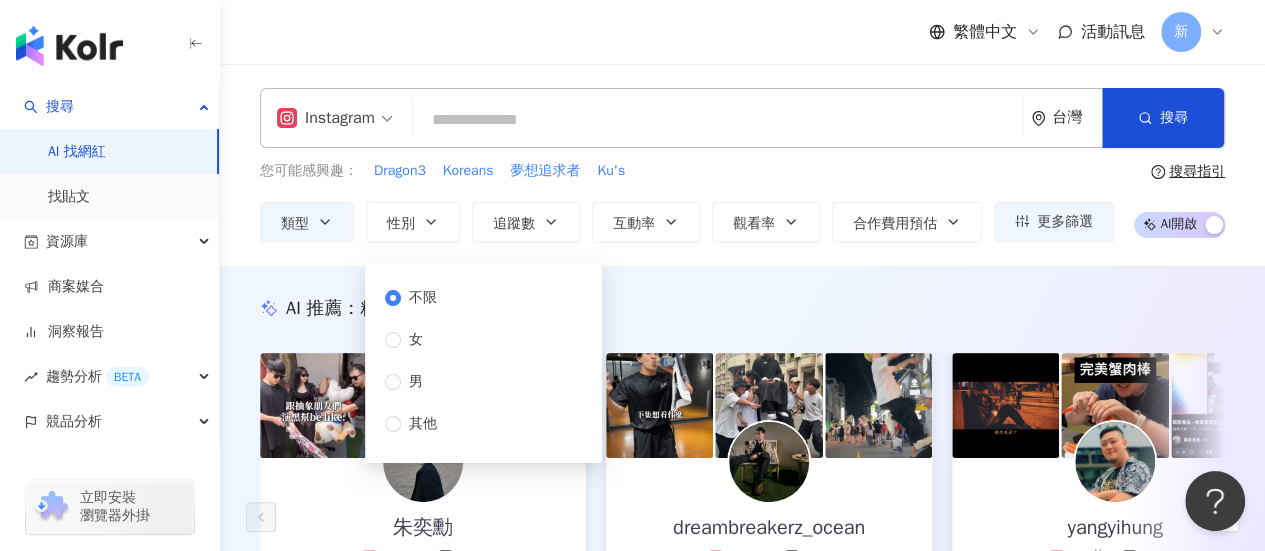 click on "不限 女 男 其他" at bounding box center [483, 363] 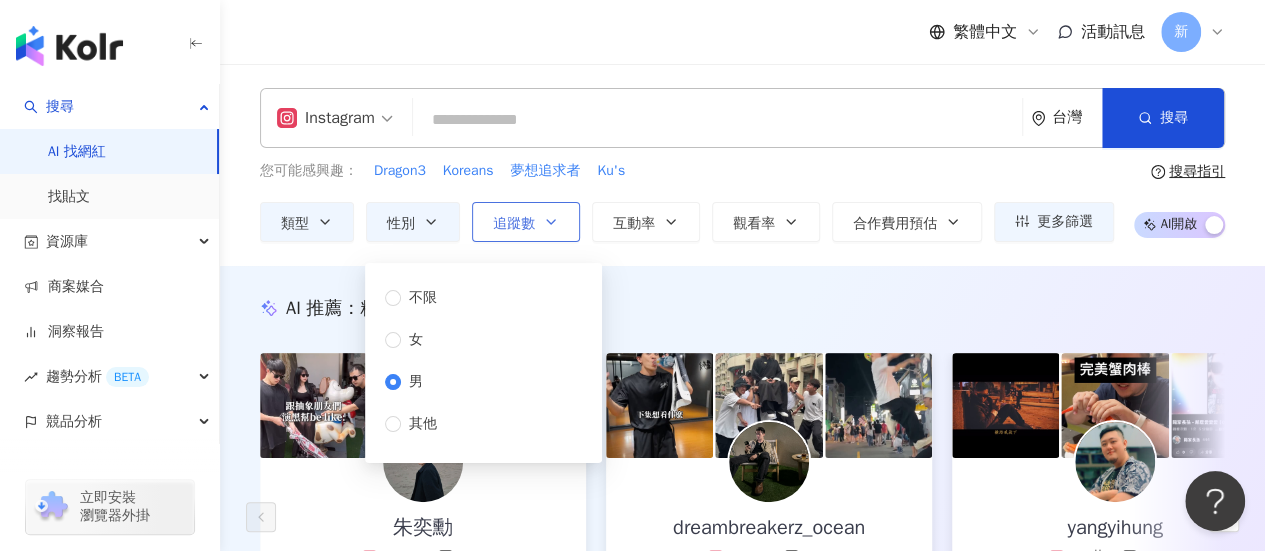 click on "追蹤數" at bounding box center (514, 224) 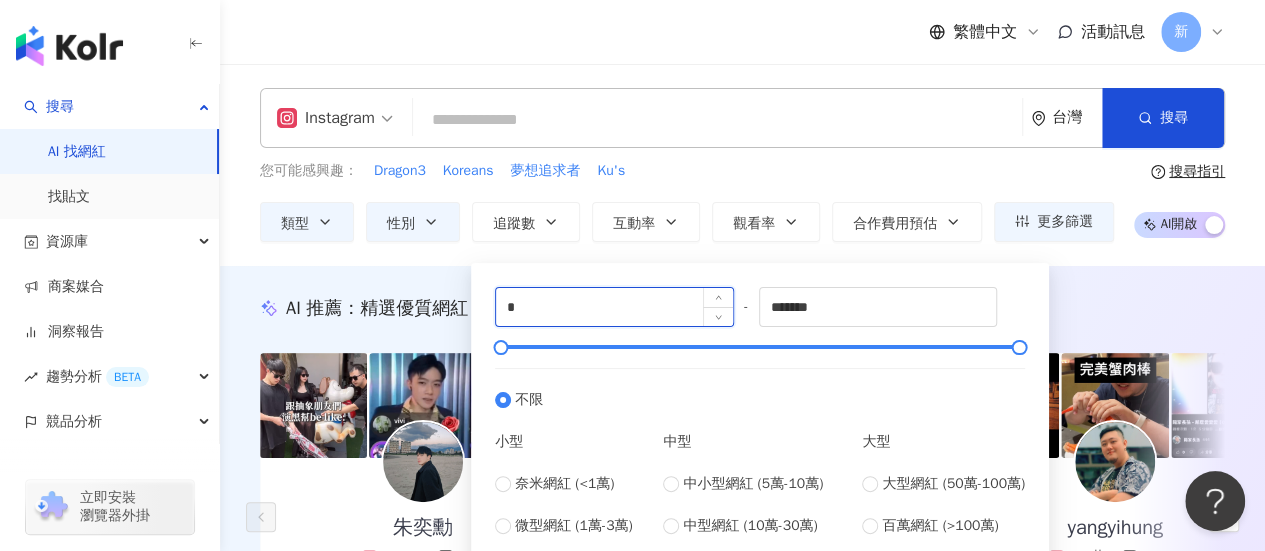 click on "*" at bounding box center [614, 307] 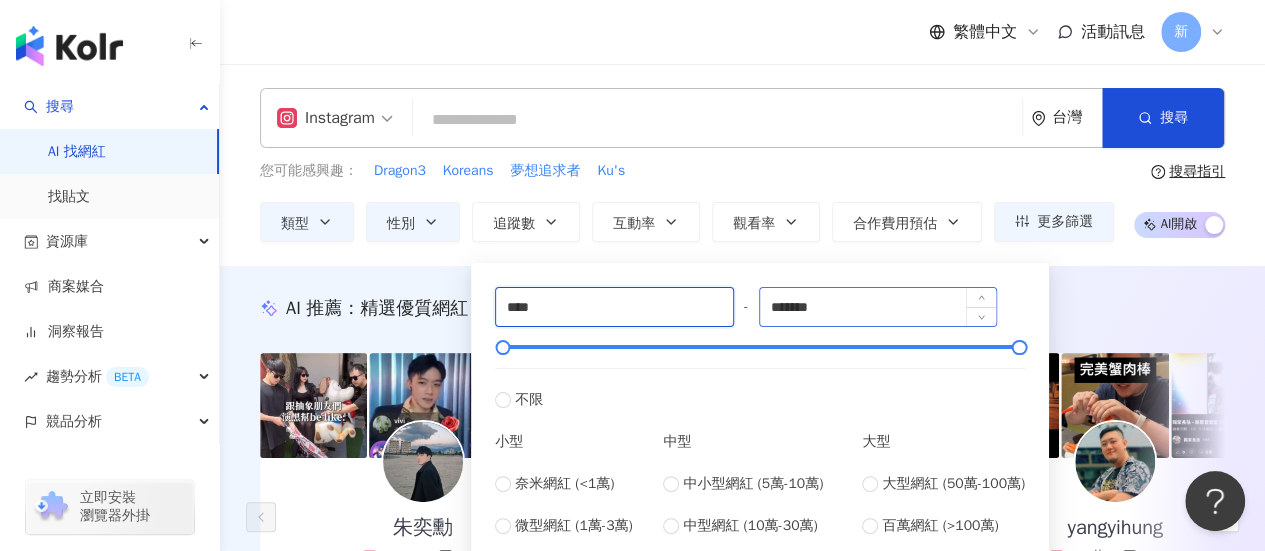 type on "****" 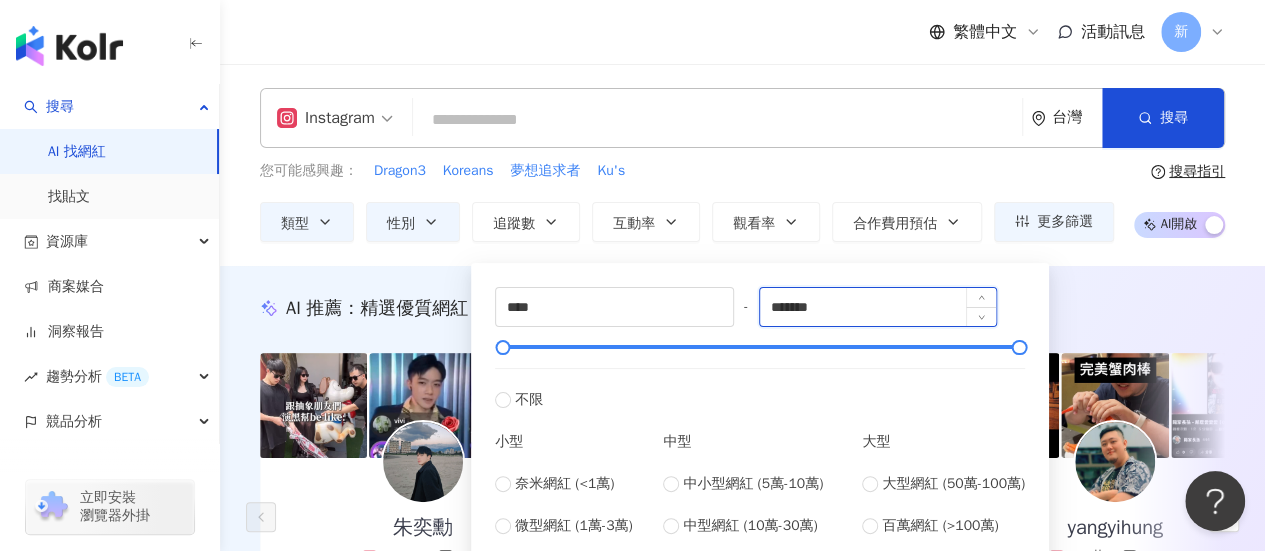 drag, startPoint x: 853, startPoint y: 299, endPoint x: 784, endPoint y: 305, distance: 69.260376 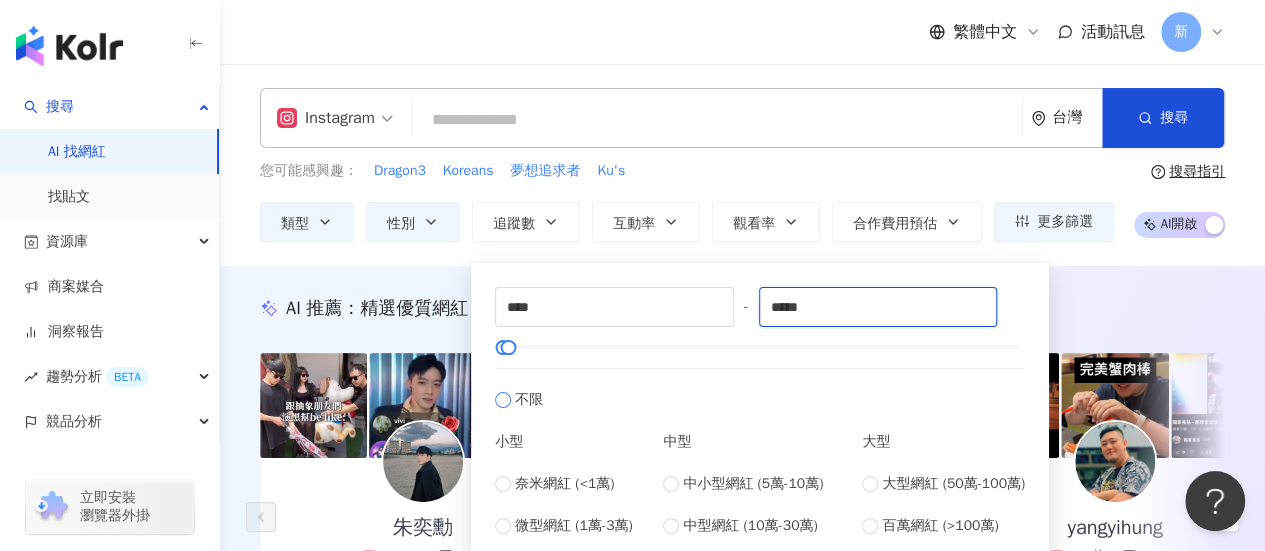 type on "*****" 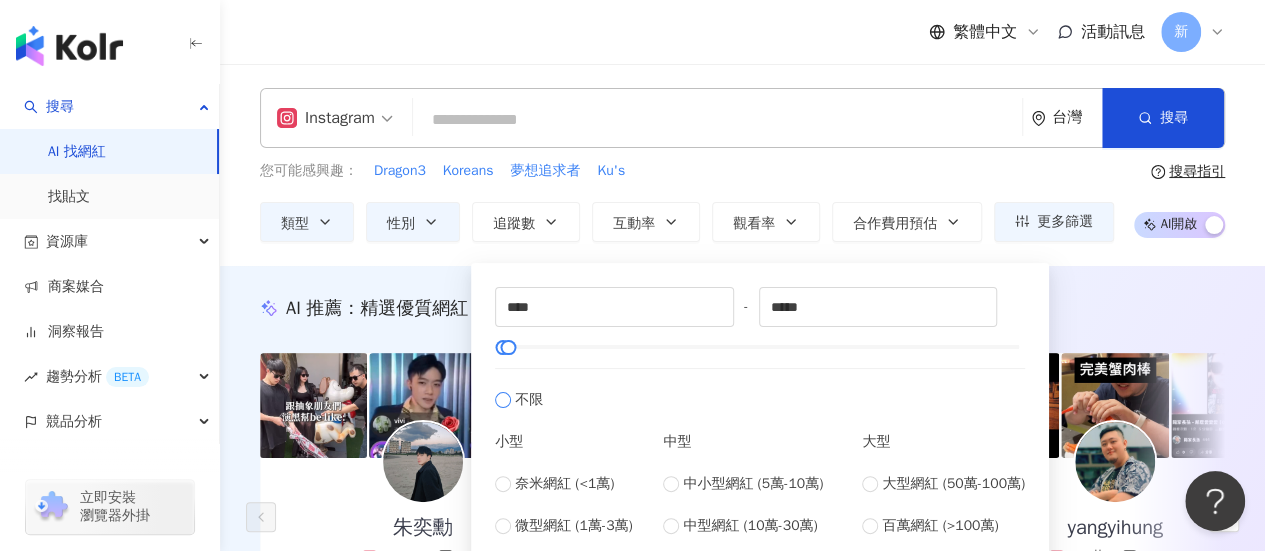 click on "不限" at bounding box center (760, 389) 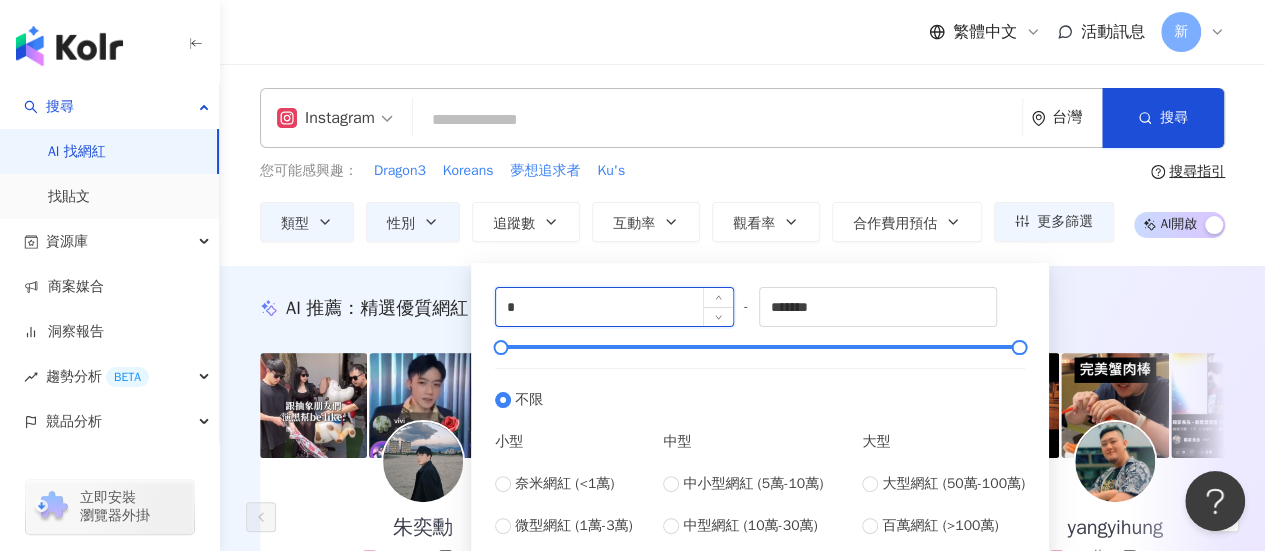 click on "*" at bounding box center [614, 307] 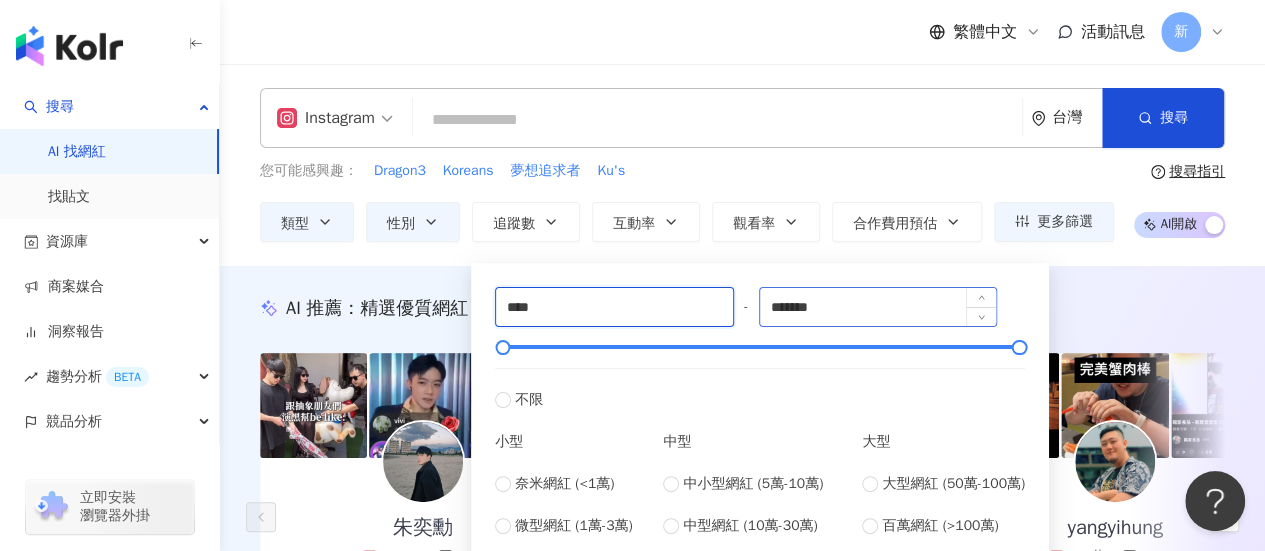 type on "****" 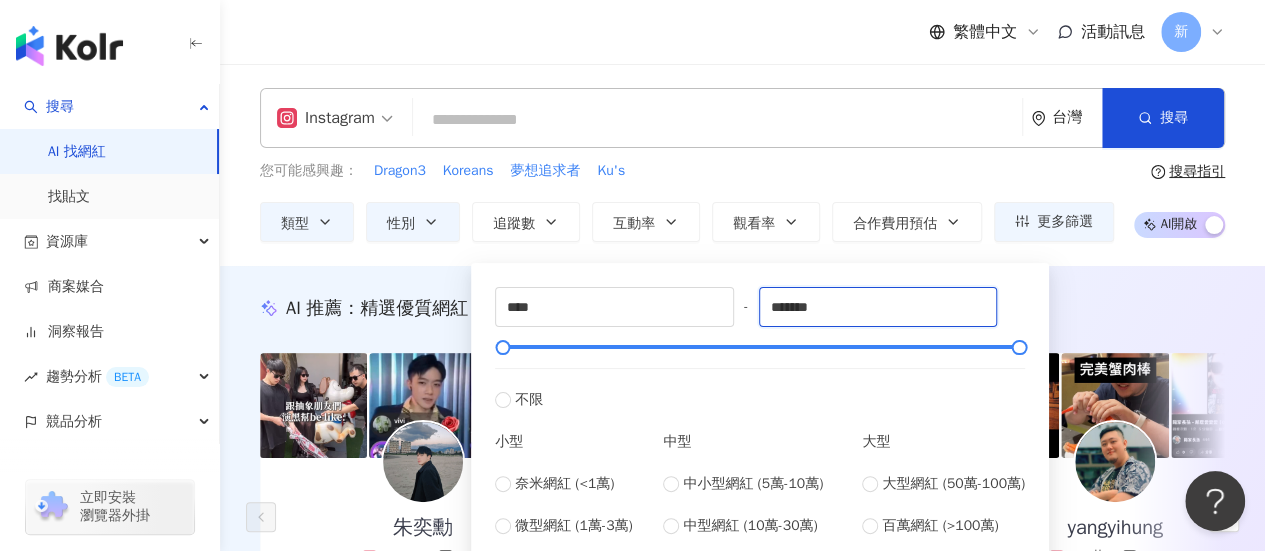 drag, startPoint x: 841, startPoint y: 315, endPoint x: 764, endPoint y: 305, distance: 77.64664 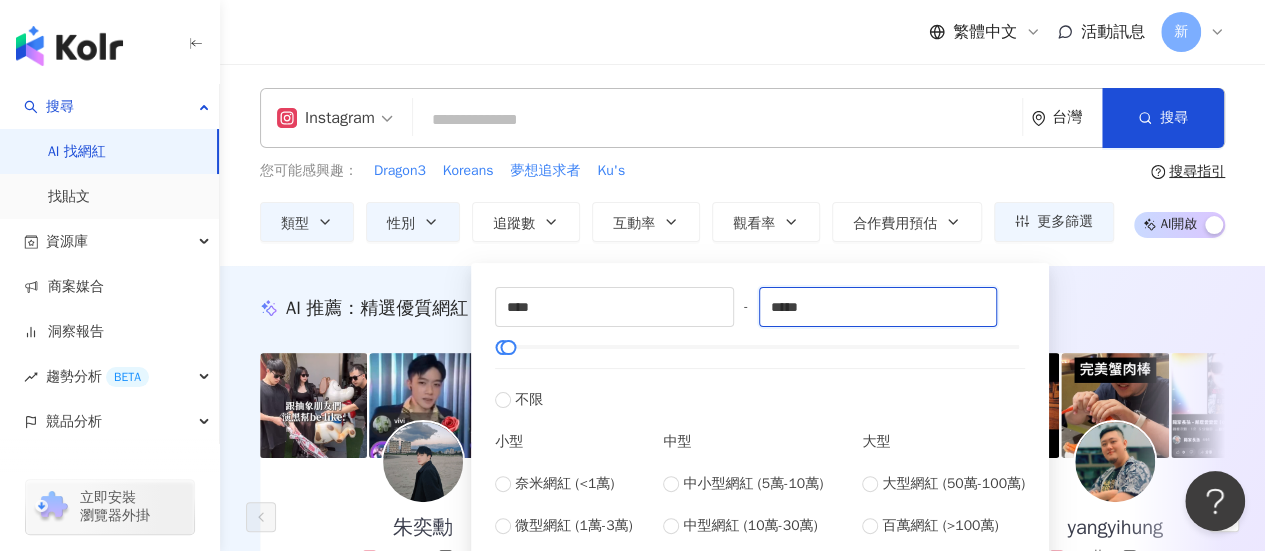 type on "*****" 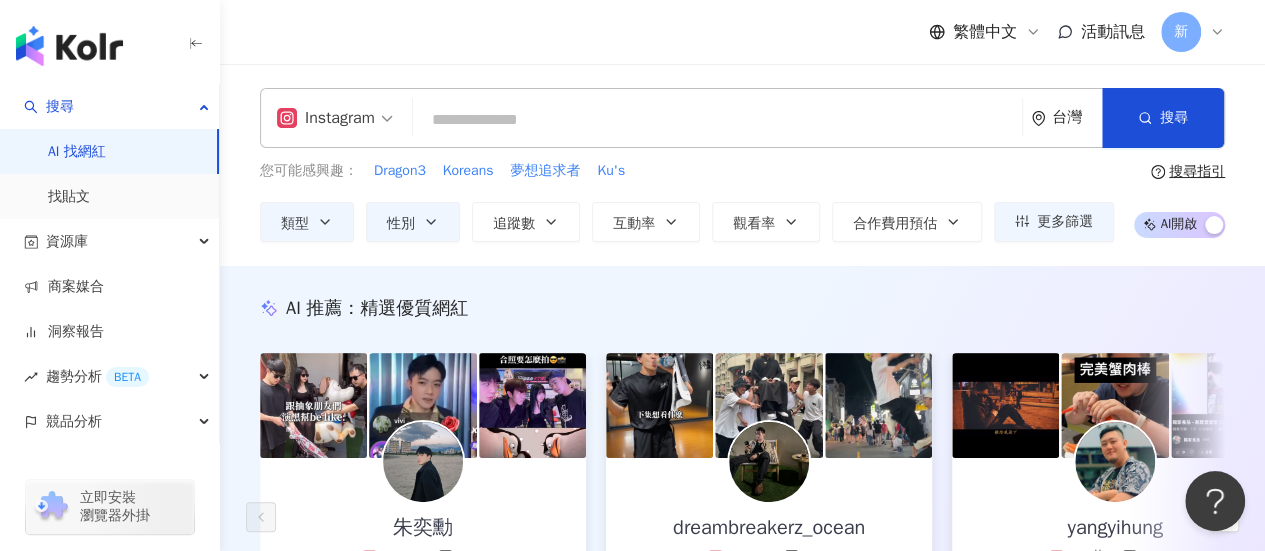 click on "您可能感興趣： Dragon3  Koreans  夢想追求者  Ku's" at bounding box center [687, 171] 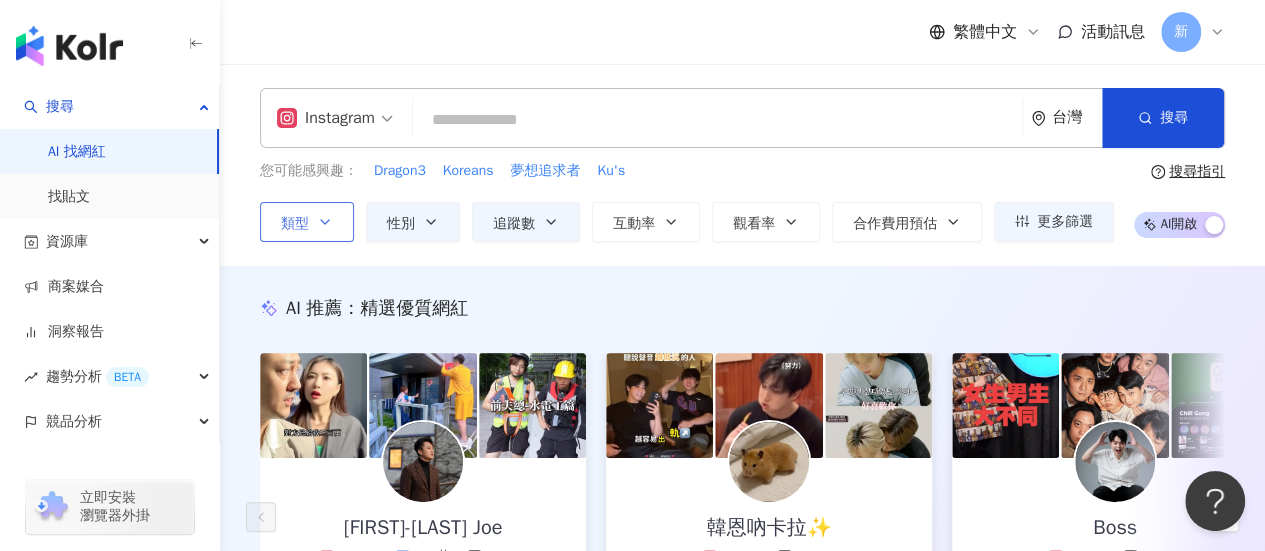 click 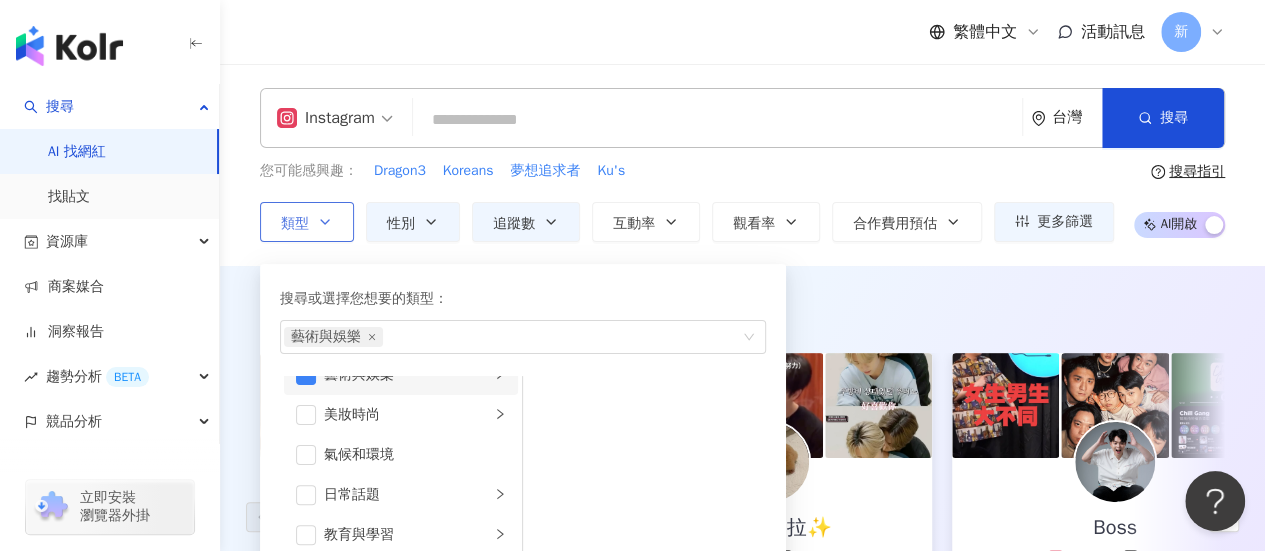 scroll, scrollTop: 0, scrollLeft: 0, axis: both 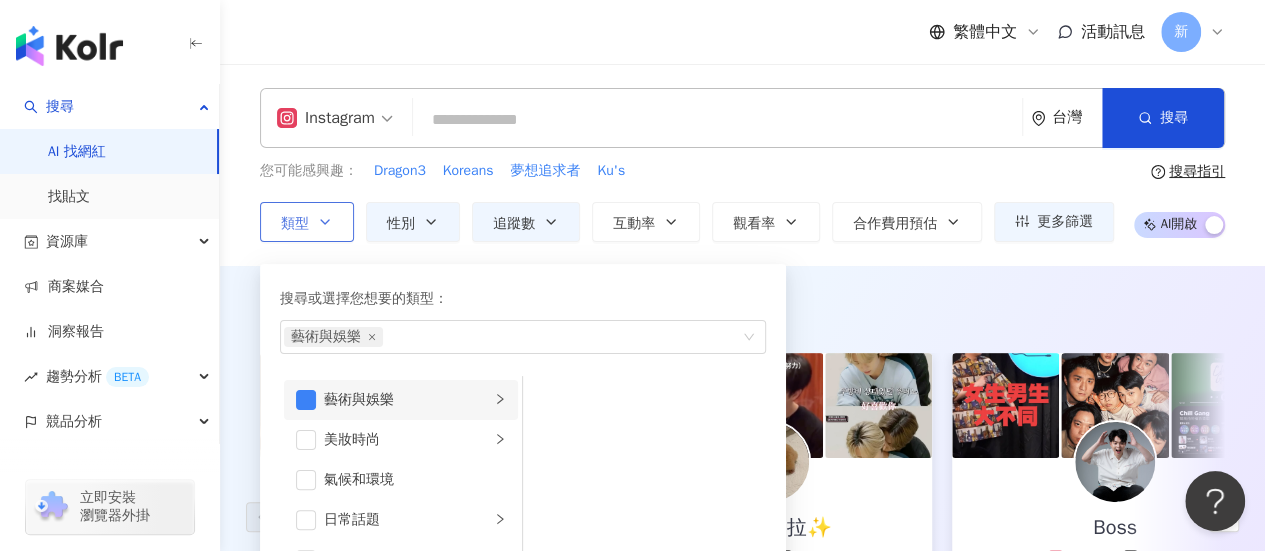 click on "藝術與娛樂" at bounding box center (407, 400) 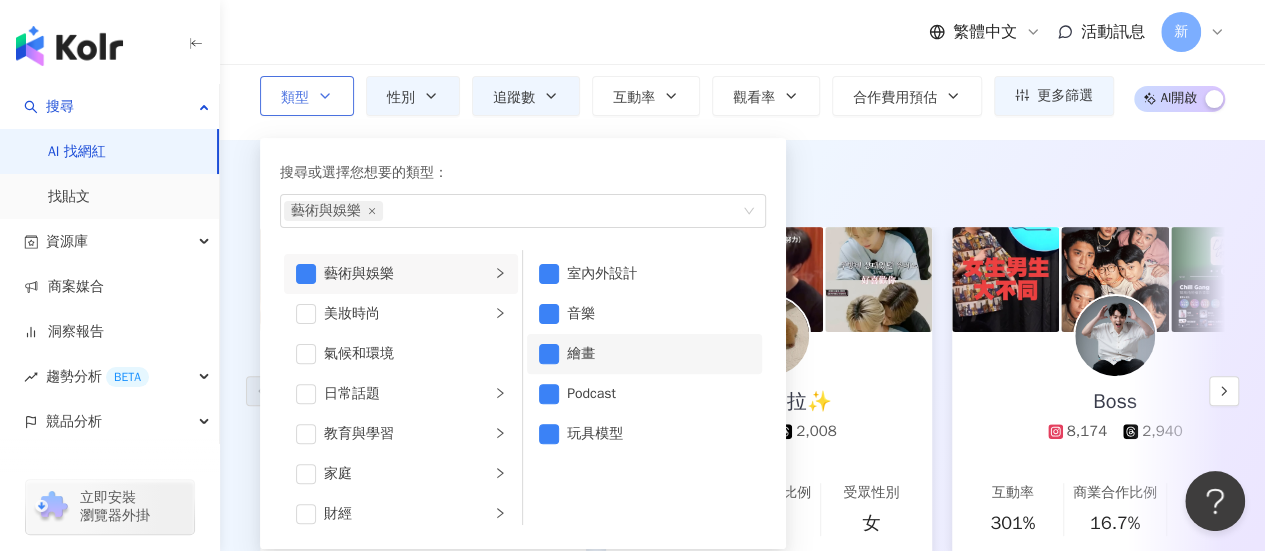 scroll, scrollTop: 200, scrollLeft: 0, axis: vertical 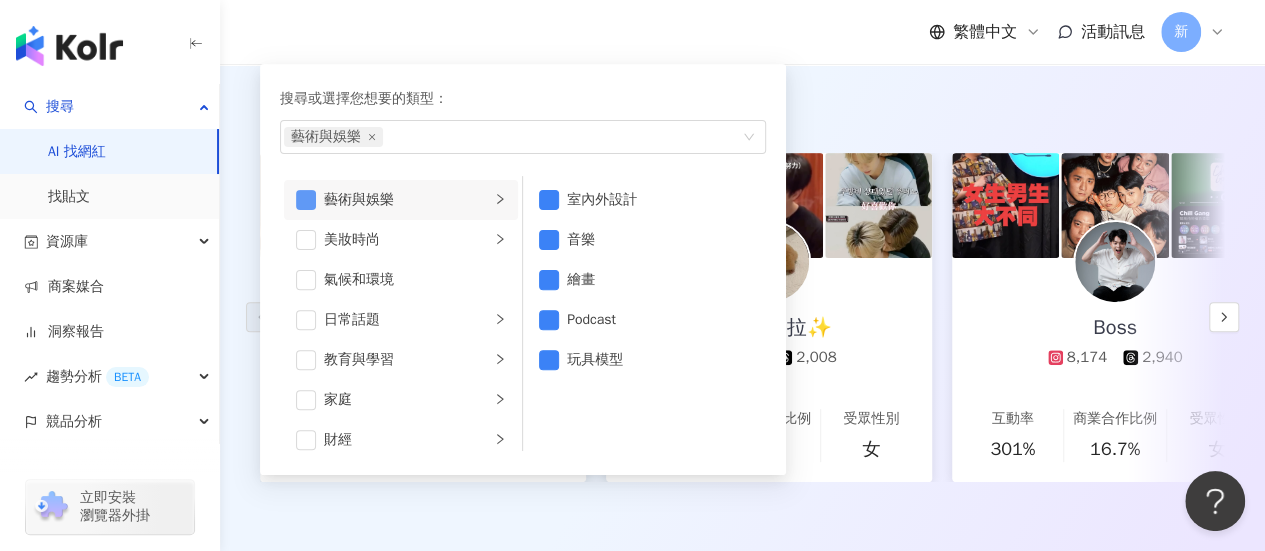 click at bounding box center [306, 200] 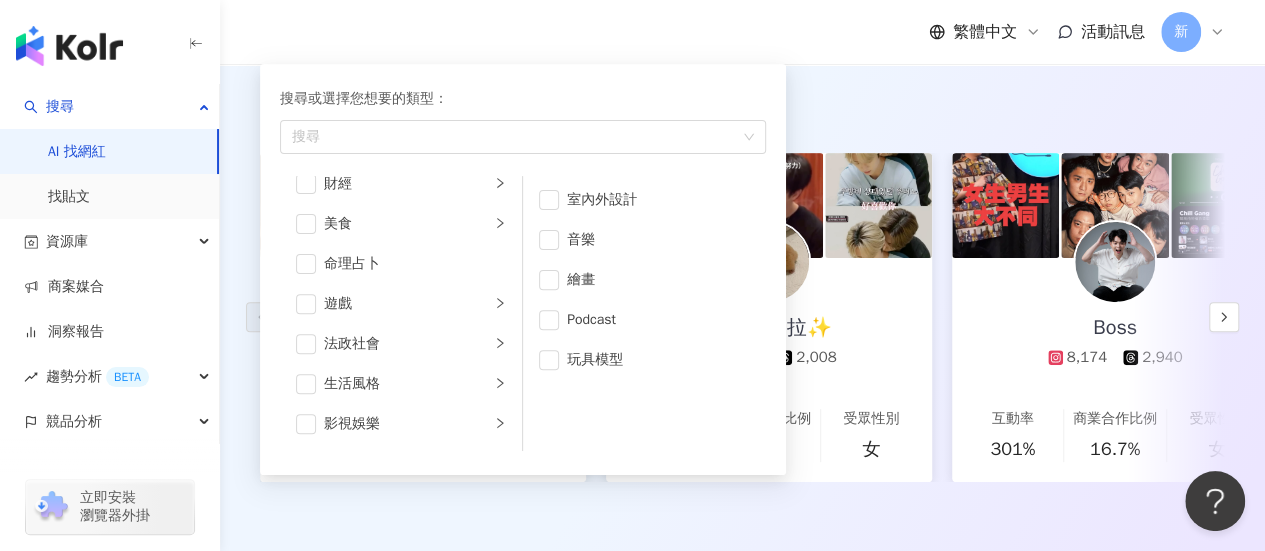 scroll, scrollTop: 300, scrollLeft: 0, axis: vertical 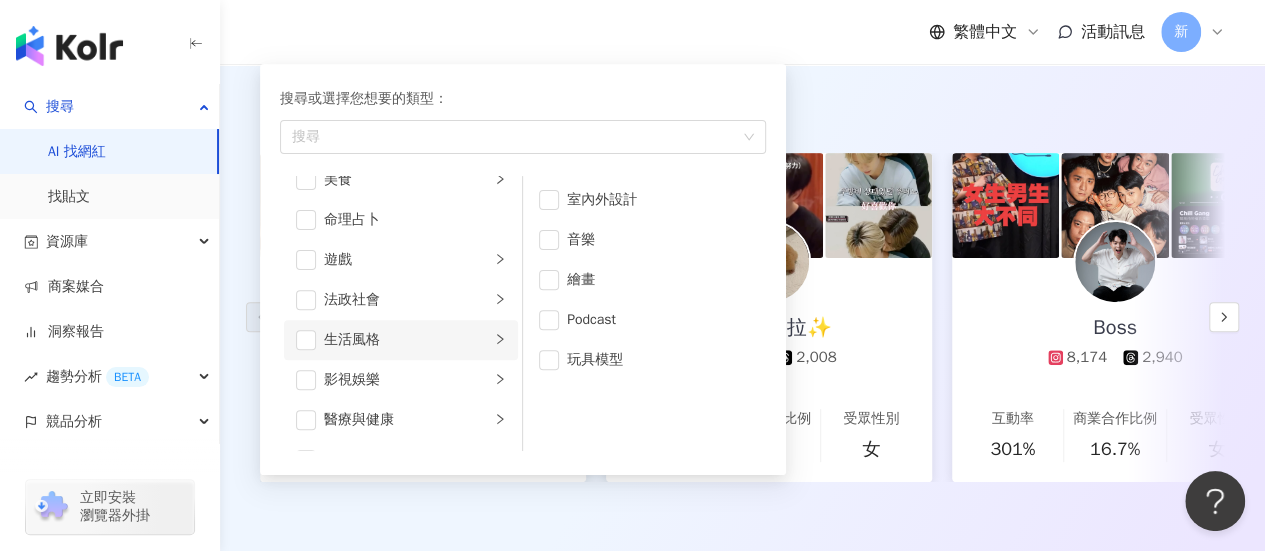 click on "生活風格" at bounding box center (407, 340) 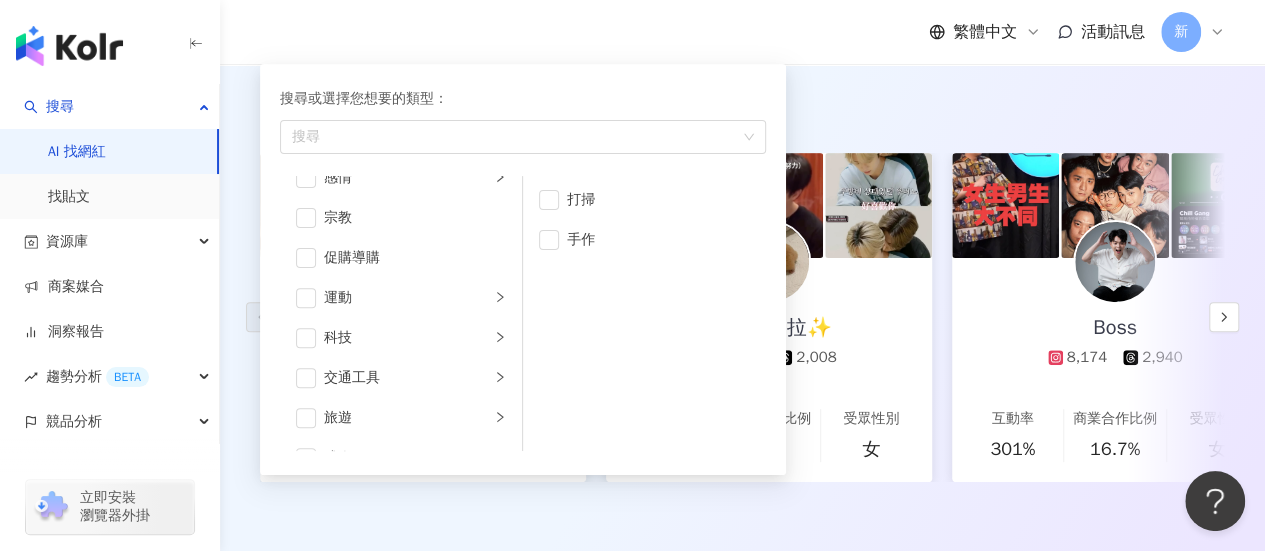 scroll, scrollTop: 692, scrollLeft: 0, axis: vertical 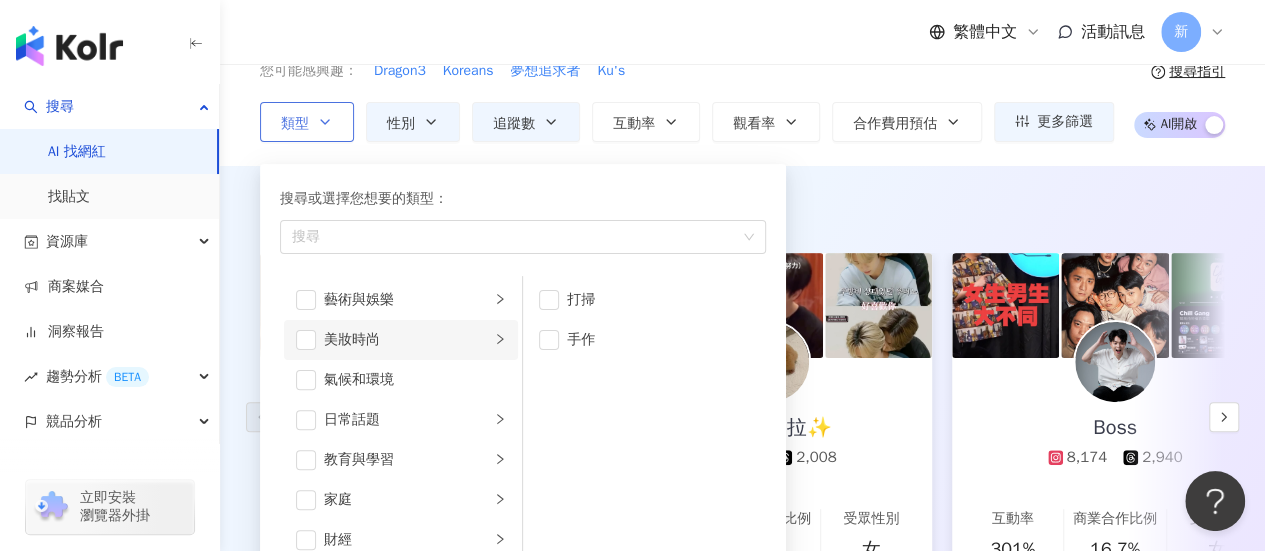 click on "美妝時尚" at bounding box center (407, 340) 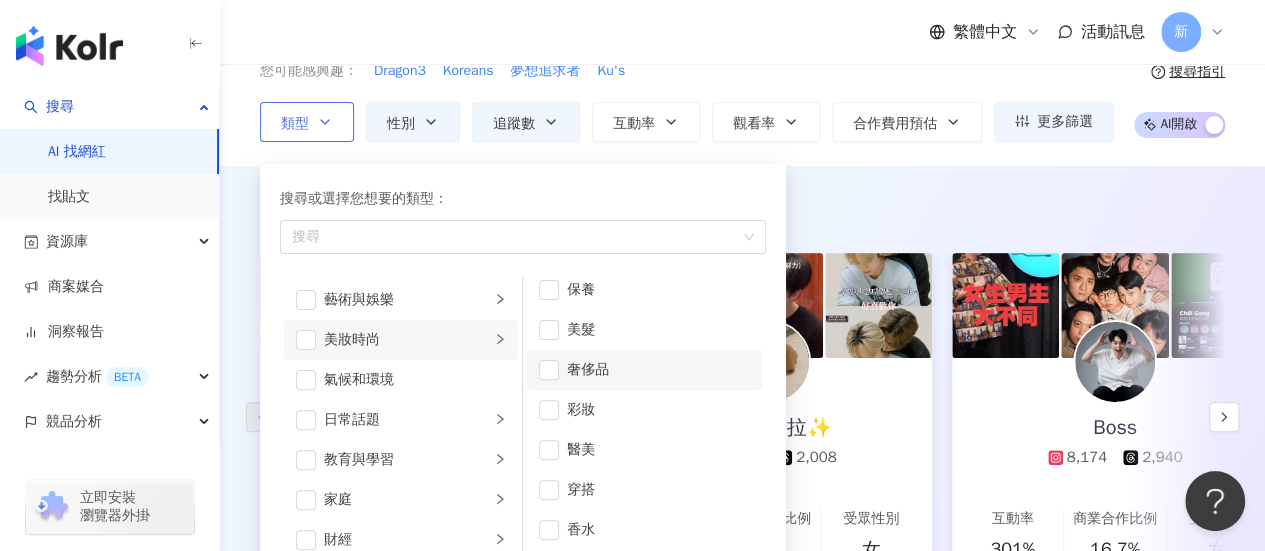 scroll, scrollTop: 12, scrollLeft: 0, axis: vertical 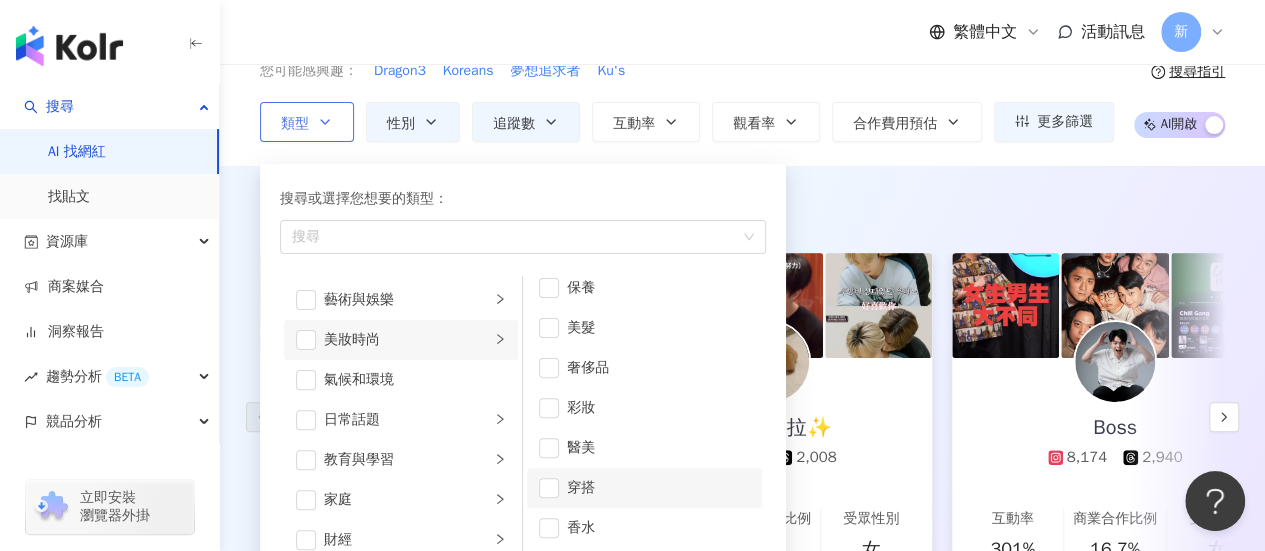 click on "穿搭" at bounding box center [658, 488] 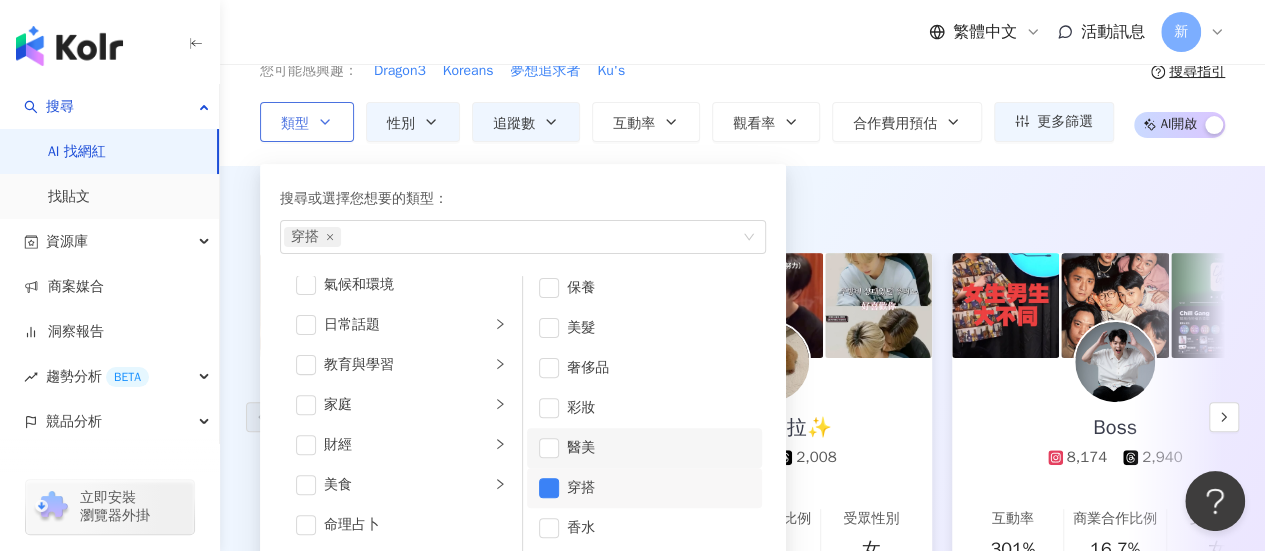 scroll, scrollTop: 200, scrollLeft: 0, axis: vertical 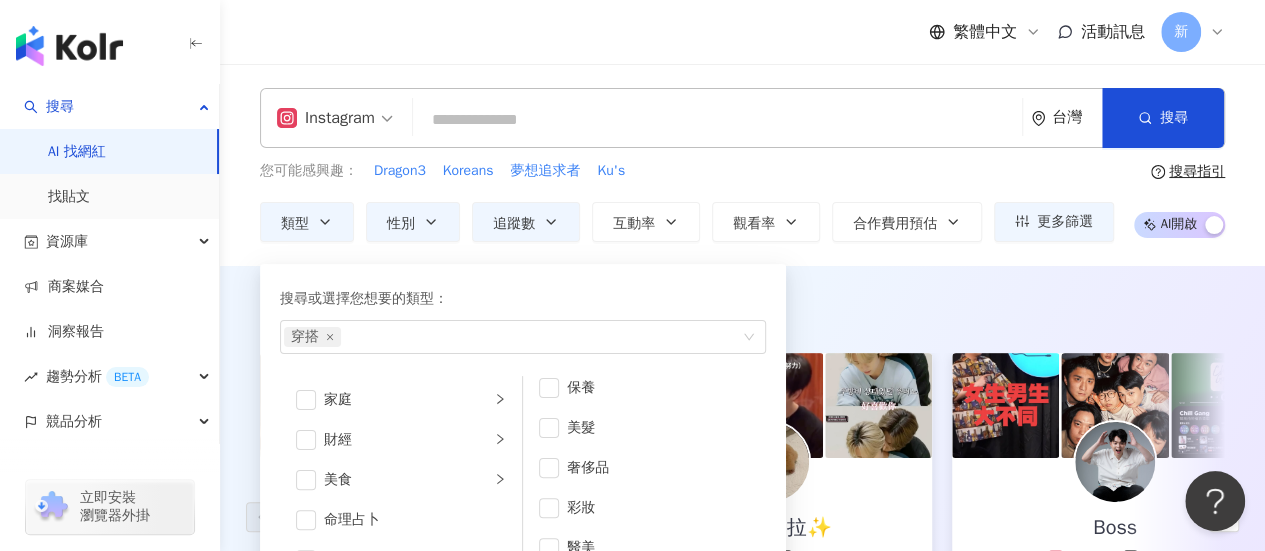 click on "您可能感興趣： Dragon3  Koreans  夢想追求者  Ku's" at bounding box center [687, 171] 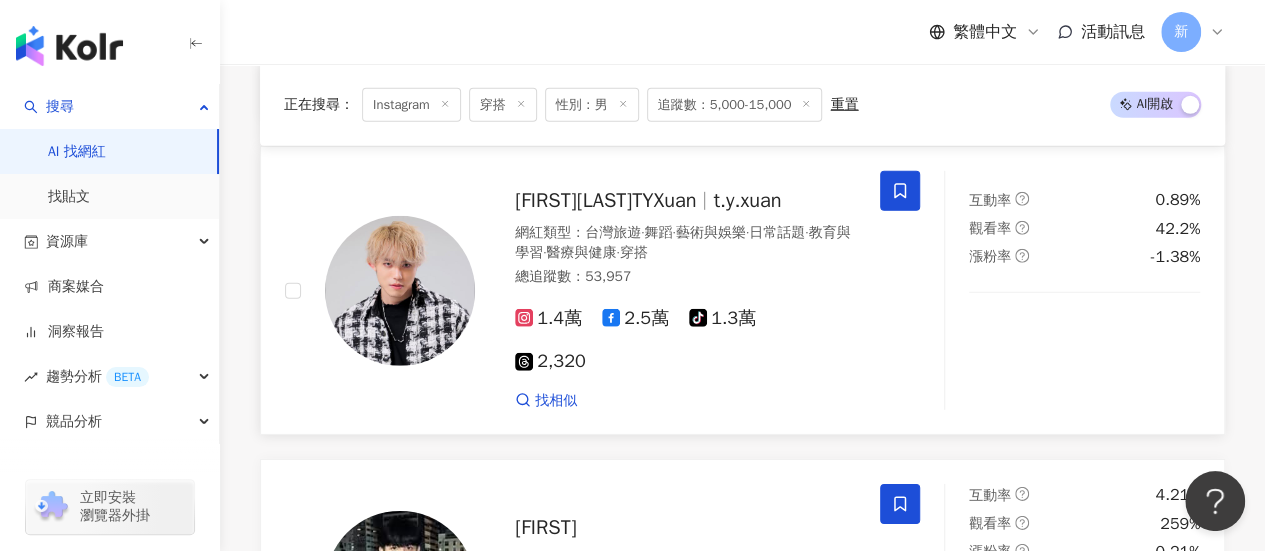 scroll, scrollTop: 3200, scrollLeft: 0, axis: vertical 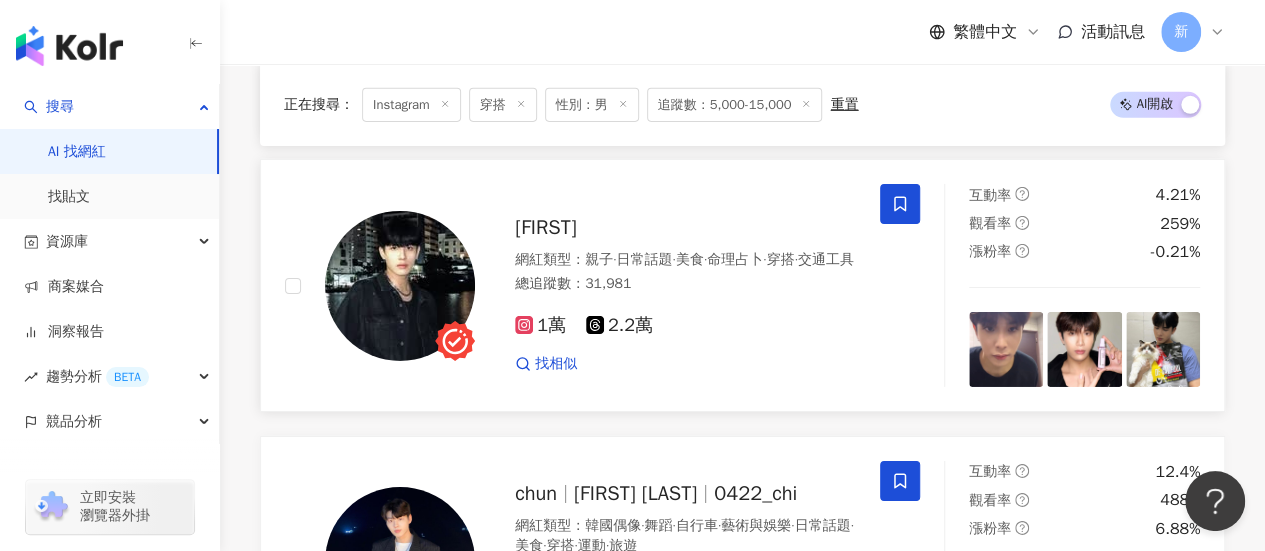 click on "裕翔" at bounding box center (546, 227) 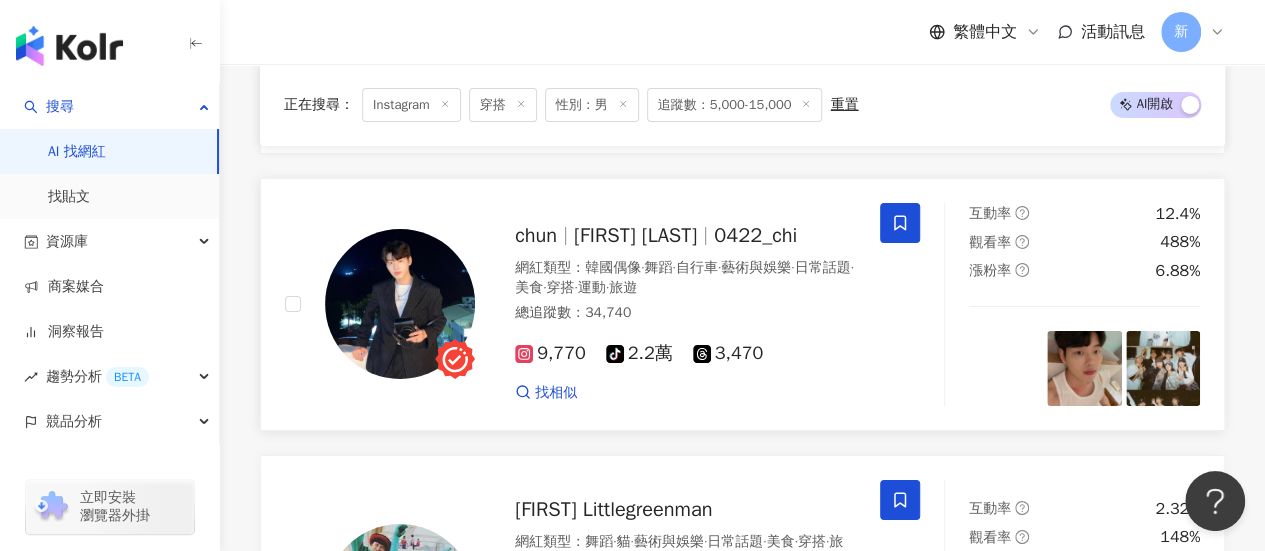 scroll, scrollTop: 3500, scrollLeft: 0, axis: vertical 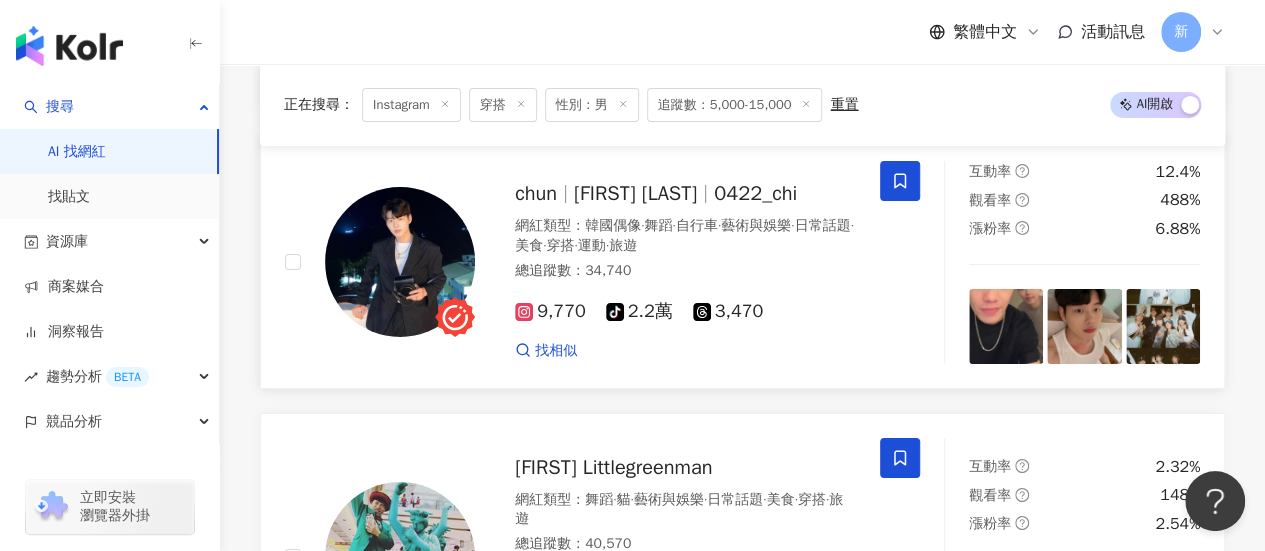 click on "吳浚綺" at bounding box center (635, 193) 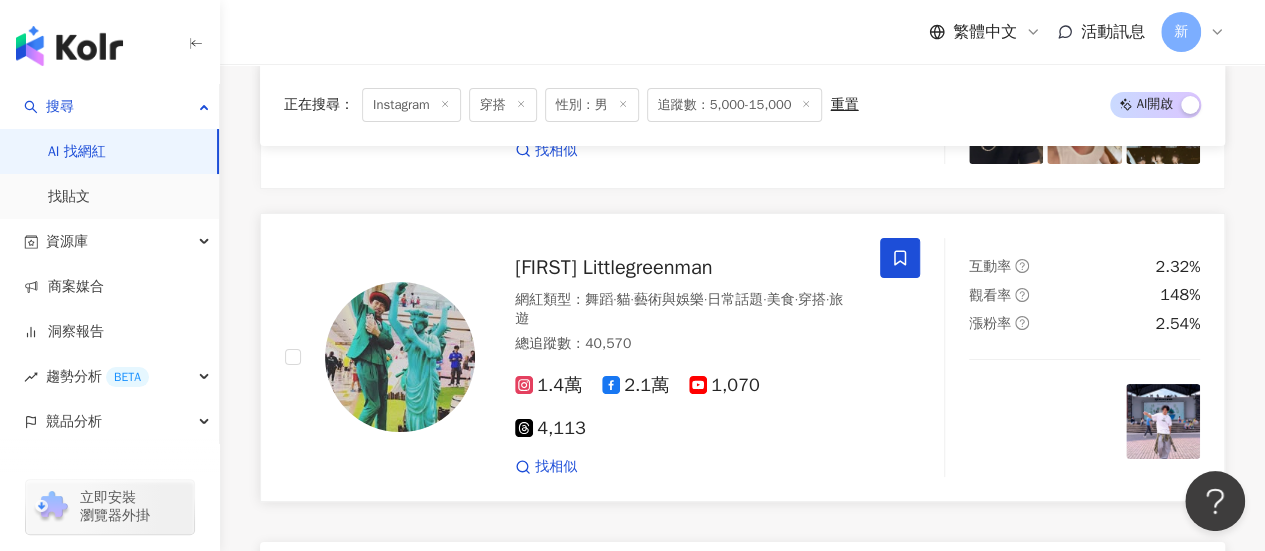 scroll, scrollTop: 4000, scrollLeft: 0, axis: vertical 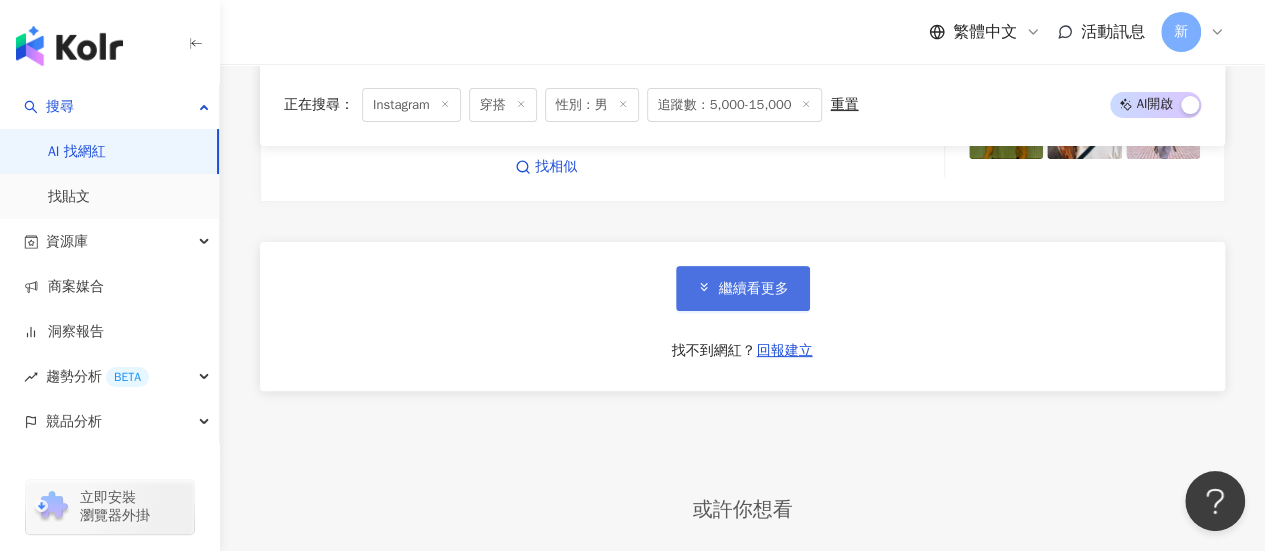 click on "繼續看更多" at bounding box center (754, 289) 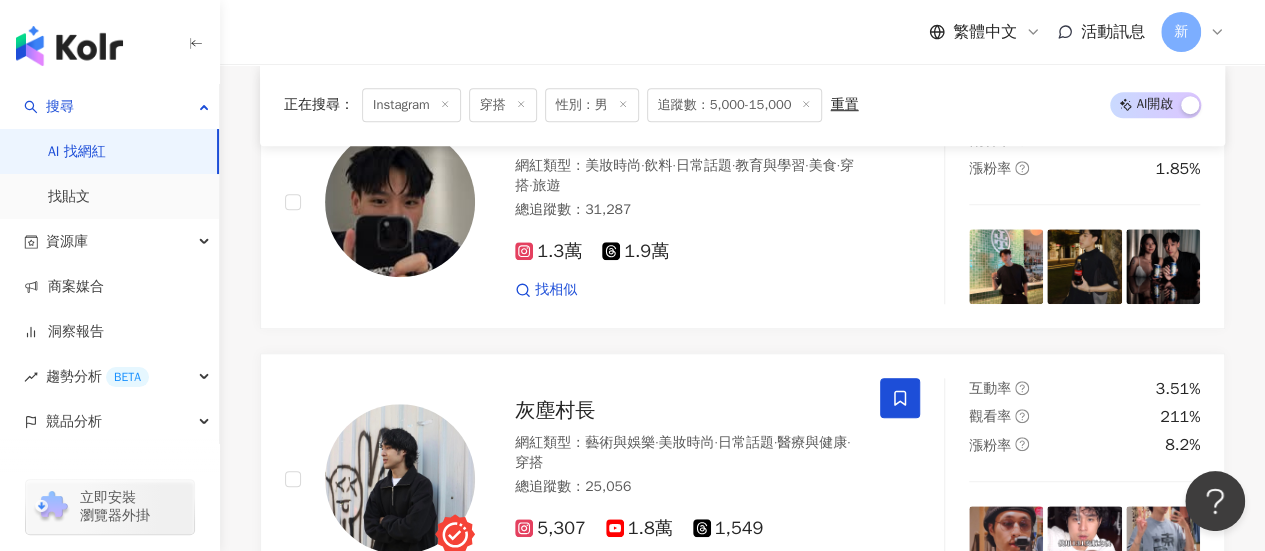 scroll, scrollTop: 4600, scrollLeft: 0, axis: vertical 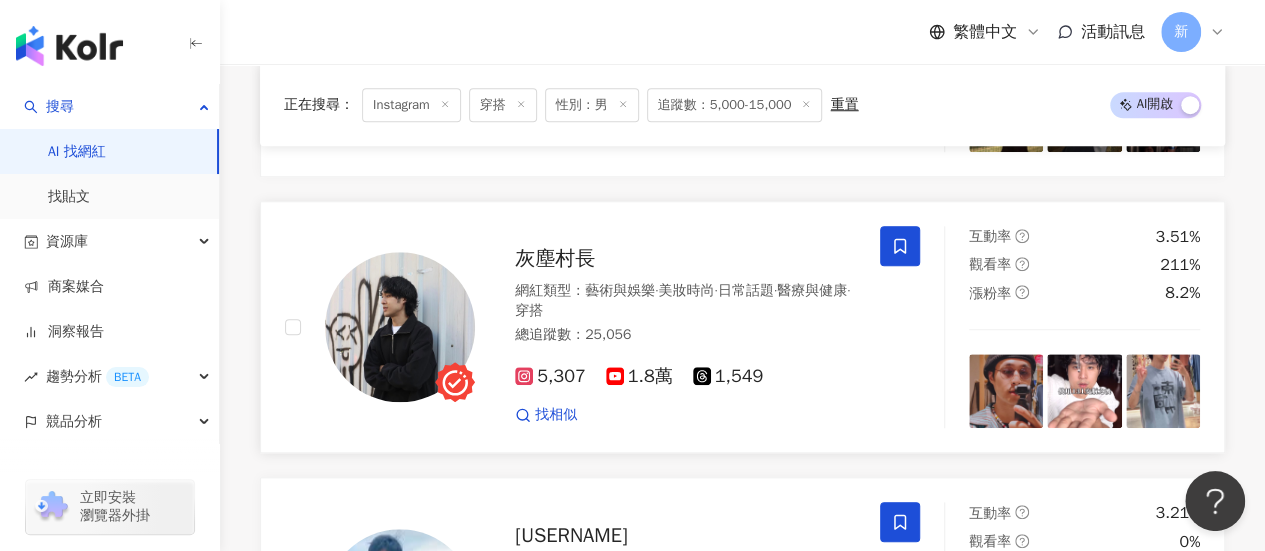click on "網紅類型 ： 藝術與娛樂  ·  美妝時尚  ·  日常話題  ·  醫療與健康  ·  穿搭" at bounding box center [685, 300] 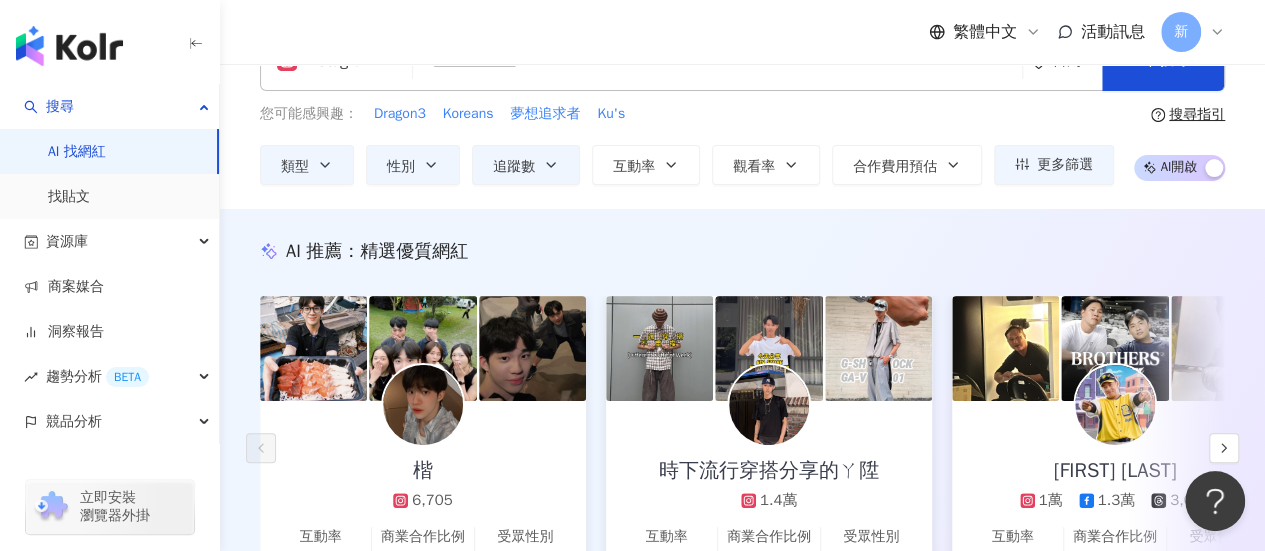 scroll, scrollTop: 0, scrollLeft: 0, axis: both 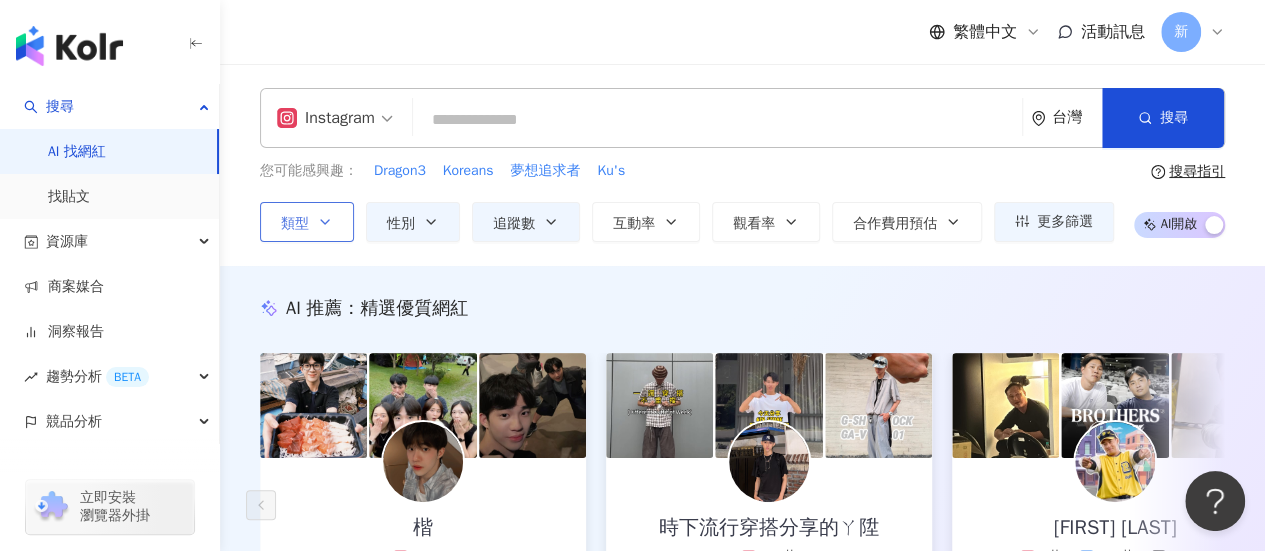 click 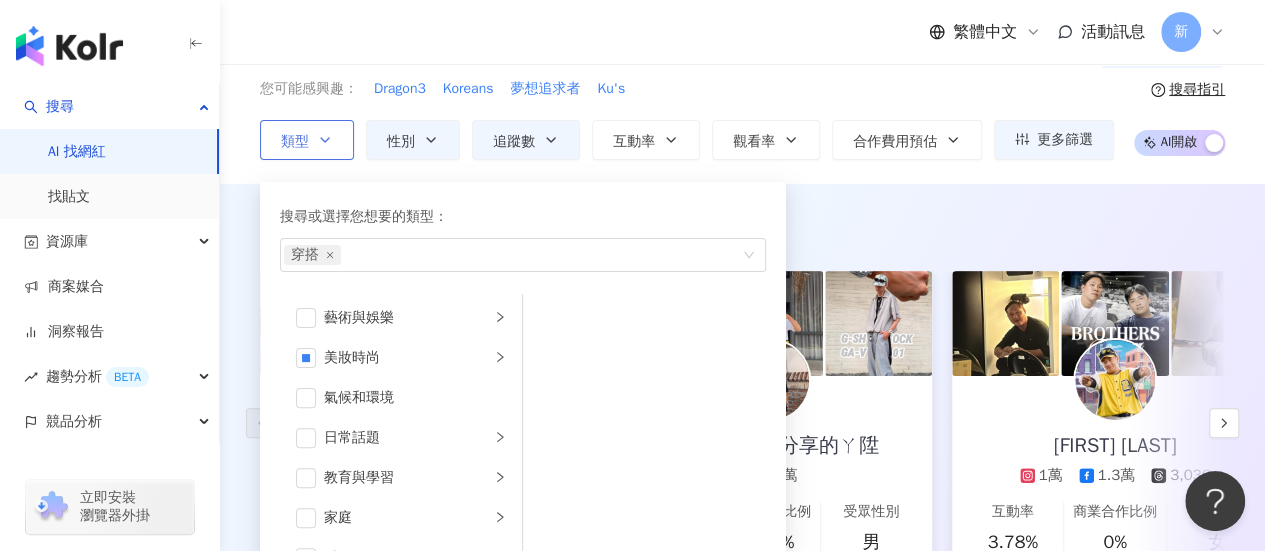 scroll, scrollTop: 100, scrollLeft: 0, axis: vertical 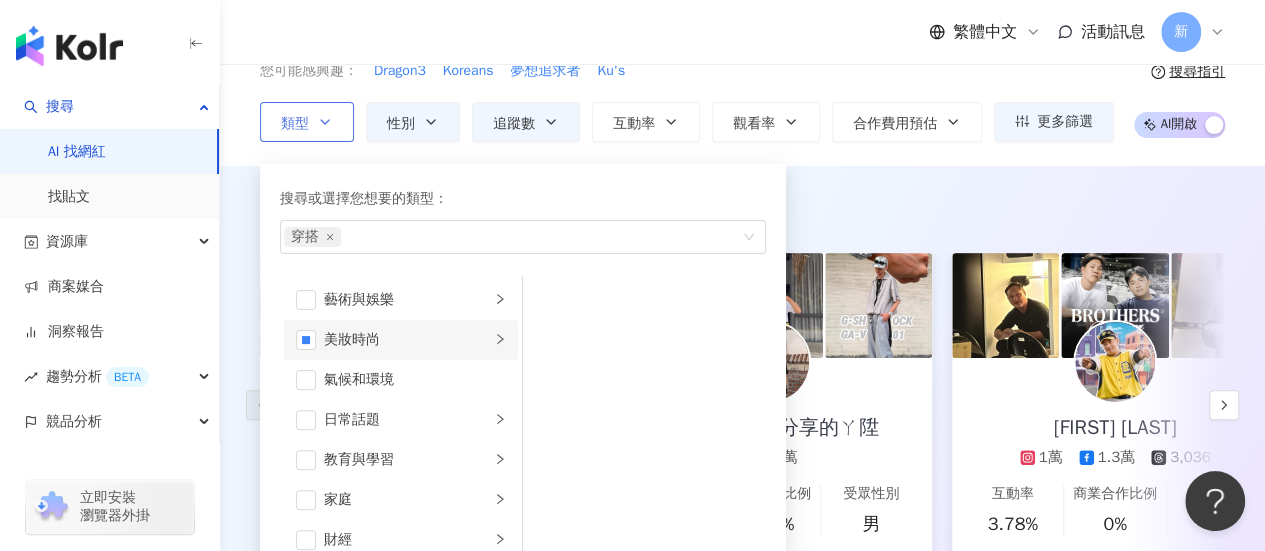 click on "美妝時尚" at bounding box center [407, 340] 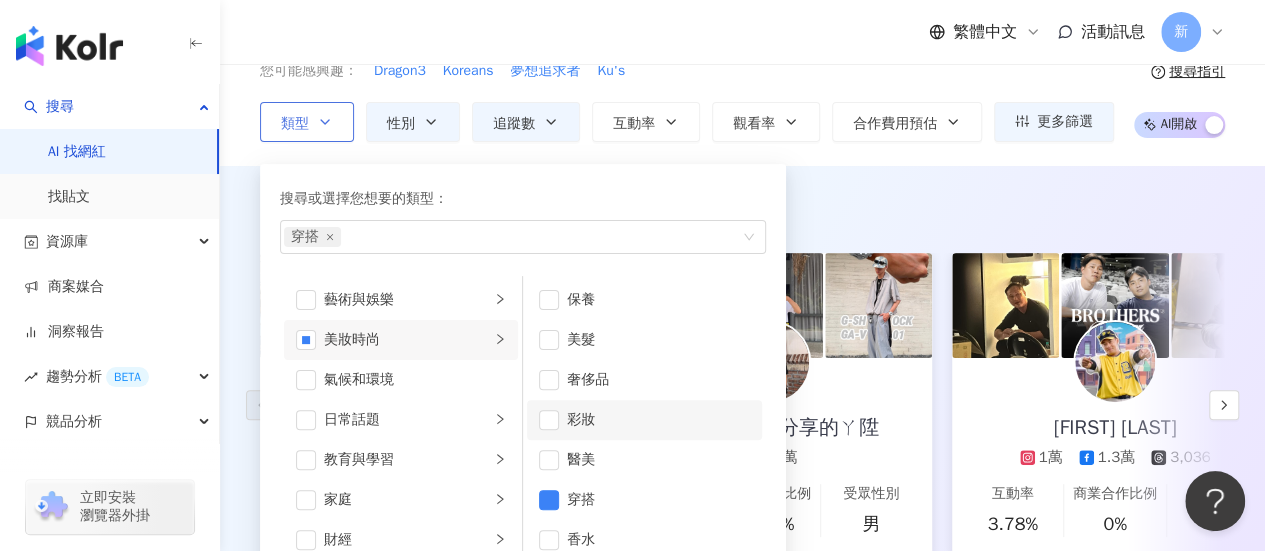 scroll, scrollTop: 12, scrollLeft: 0, axis: vertical 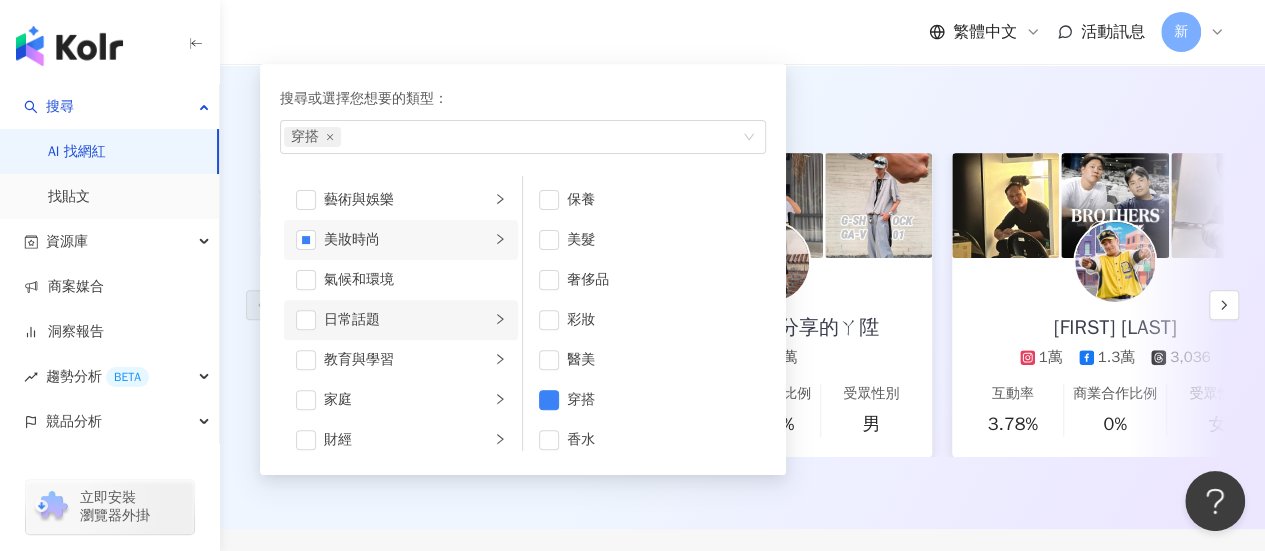 click on "日常話題" at bounding box center (407, 320) 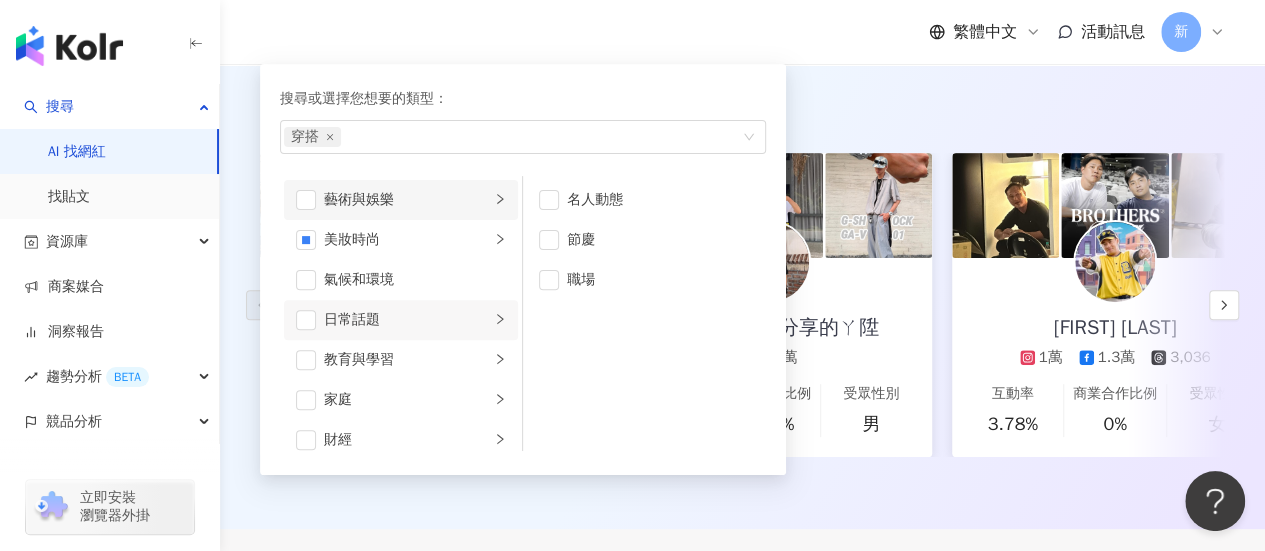 click on "藝術與娛樂" at bounding box center (407, 200) 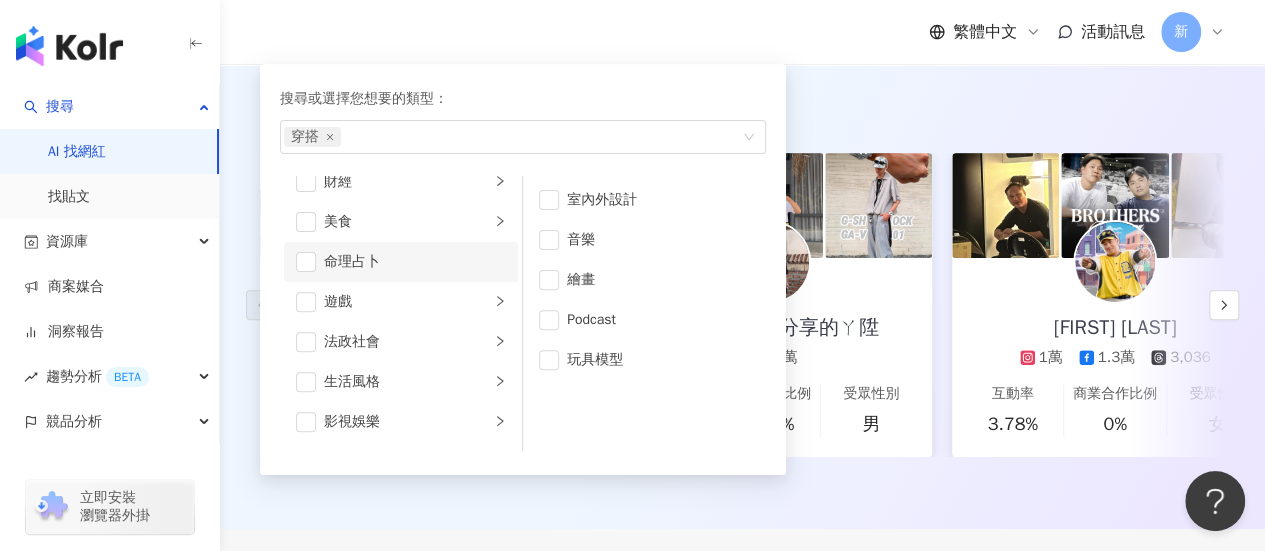scroll, scrollTop: 300, scrollLeft: 0, axis: vertical 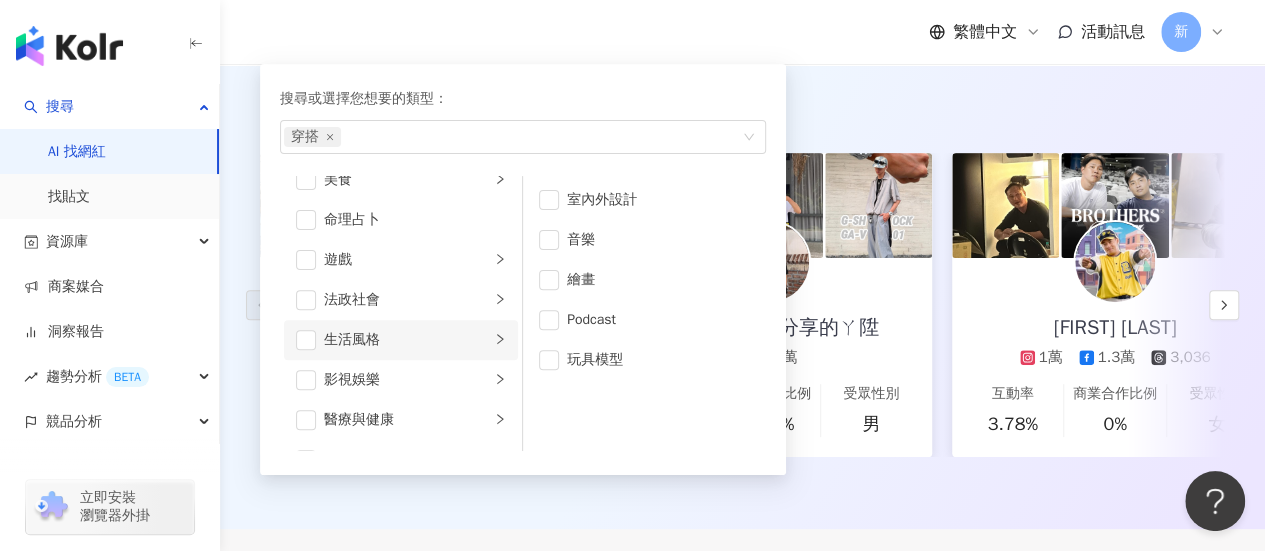 click on "生活風格" at bounding box center (407, 340) 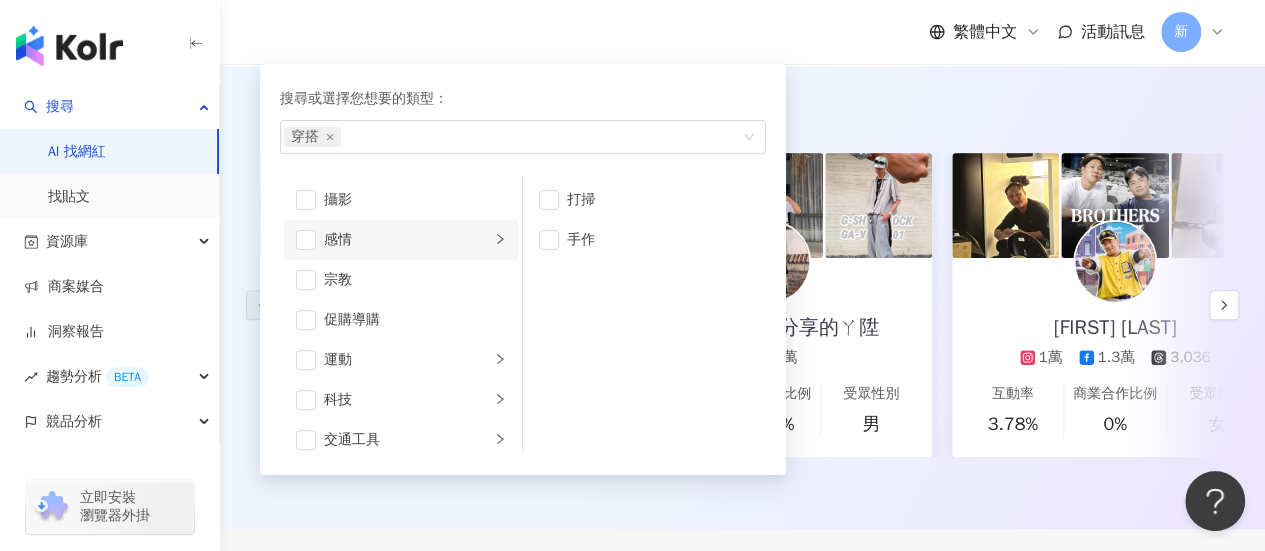 scroll, scrollTop: 692, scrollLeft: 0, axis: vertical 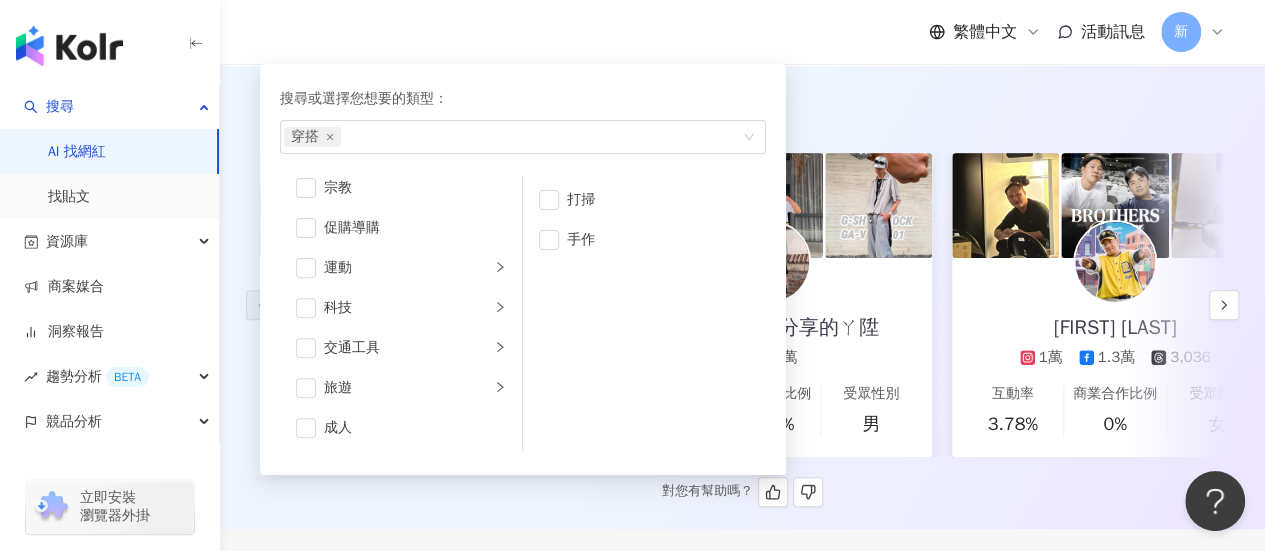 click on "AI 推薦 ： 精選優質網紅 楷 6,705 互動率 66.3% 商業合作比例 20% 受眾性別 男 時下流行穿搭分享的ㄚ陞 1.4萬 互動率 61.8% 商業合作比例 65.5% 受眾性別 男 王政順 1萬 1.3萬 3,036 互動率 3.78% 商業合作比例 0% 受眾性別 女 尤拿·Wilson 9,418 2,578 互動率 41.6% 商業合作比例 31.6% 受眾性別 男 yayoggggg 9,857 7,635 互動率 3.47% 商業合作比例 76.2% 受眾性別 女 tall1130 5,281 970 互動率 34.8% 商業合作比例 20% 受眾性別 女 ezalen29 8,130 1,554 互動率 29.8% 商業合作比例 68.2% 受眾性別 男 hao.tse 5,049 728 互動率 25% 商業合作比例 25% 受眾性別 女 Brian 鄭彫秦 1.4萬 8,548 互動率 22.3% 商業合作比例 29.2% 受眾性別 女 詹傑宇 9,815 6,306 互動率 18.3% 商業合作比例 15.4% 受眾性別 男 zhong901202 7,846 互動率 18% 商業合作比例 33.3% 受眾性別 男 bieber8979 8,480 5,621 互動率 17.2% 商業合作比例 72.7% 受眾性別 女 對您有幫助嗎？" at bounding box center [742, 301] 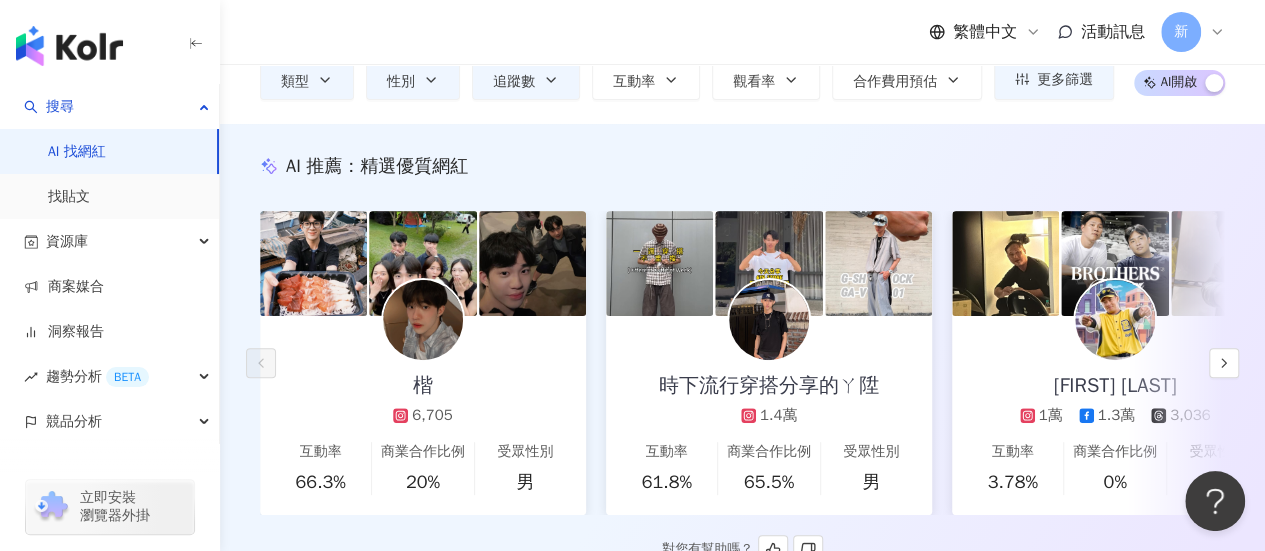 scroll, scrollTop: 0, scrollLeft: 0, axis: both 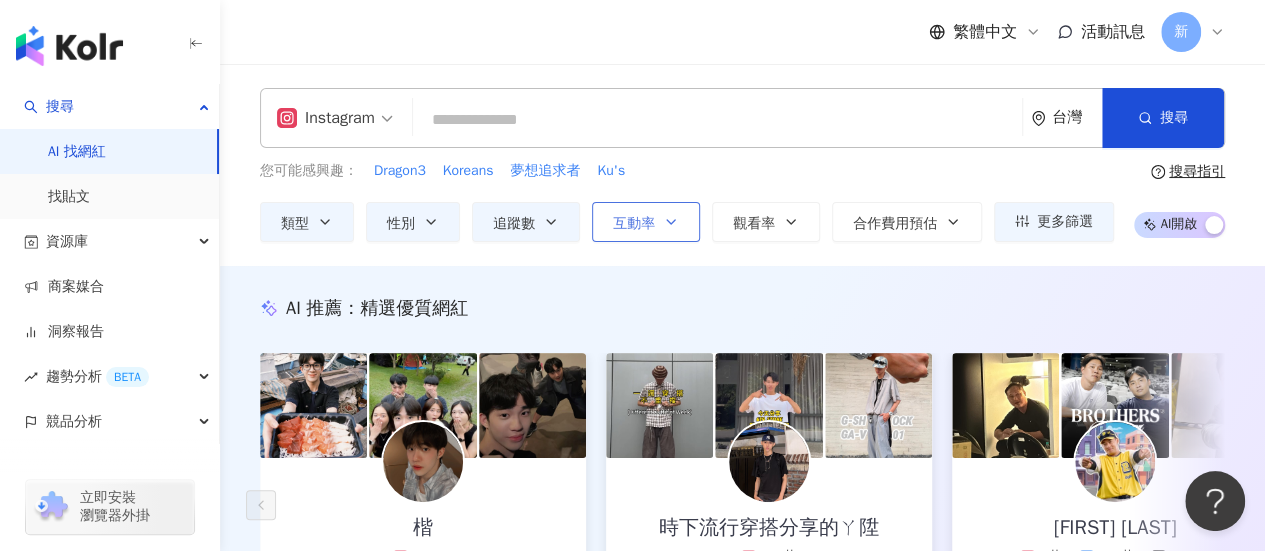 click 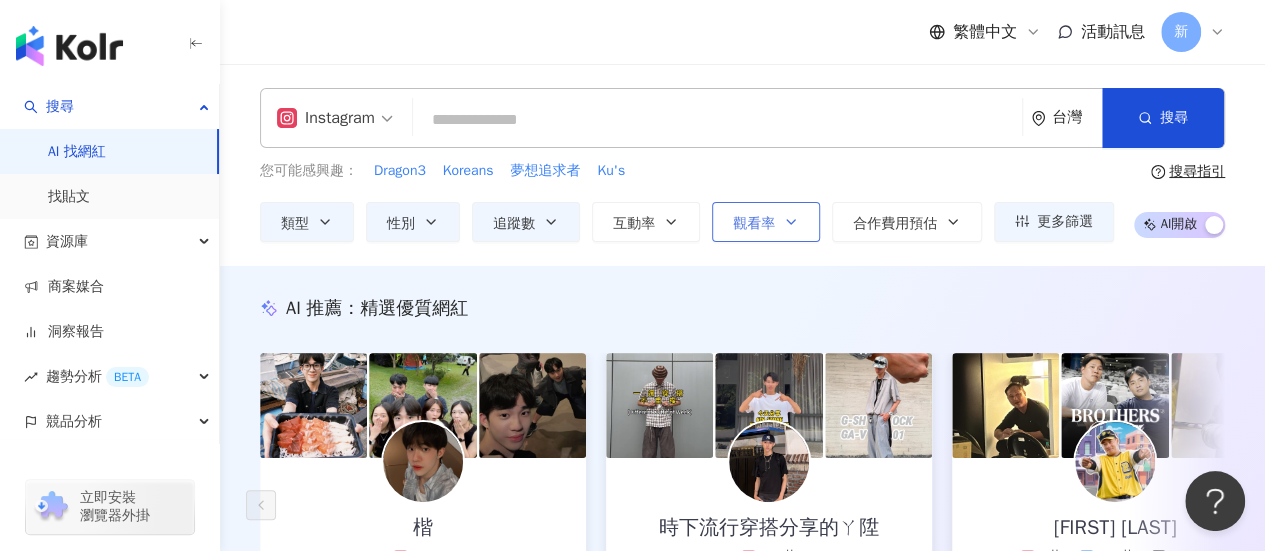 click on "觀看率" at bounding box center (766, 222) 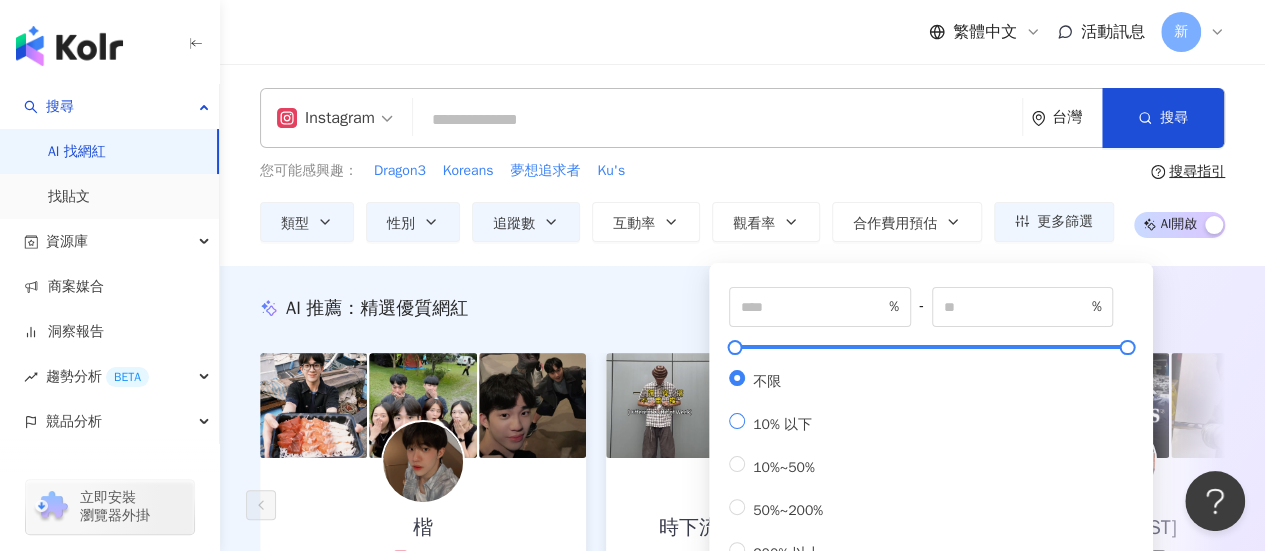 scroll, scrollTop: 100, scrollLeft: 0, axis: vertical 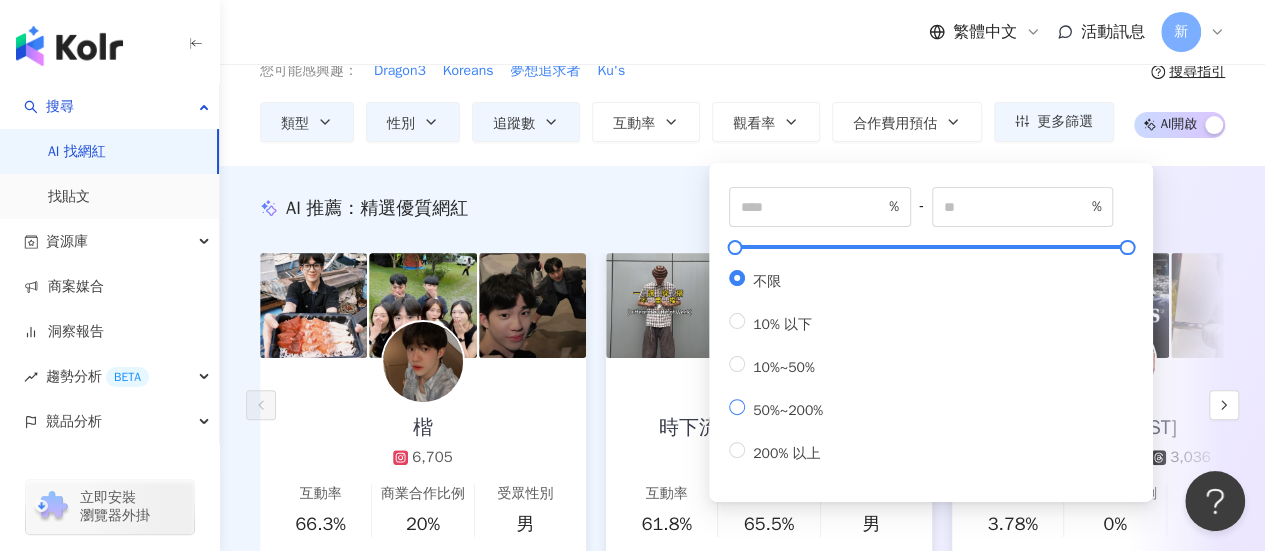 click on "50%~200%" at bounding box center [788, 410] 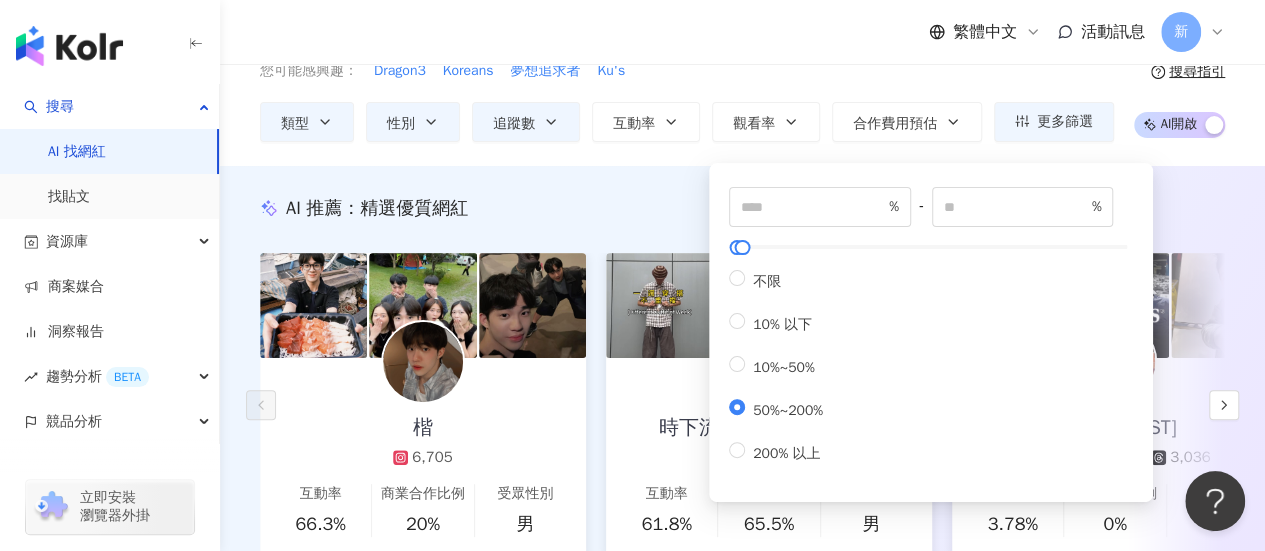 type on "**" 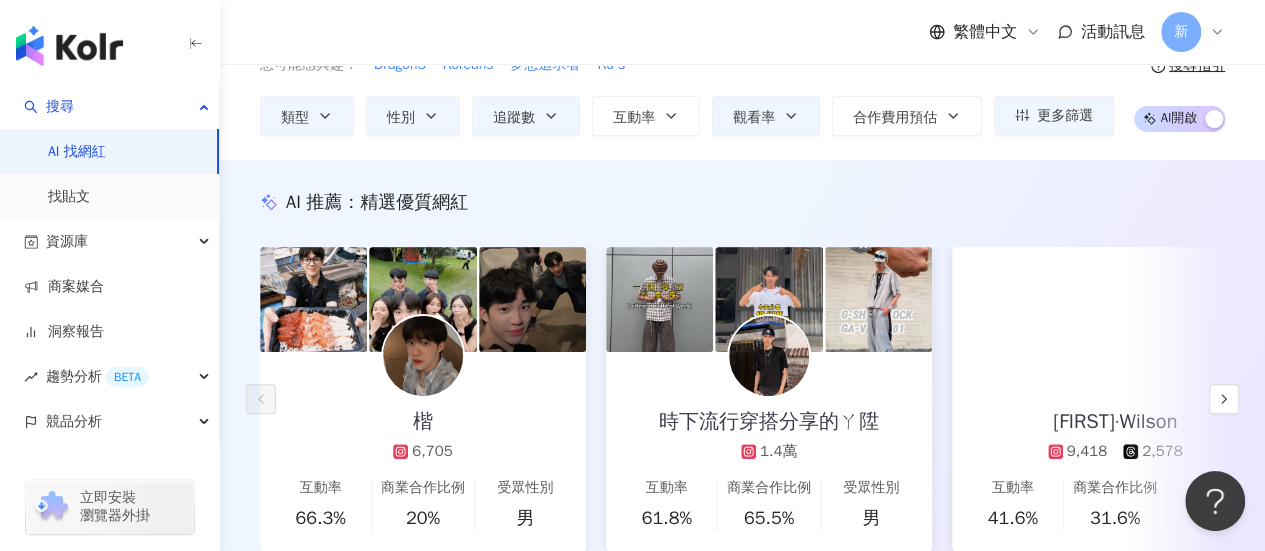 scroll, scrollTop: 300, scrollLeft: 0, axis: vertical 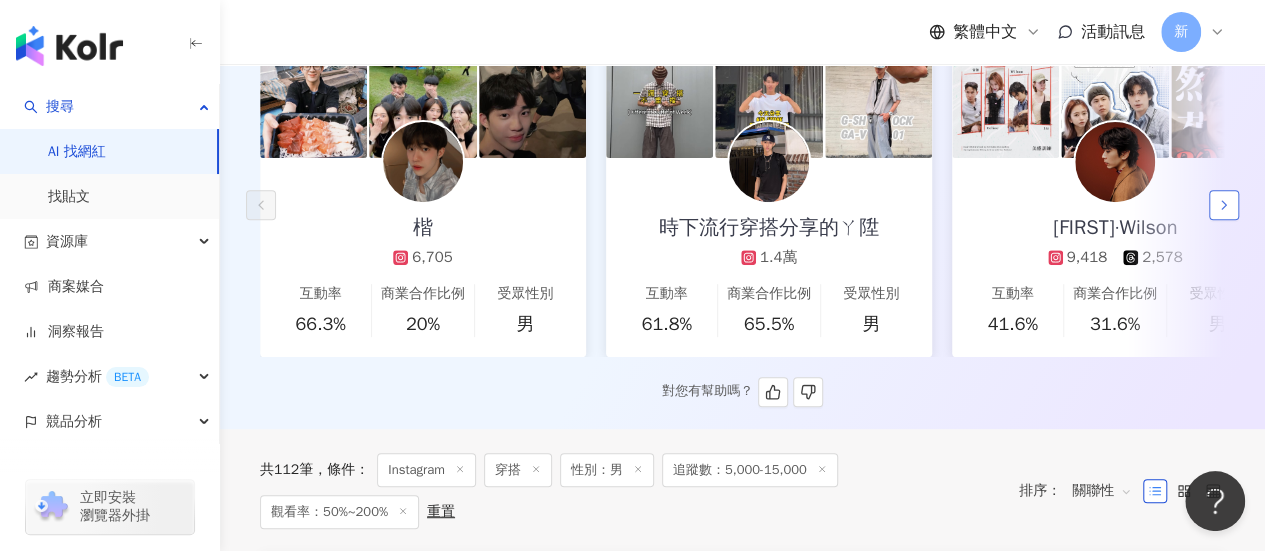click at bounding box center [1224, 205] 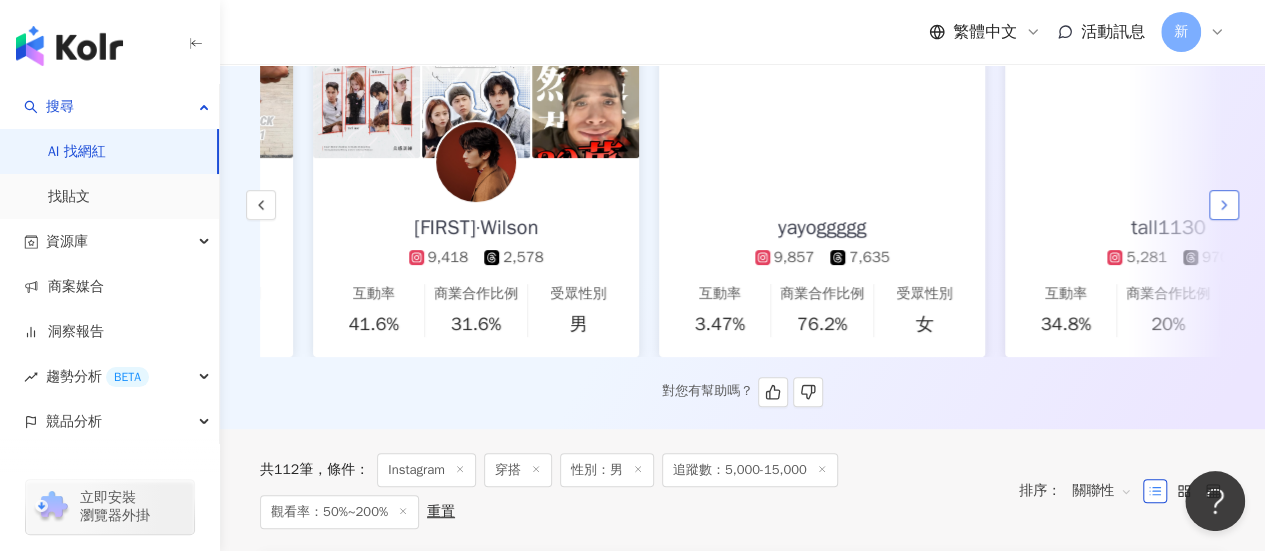 scroll, scrollTop: 0, scrollLeft: 692, axis: horizontal 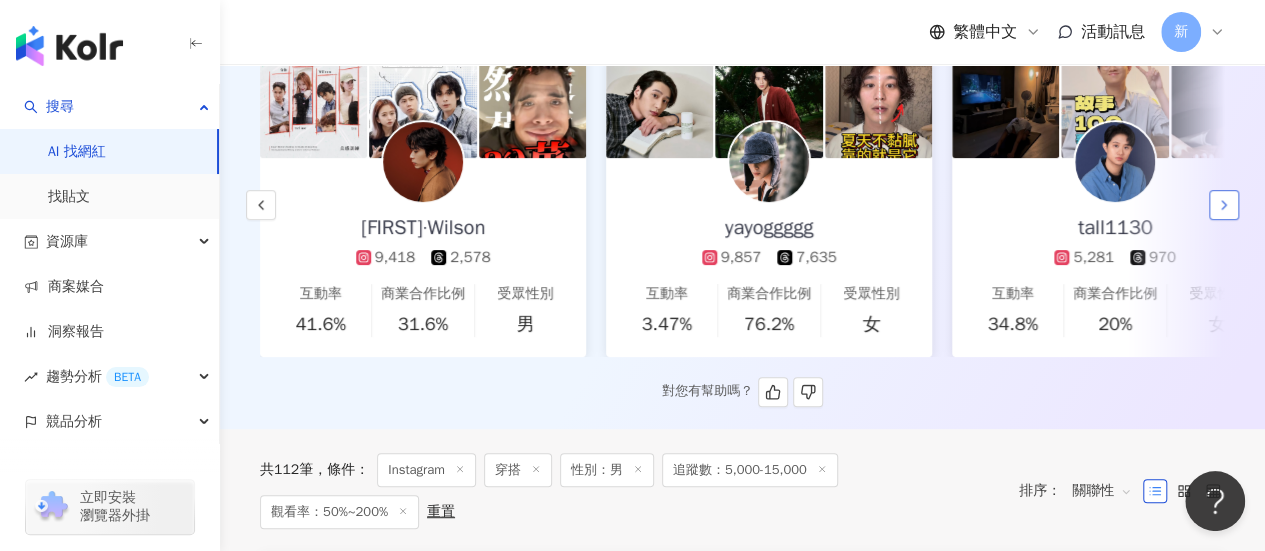 click at bounding box center [1224, 205] 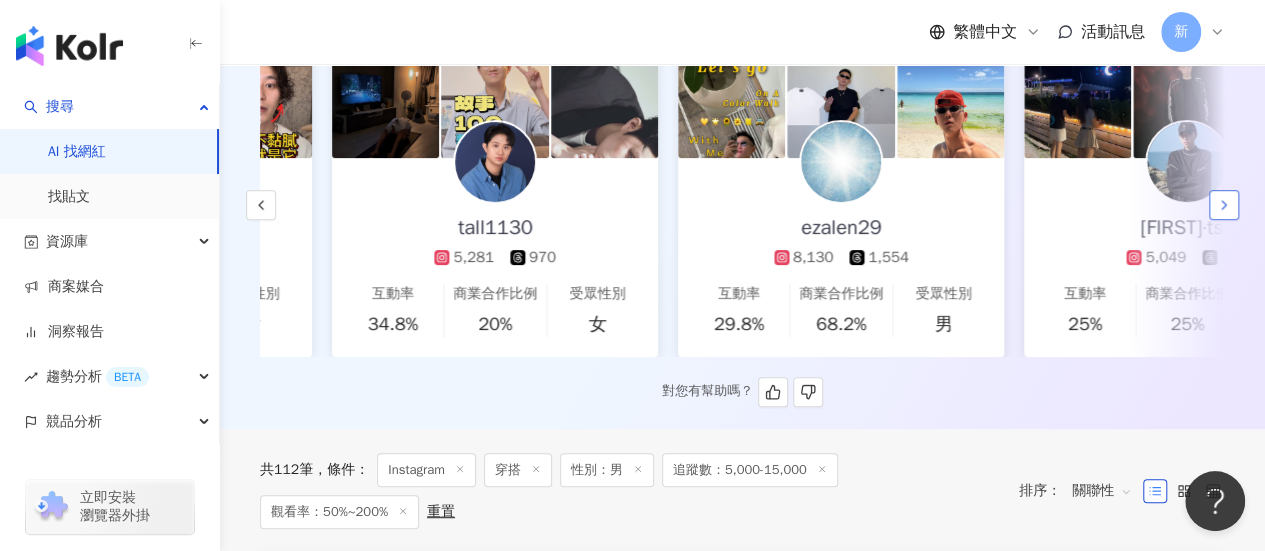 scroll, scrollTop: 0, scrollLeft: 1384, axis: horizontal 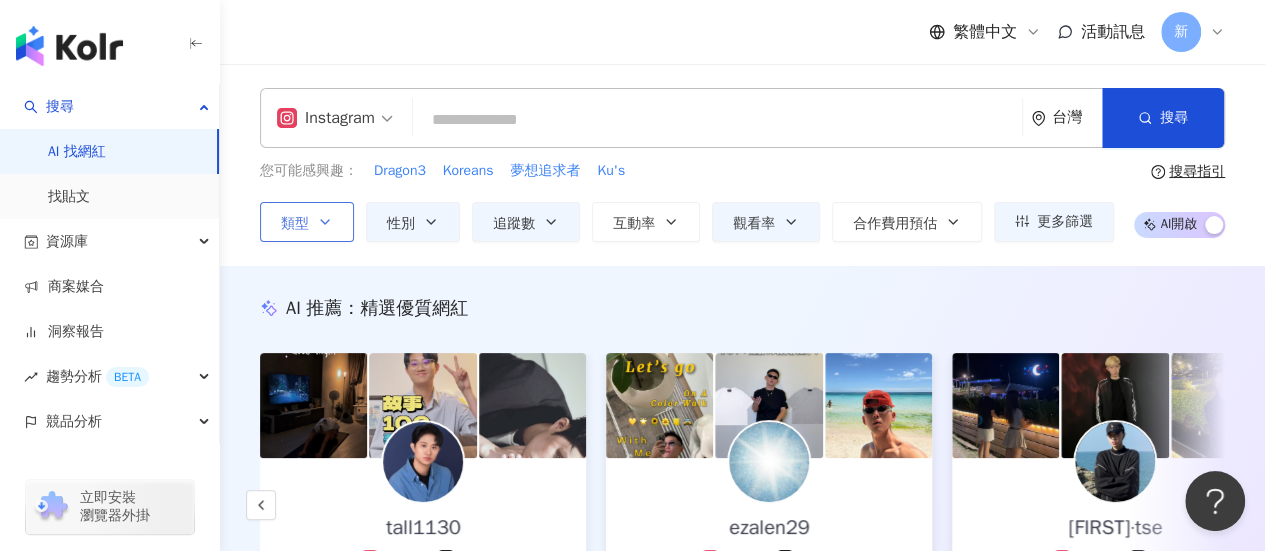 click 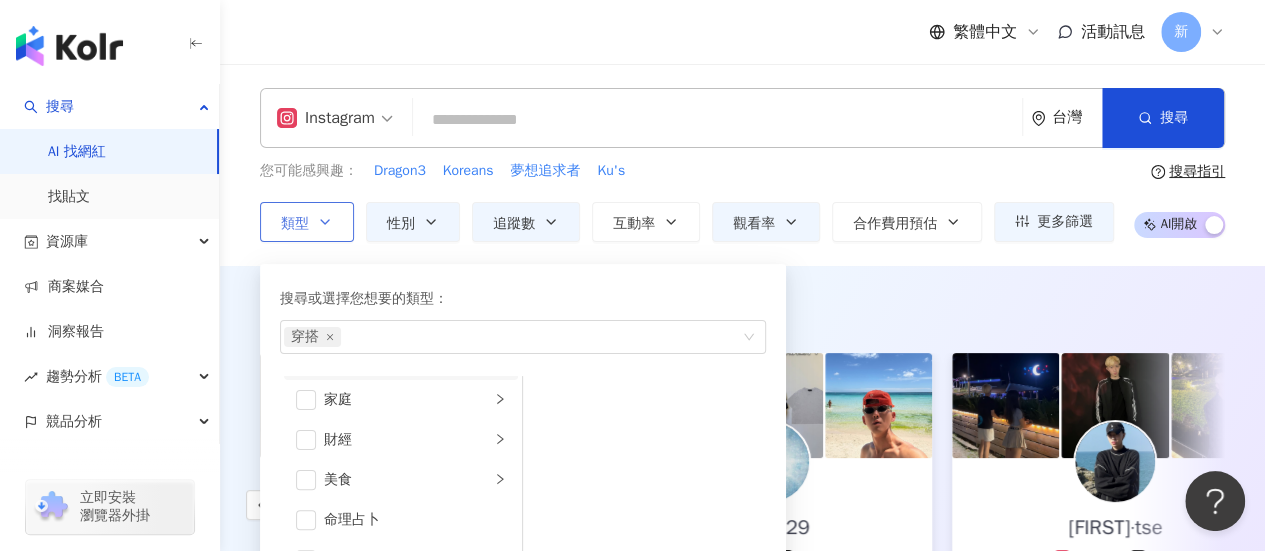 scroll, scrollTop: 100, scrollLeft: 0, axis: vertical 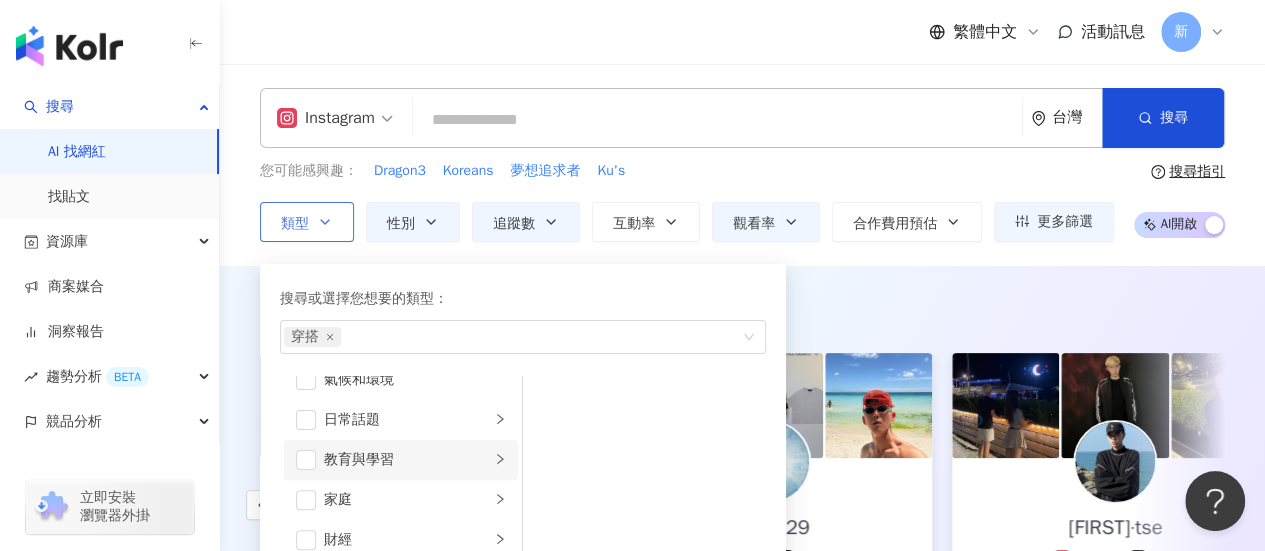 click on "教育與學習" at bounding box center (407, 460) 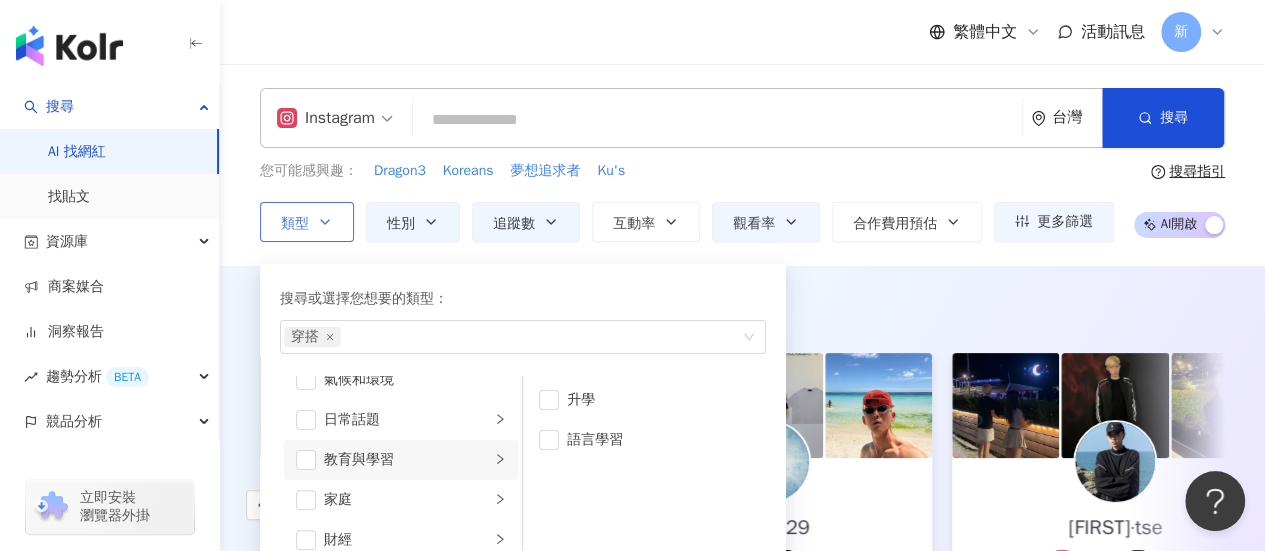 scroll, scrollTop: 200, scrollLeft: 0, axis: vertical 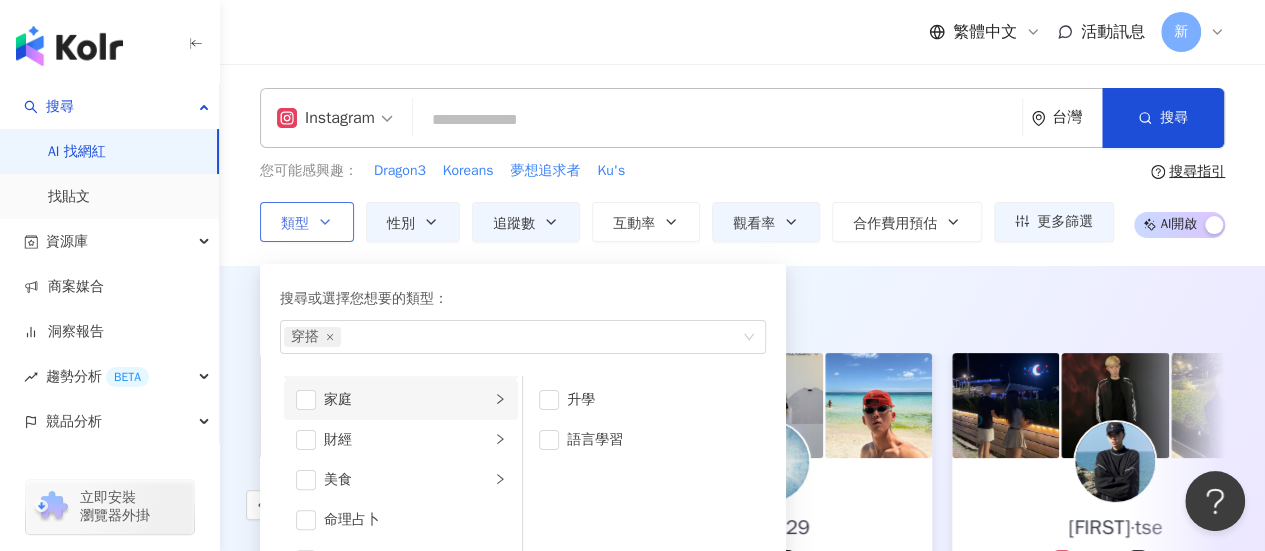 click on "家庭" at bounding box center [407, 400] 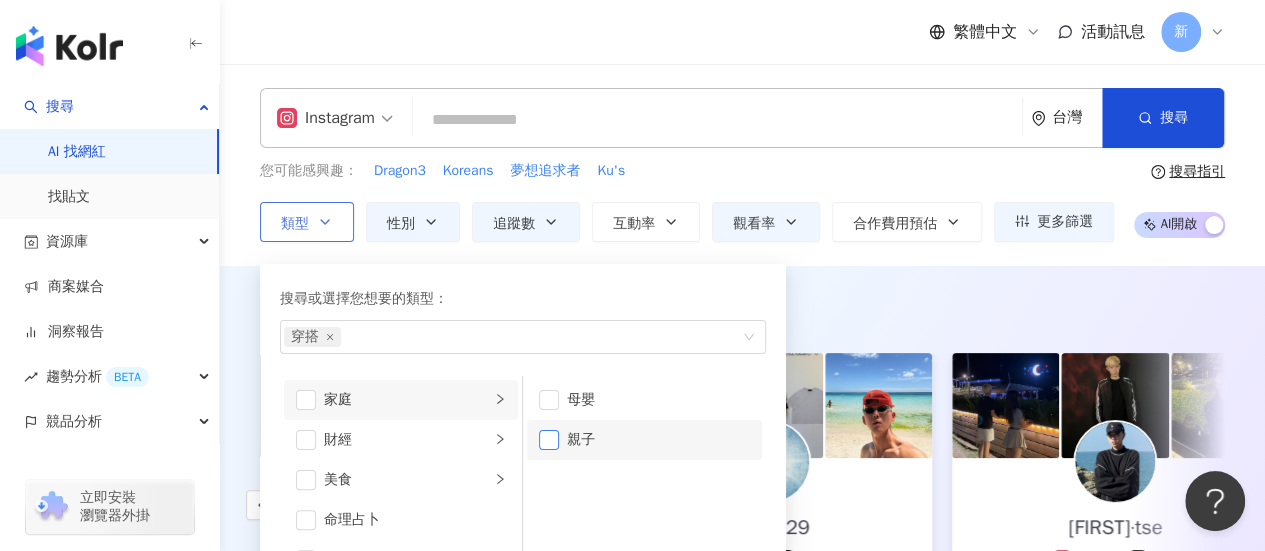 click at bounding box center [549, 440] 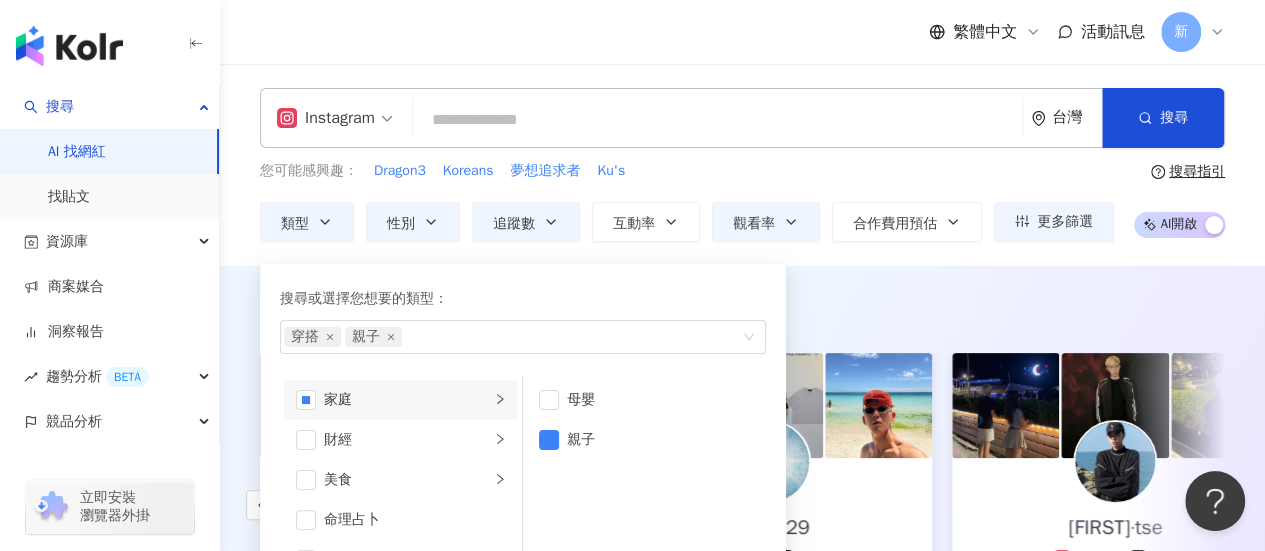 click on "AI 推薦 ： 精選優質網紅" at bounding box center (742, 308) 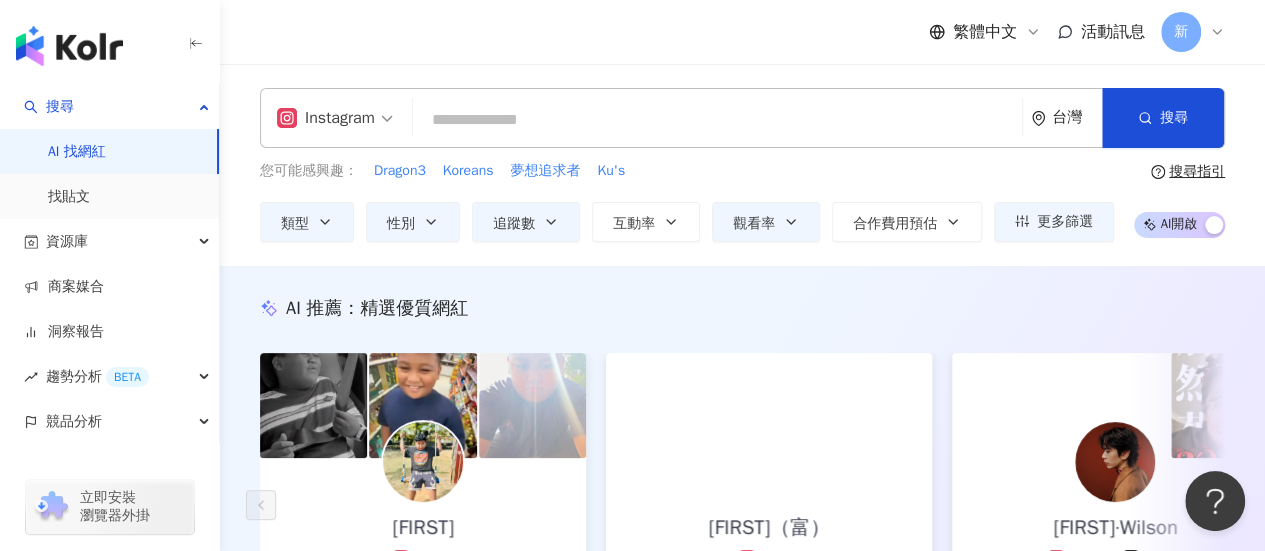 scroll, scrollTop: 0, scrollLeft: 0, axis: both 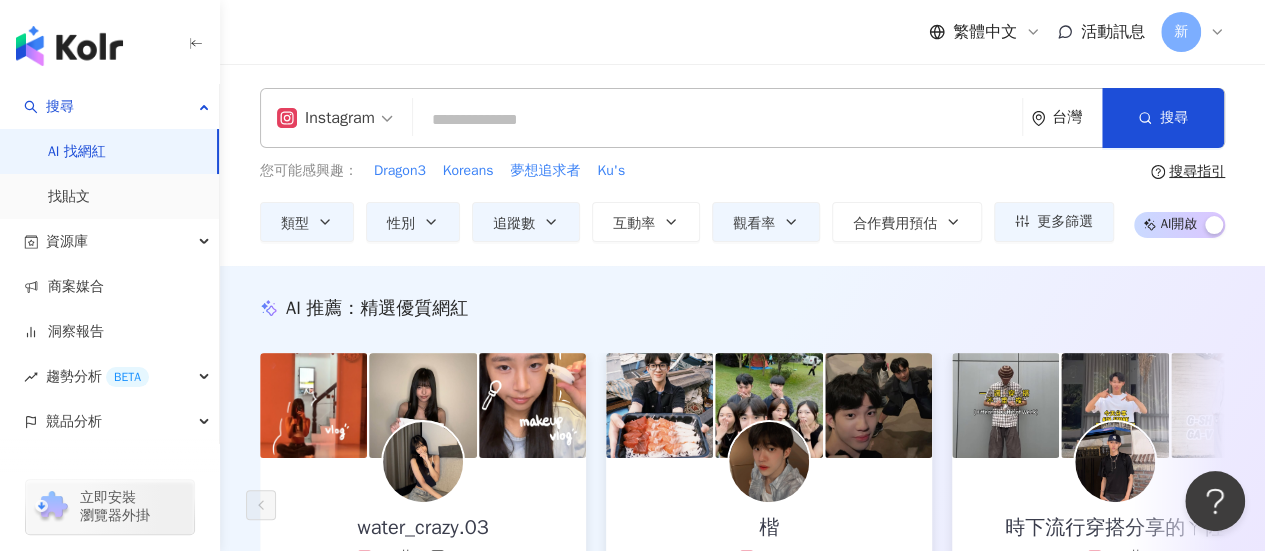 click on "AI 推薦 ： 精選優質網紅 water_crazy.03 1.2萬 1,321 互動率 95.6% 商業合作比例 28.6% 受眾性別 女 楷 6,705 互動率 66.3% 商業合作比例 20% 受眾性別 男 時下流行穿搭分享的ㄚ陞 1.4萬 互動率 61.8% 商業合作比例 65.5% 受眾性別 男 haoen1014 1.1萬 1,609 互動率 46.1% 商業合作比例 28.6% 受眾性別 女 祐祐 9,414 互動率 45.5% 商業合作比例 0% 受眾性別 女 小馥（富） 8,655 互動率 43.6% 商業合作比例 20% 受眾性別 女 尤拿·Wilson 9,418 2,578 互動率 41.6% 商業合作比例 31.6% 受眾性別 男 yayoggggg 9,857 7,635 互動率 3.47% 商業合作比例 76.2% 受眾性別 女 tall1130 5,281 970 互動率 34.8% 商業合作比例 20% 受眾性別 女 博美寶寶 Wesley 6,741 1,587 互動率 32.7% 商業合作比例 60% 受眾性別 女 ezalen29 8,130 1,554 互動率 29.8% 商業合作比例 68.2% 受眾性別 男 hao.tse 5,049 728 互動率 25% 商業合作比例 25% 受眾性別 女 對您有幫助嗎？" at bounding box center [742, 501] 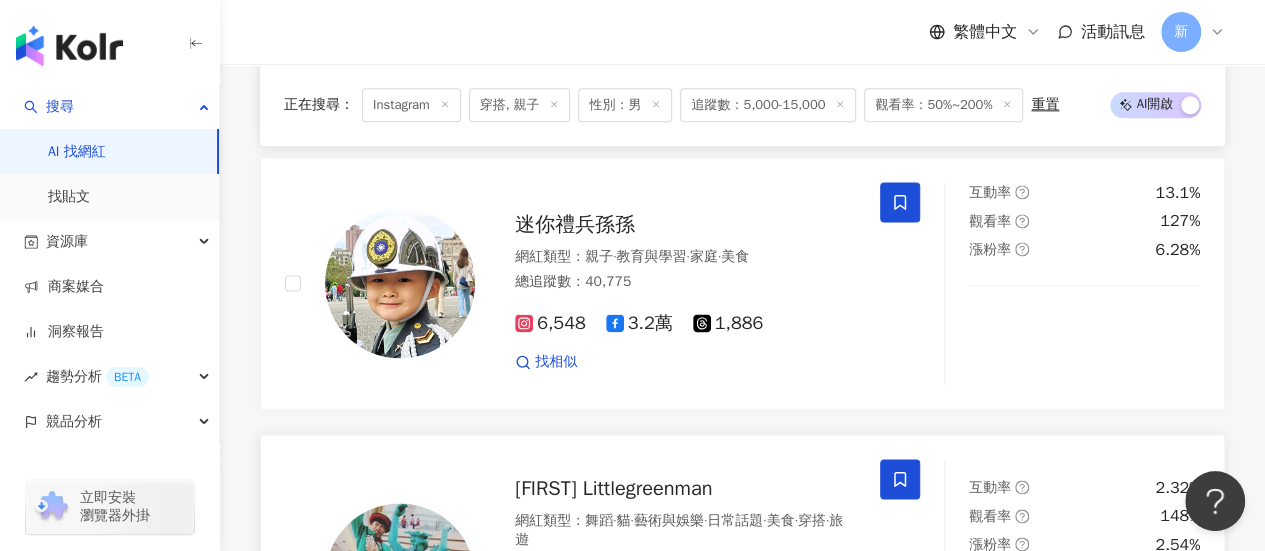 scroll, scrollTop: 1200, scrollLeft: 0, axis: vertical 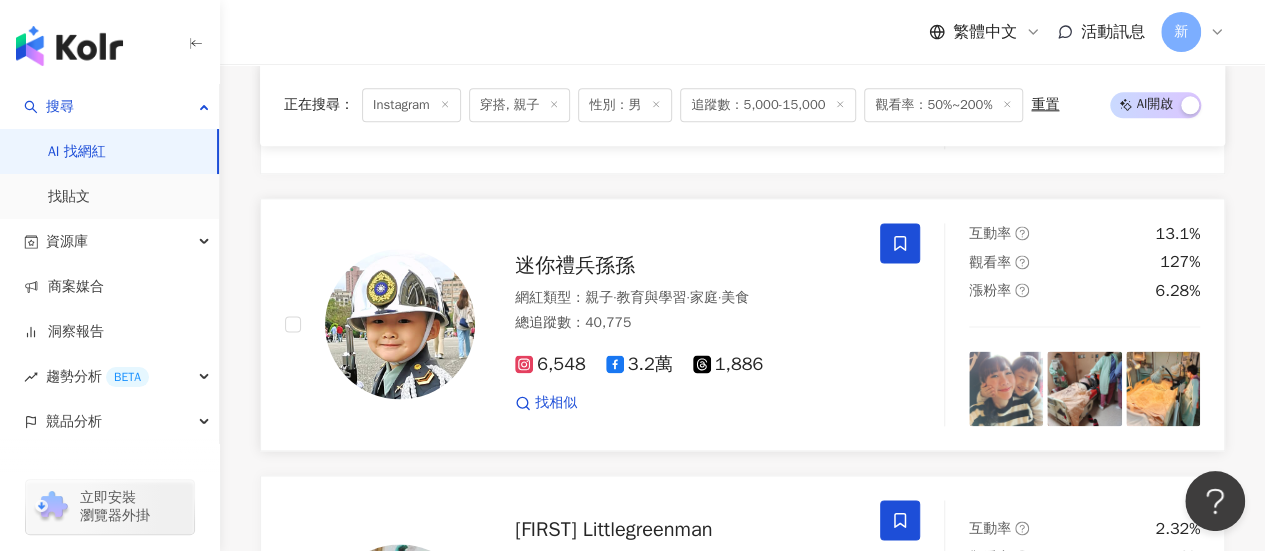 click on "迷你禮兵孫孫" at bounding box center [575, 265] 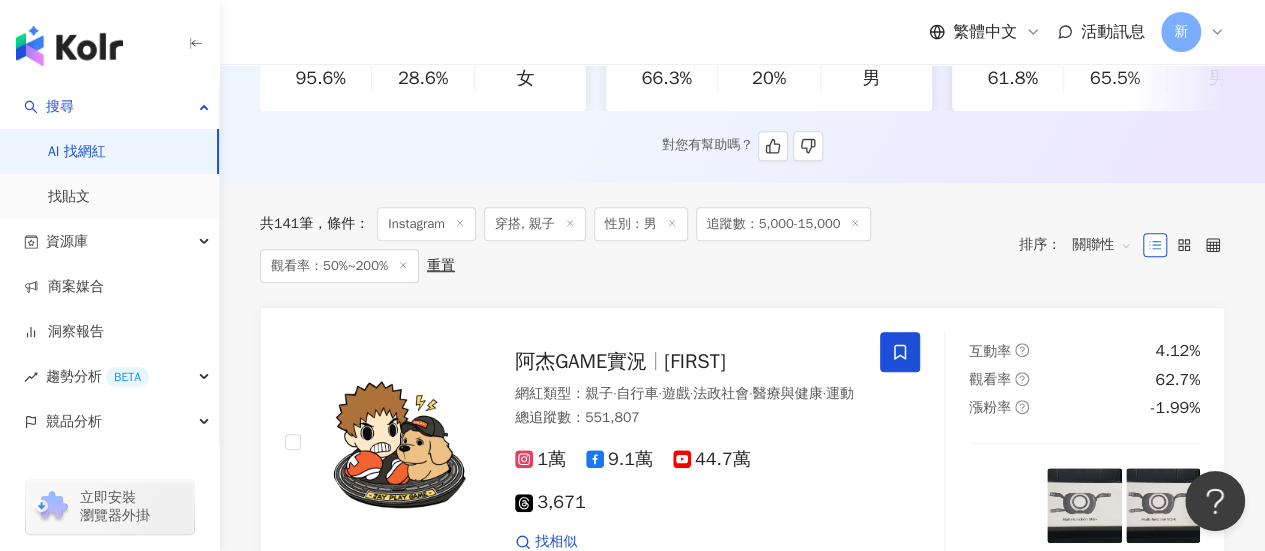 scroll, scrollTop: 500, scrollLeft: 0, axis: vertical 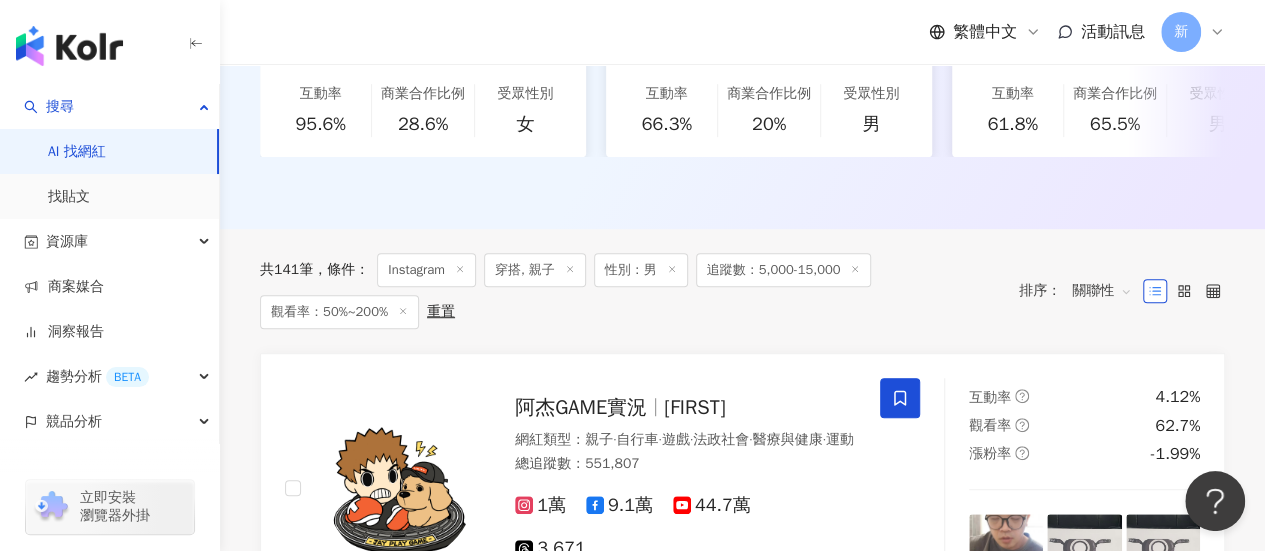 click on "穿搭, 親子" at bounding box center (535, 270) 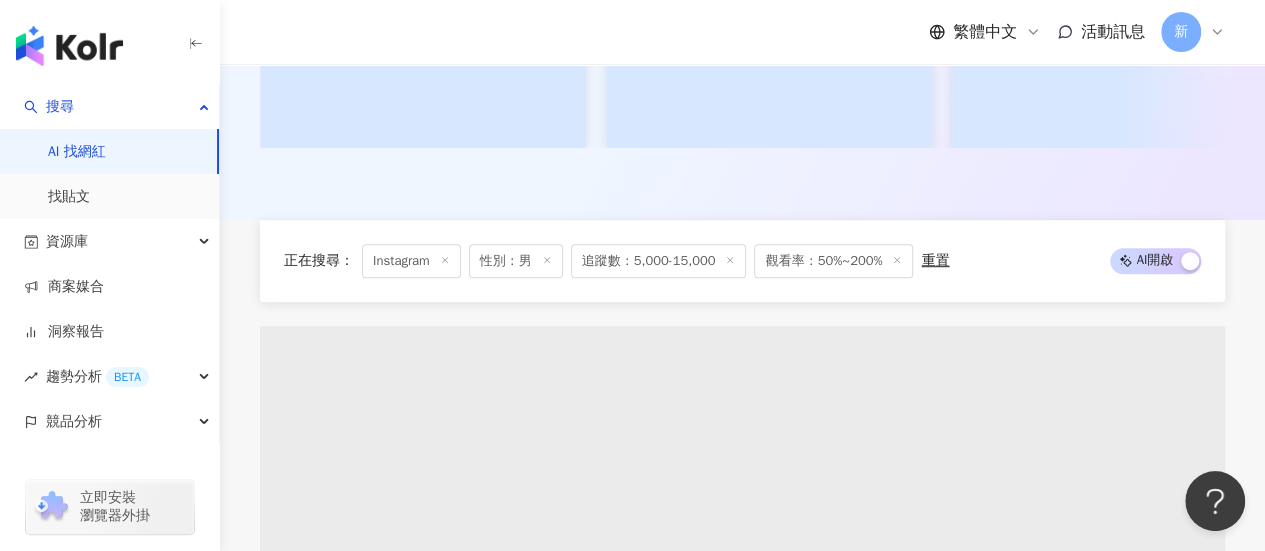 scroll, scrollTop: 0, scrollLeft: 0, axis: both 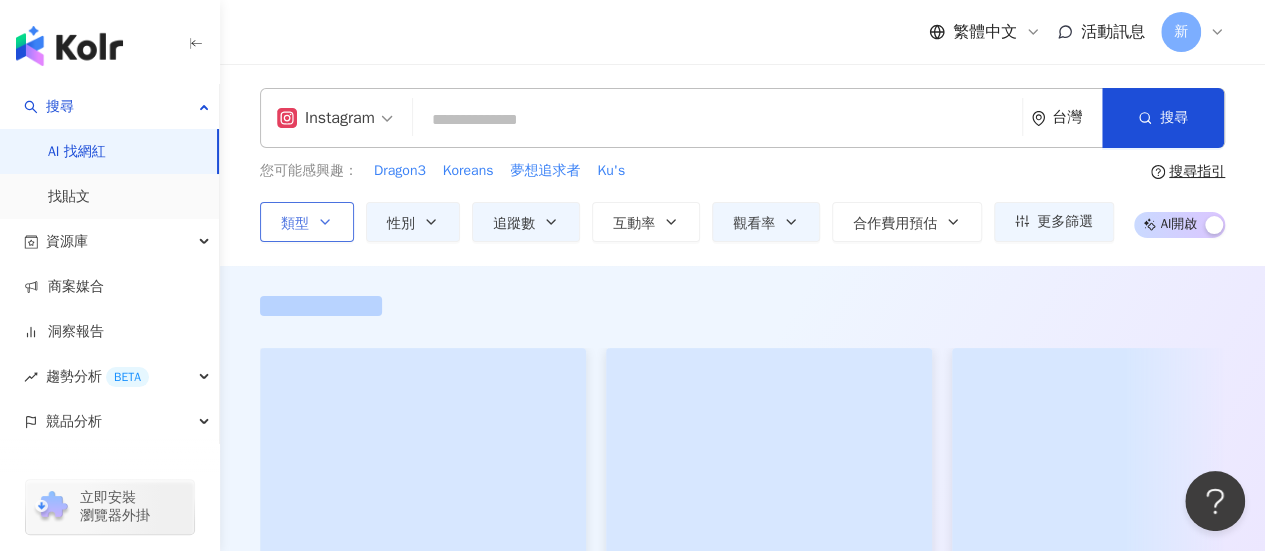 click on "類型" at bounding box center [295, 224] 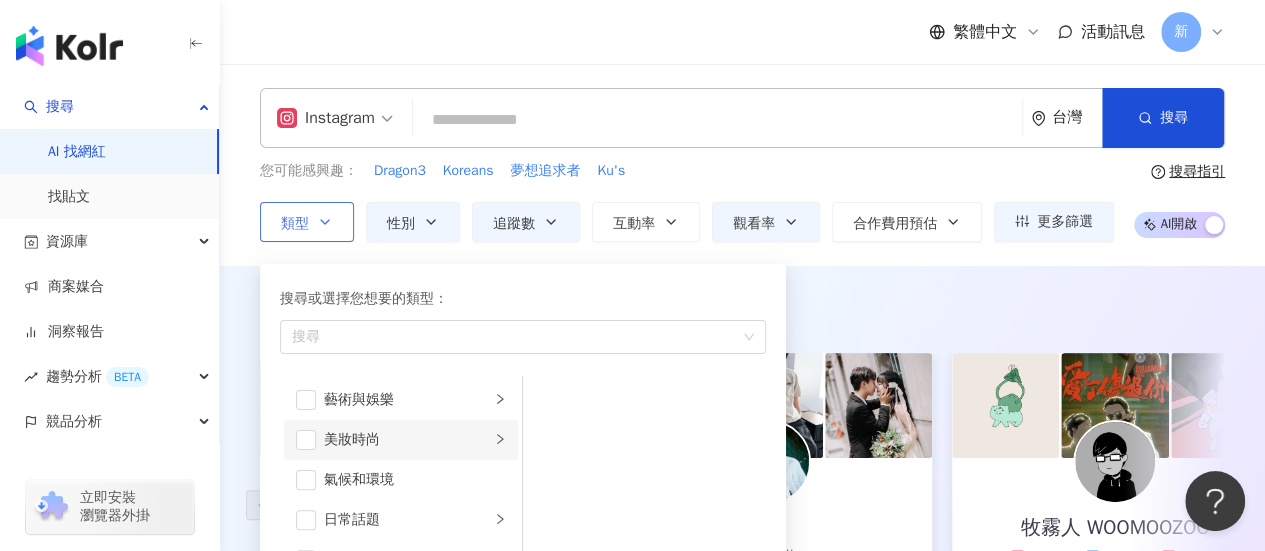 click on "美妝時尚" at bounding box center [407, 440] 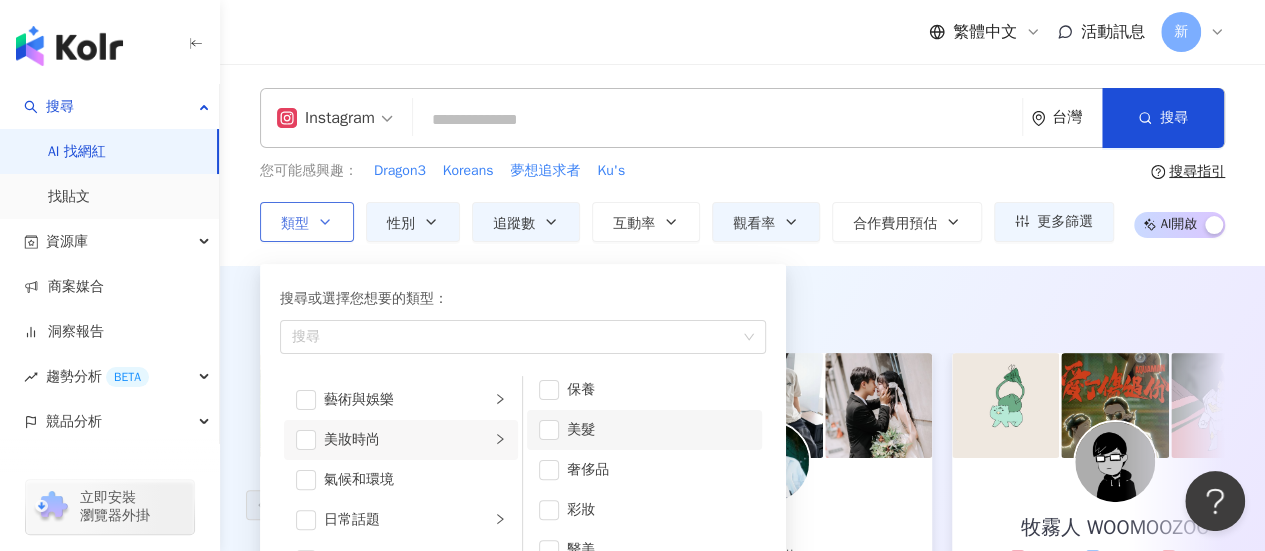 scroll, scrollTop: 12, scrollLeft: 0, axis: vertical 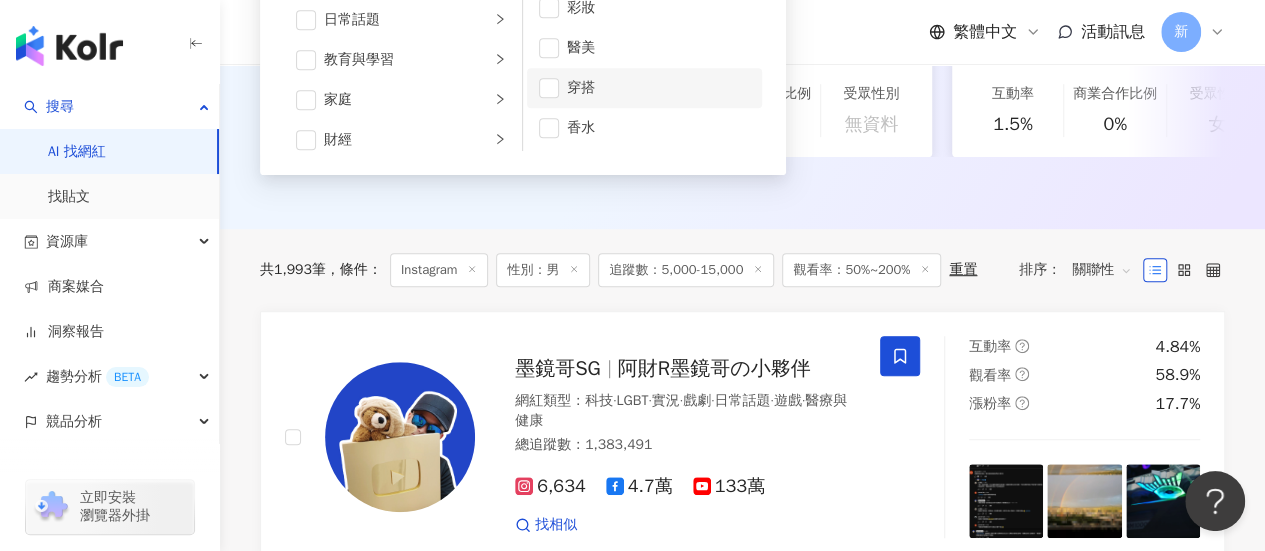 click on "穿搭" at bounding box center (658, 88) 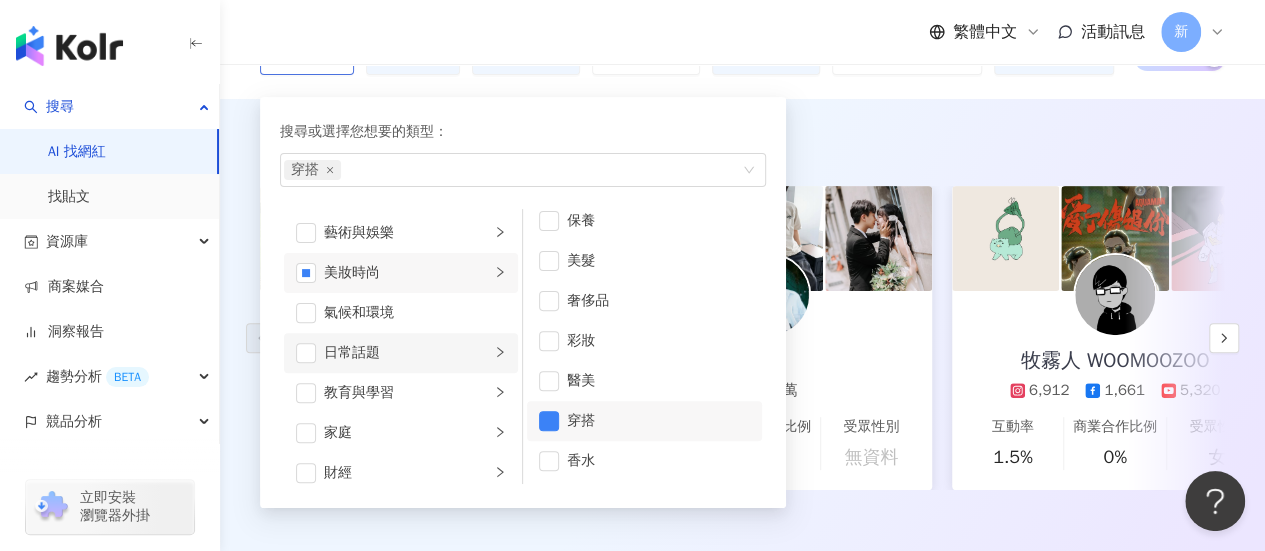 scroll, scrollTop: 100, scrollLeft: 0, axis: vertical 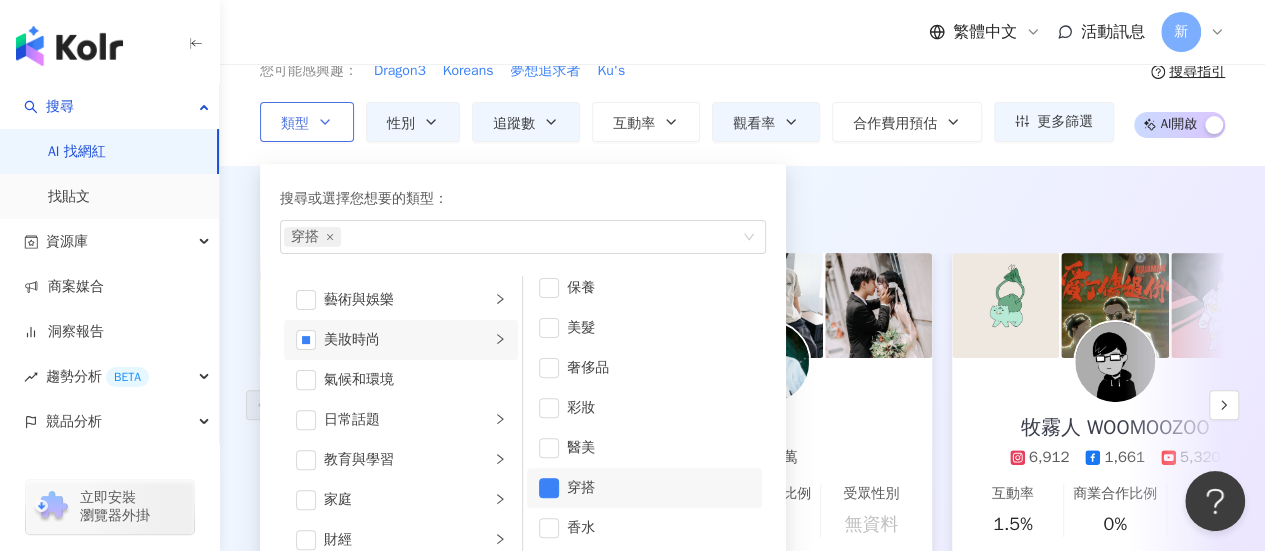 click on "穿搭" at bounding box center [658, 488] 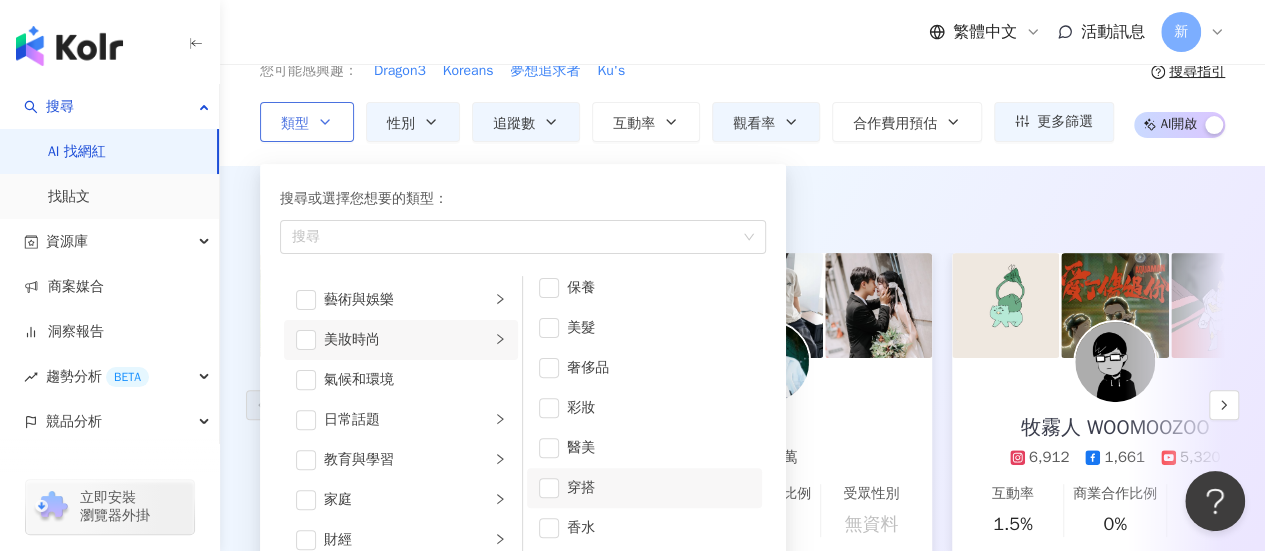 click on "穿搭" at bounding box center [658, 488] 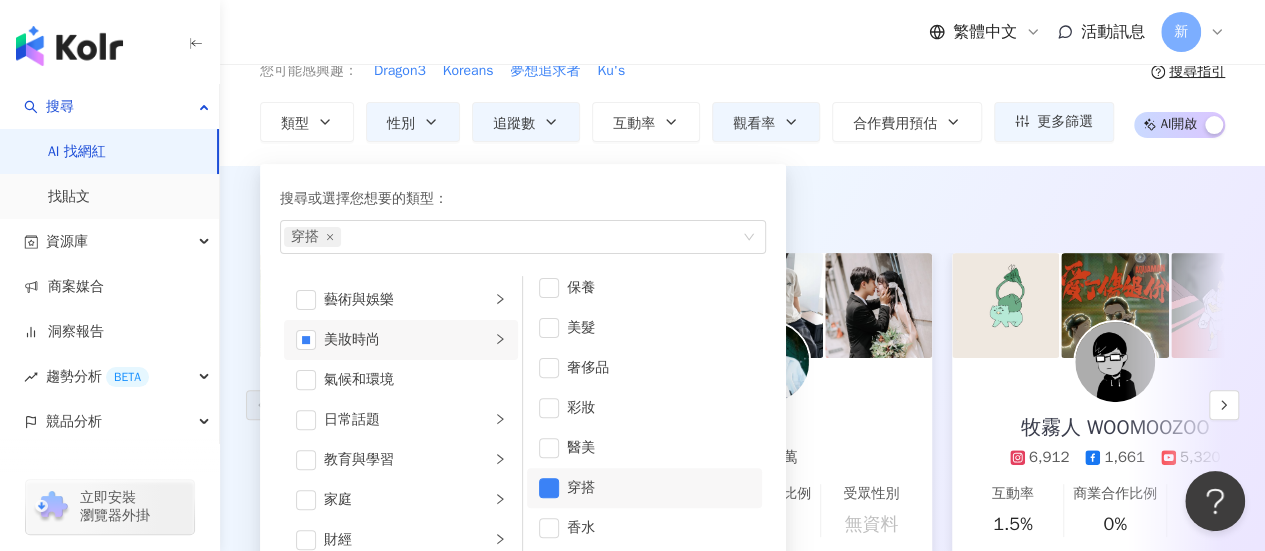 click on "AI 推薦 ： 精選優質網紅" at bounding box center [742, 208] 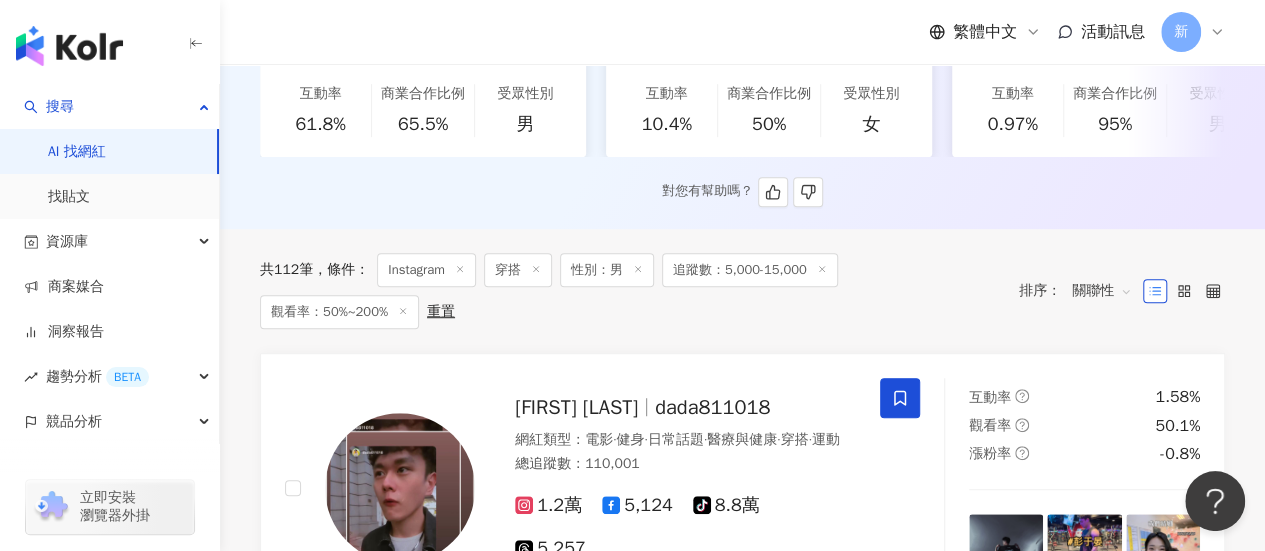 scroll, scrollTop: 300, scrollLeft: 0, axis: vertical 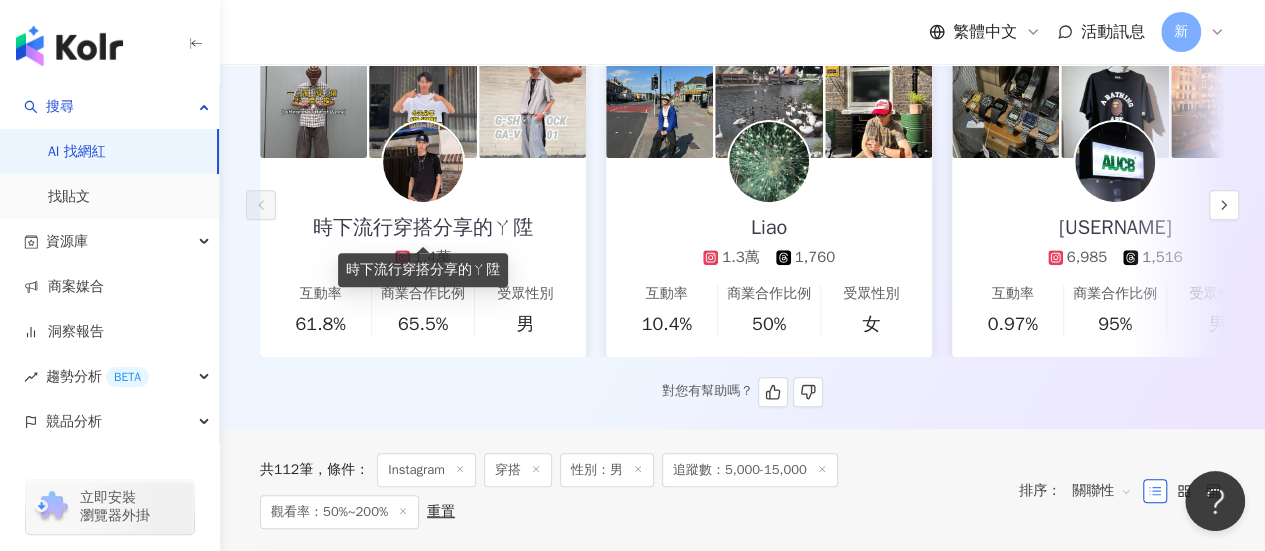 click on "時下流行穿搭分享的ㄚ陞" at bounding box center [423, 228] 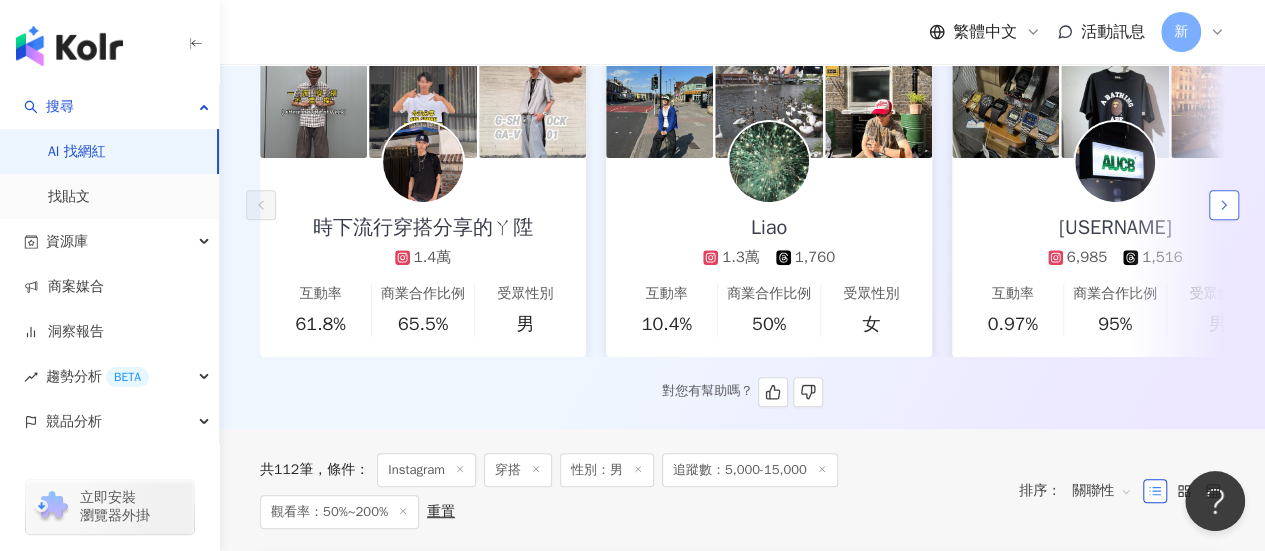 click 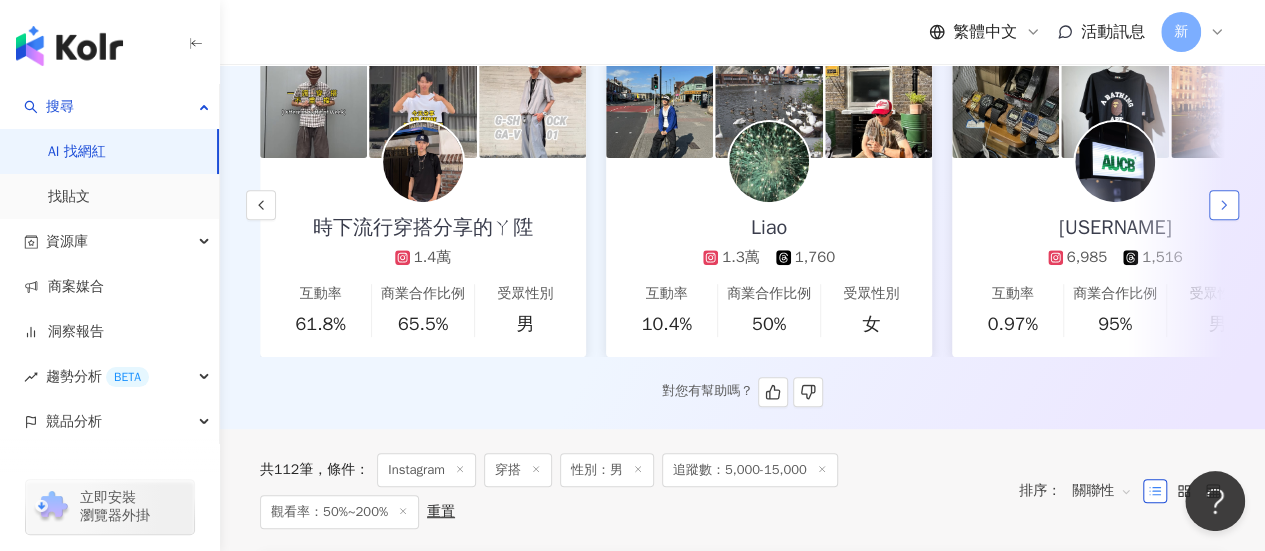 scroll, scrollTop: 0, scrollLeft: 113, axis: horizontal 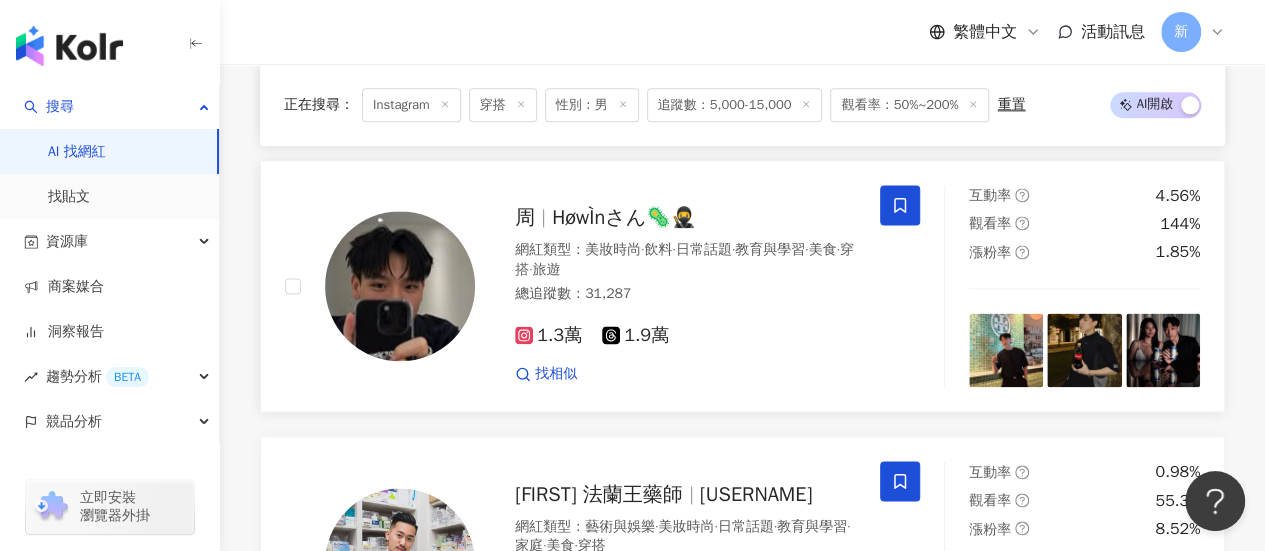 click on "HøwÌnさん🦠🥷" at bounding box center (624, 217) 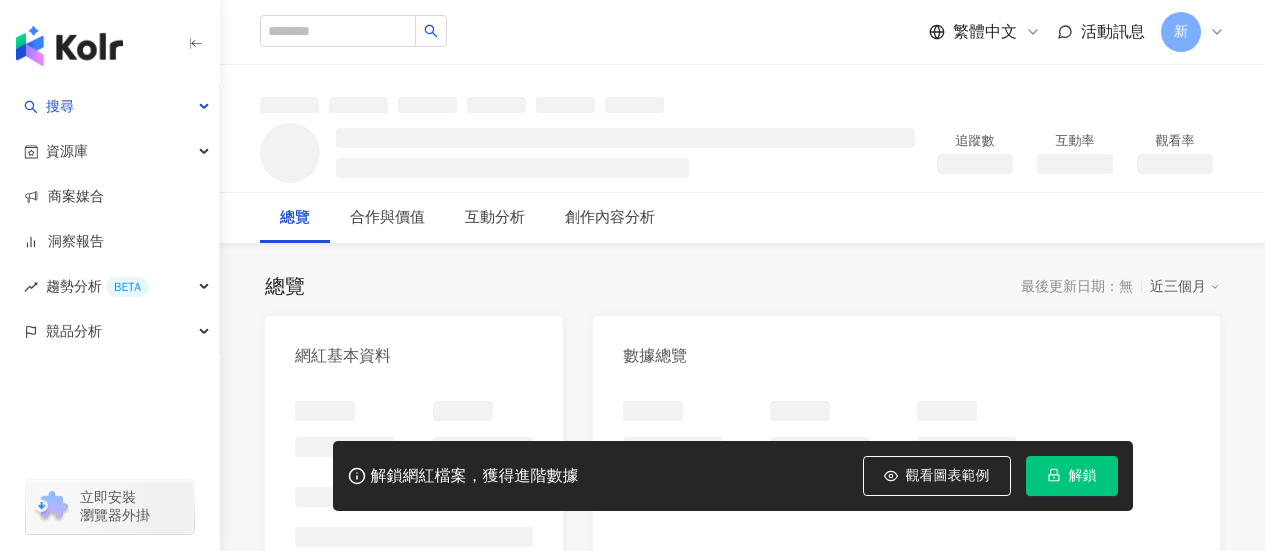 scroll, scrollTop: 0, scrollLeft: 0, axis: both 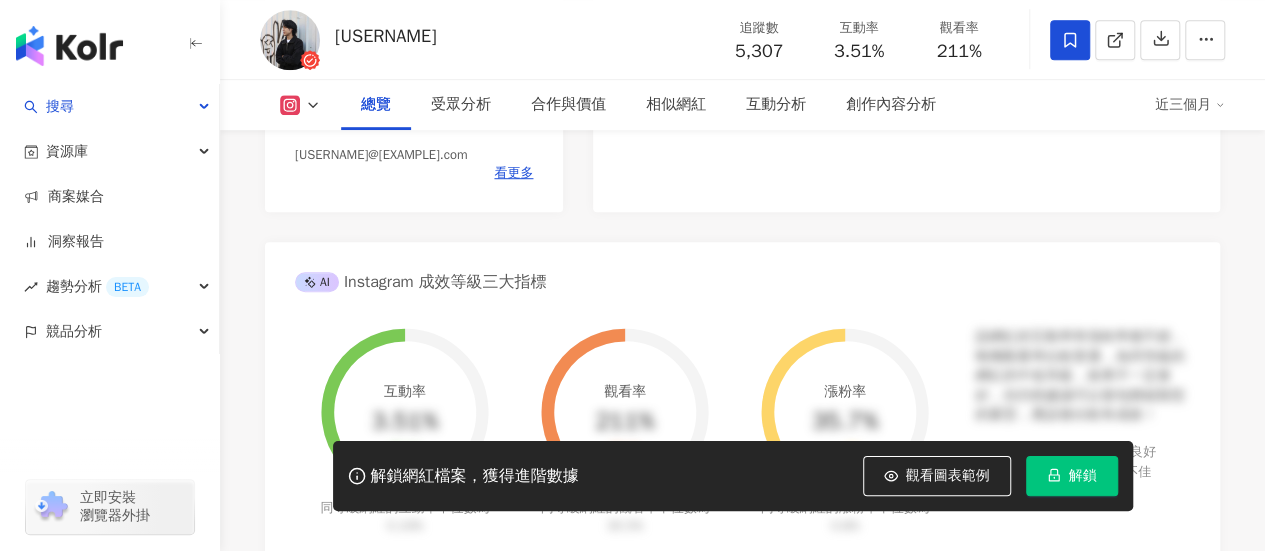 click on "灰塵村長 追蹤數 5,307 互動率 3.51% 觀看率 211%" at bounding box center (742, 39) 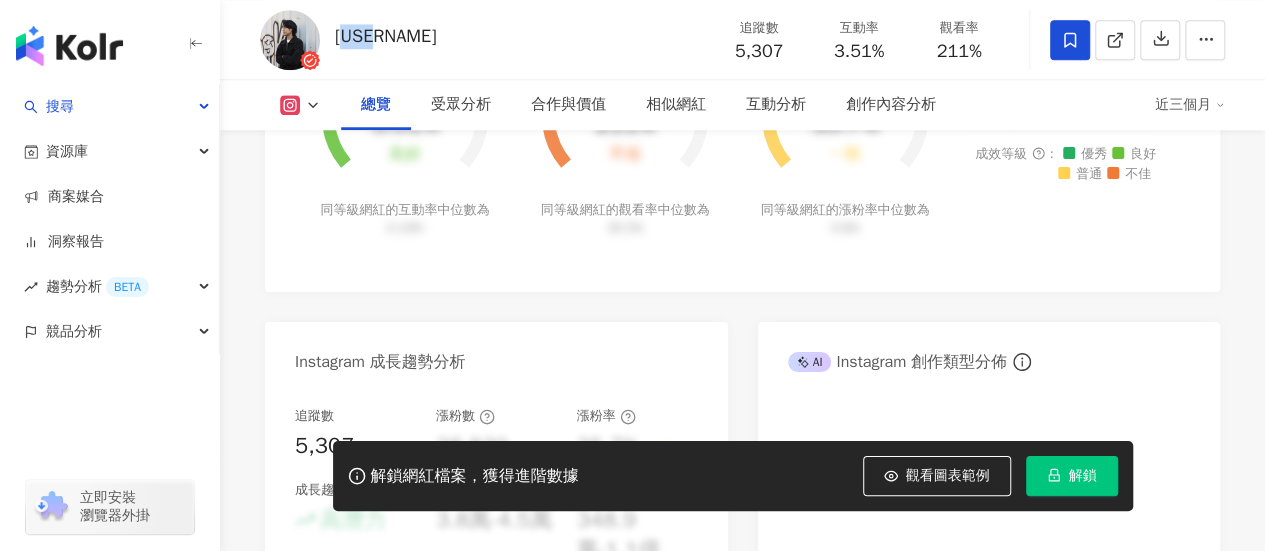 click on "灰塵村長" at bounding box center [385, 36] 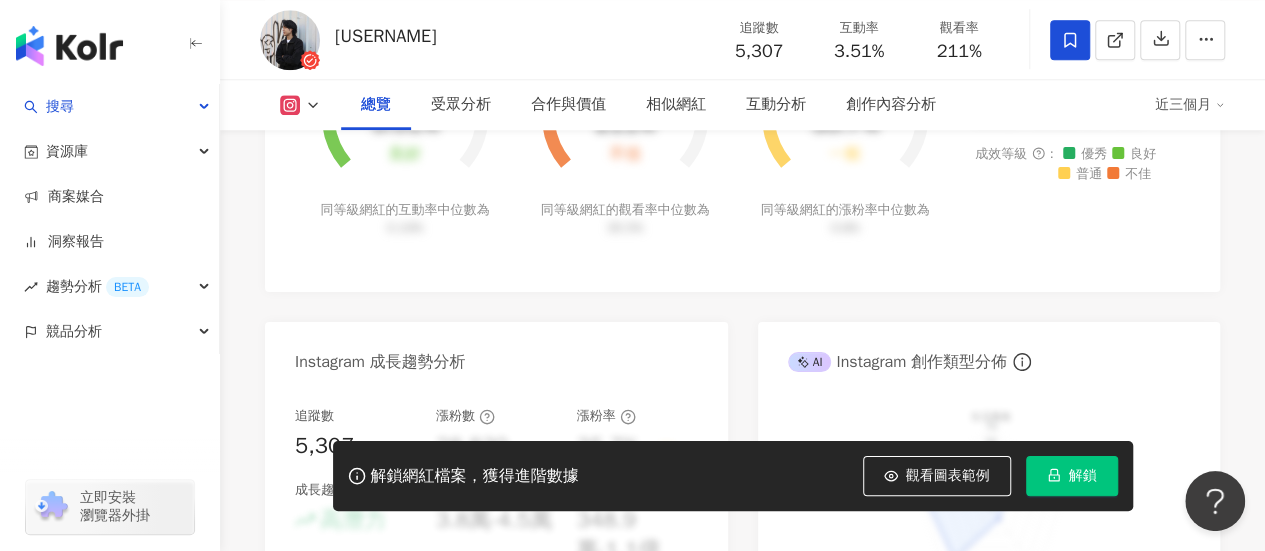 scroll, scrollTop: 0, scrollLeft: 0, axis: both 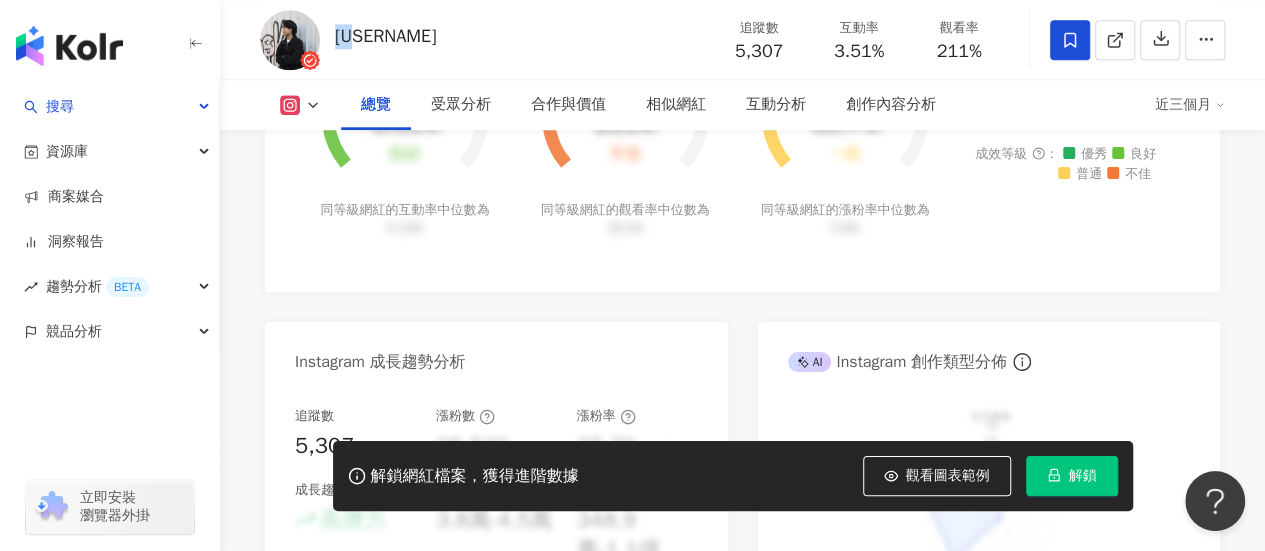 drag, startPoint x: 332, startPoint y: 36, endPoint x: 419, endPoint y: 43, distance: 87.28116 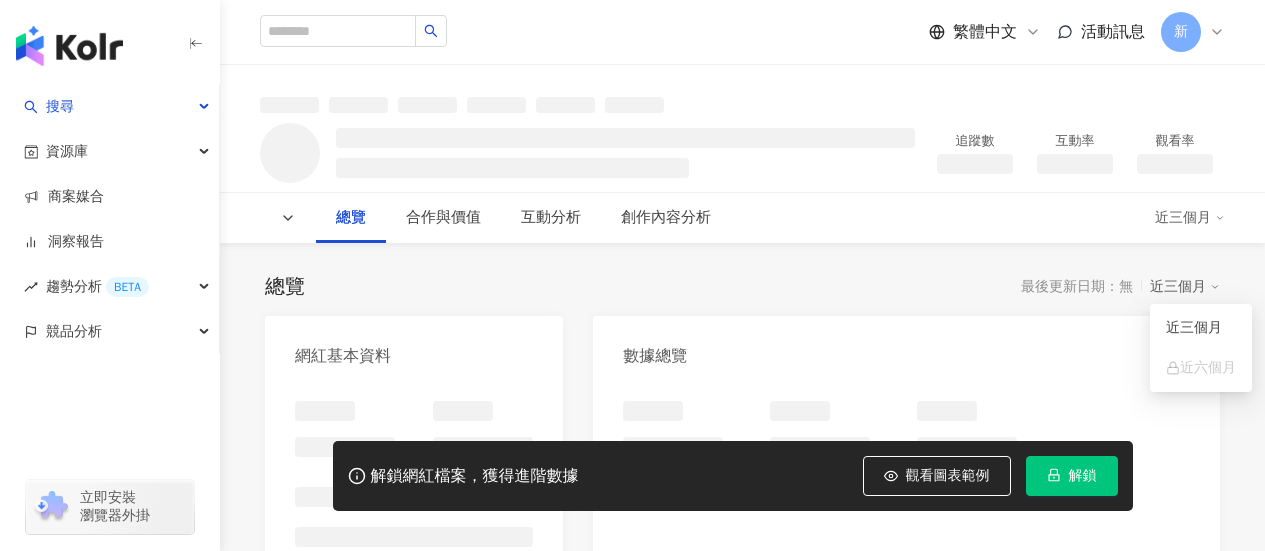 scroll, scrollTop: 200, scrollLeft: 0, axis: vertical 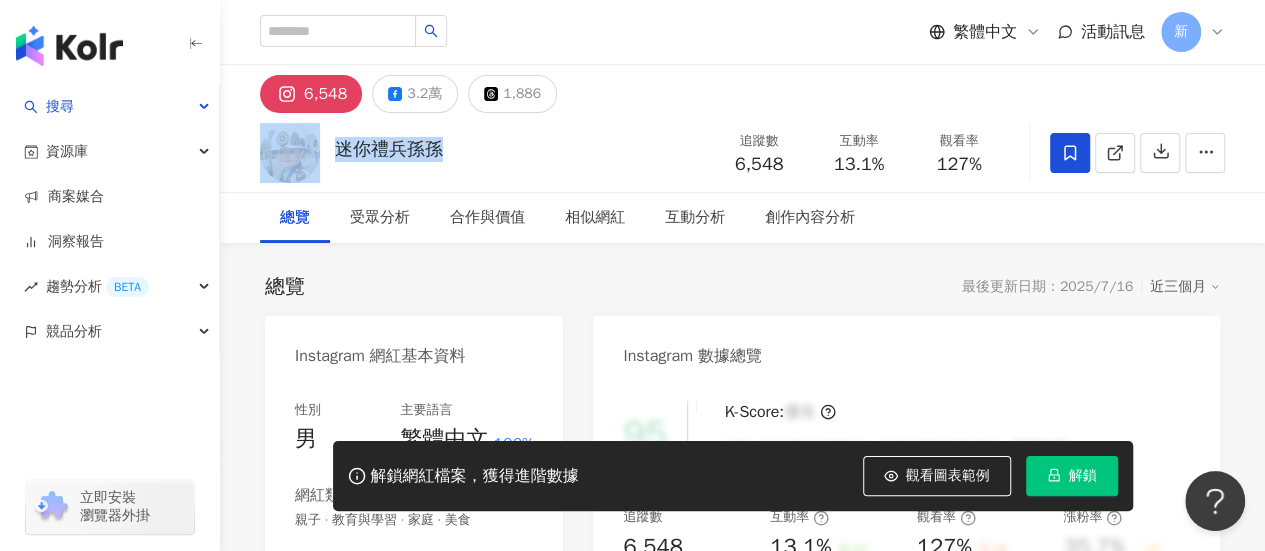 drag, startPoint x: 455, startPoint y: 149, endPoint x: 319, endPoint y: 151, distance: 136.01471 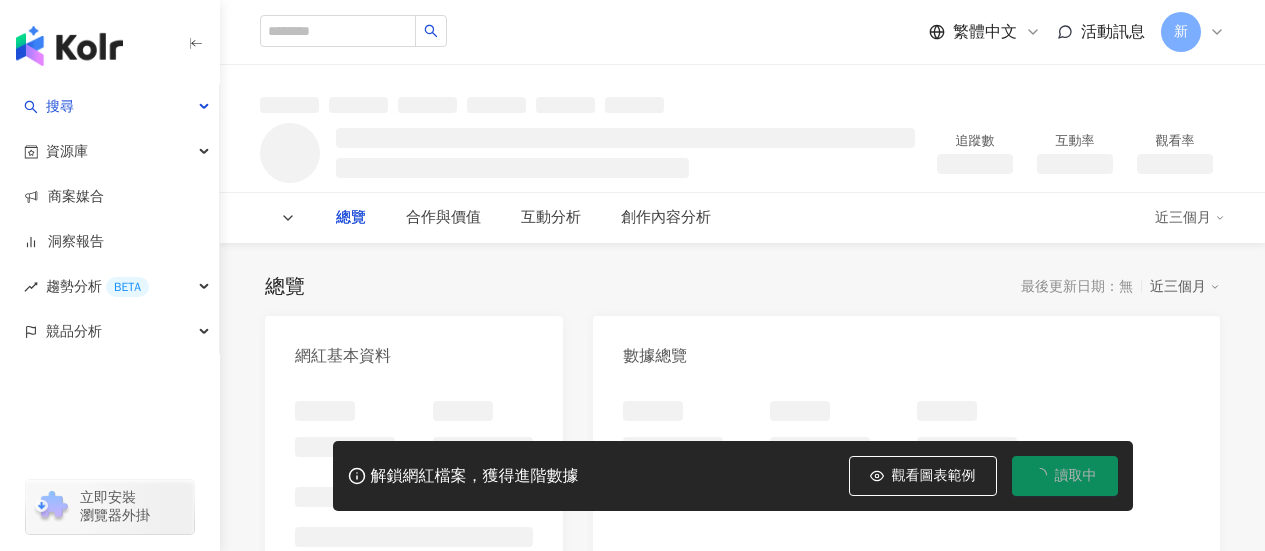 scroll, scrollTop: 0, scrollLeft: 0, axis: both 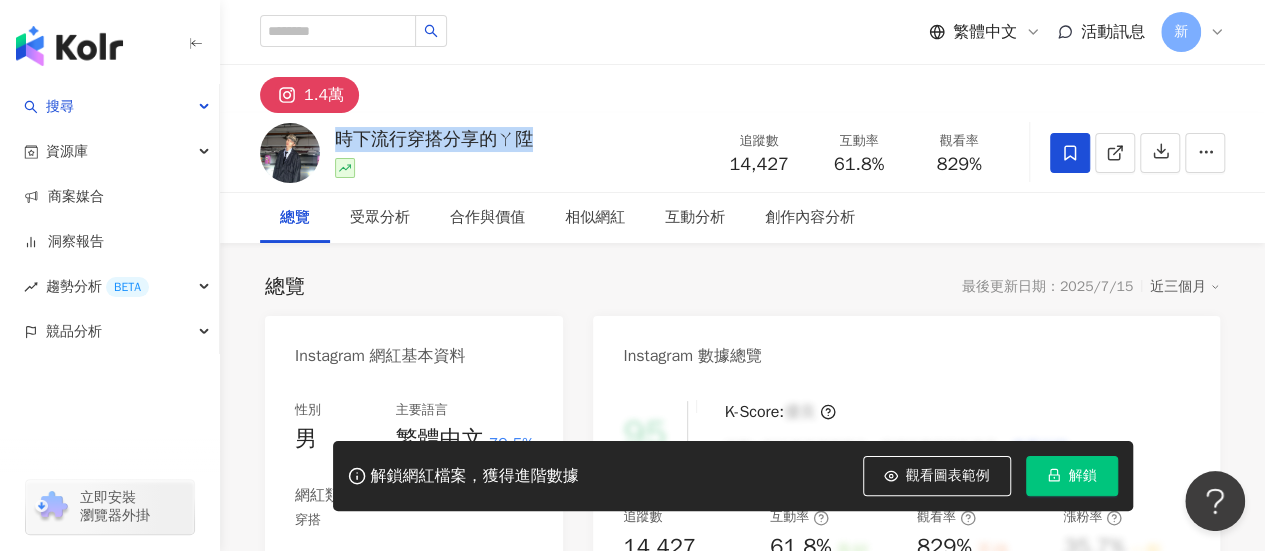 drag, startPoint x: 538, startPoint y: 137, endPoint x: 334, endPoint y: 125, distance: 204.35263 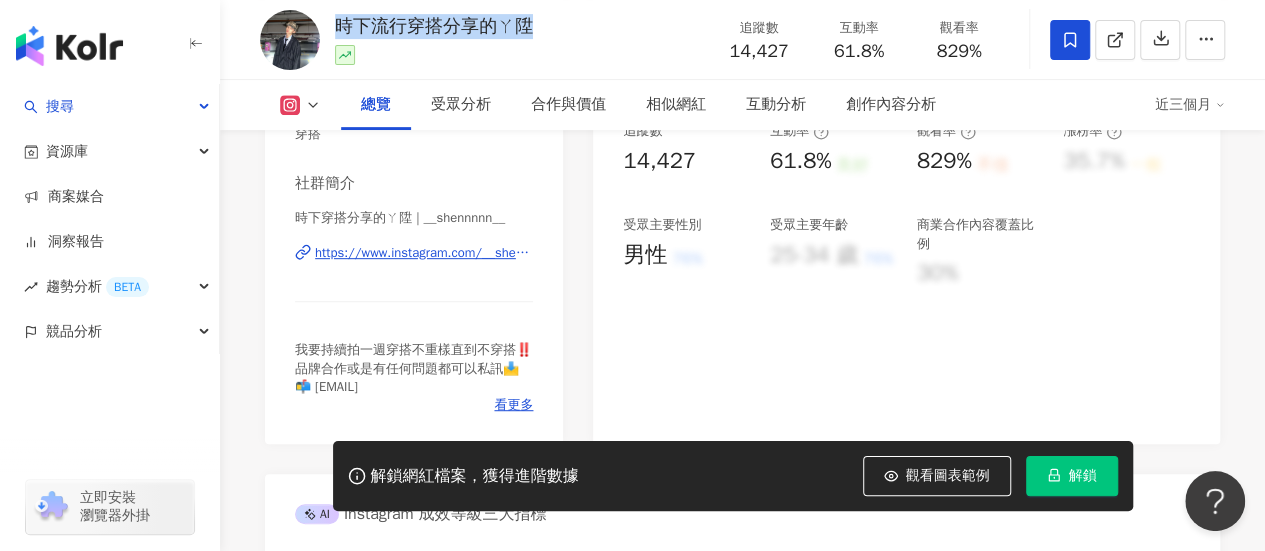 scroll, scrollTop: 400, scrollLeft: 0, axis: vertical 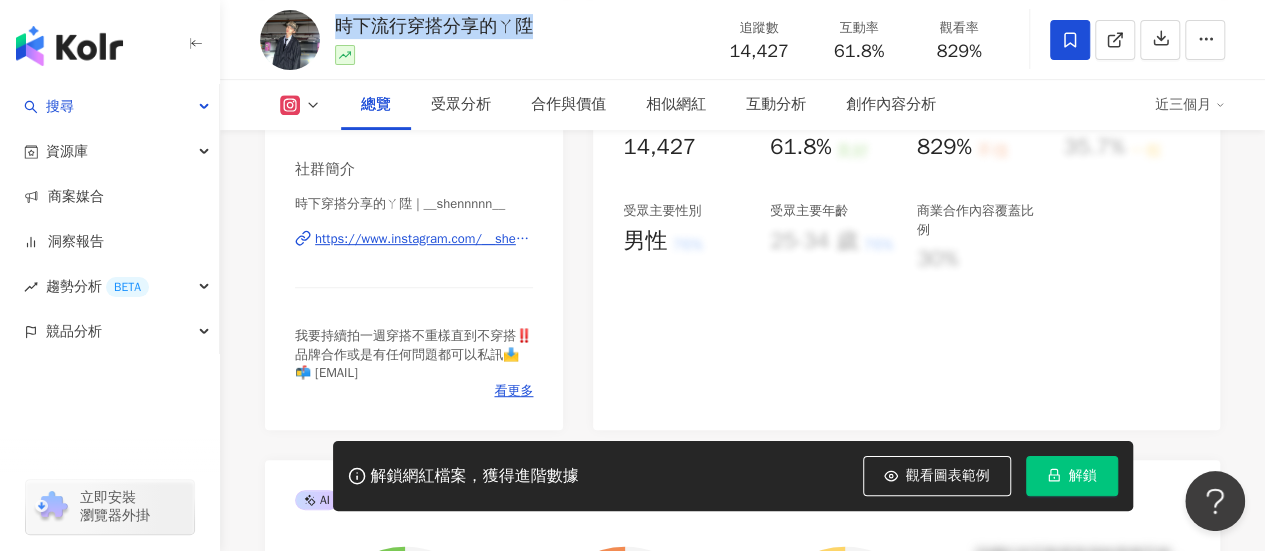 drag, startPoint x: 390, startPoint y: 235, endPoint x: 299, endPoint y: 243, distance: 91.350975 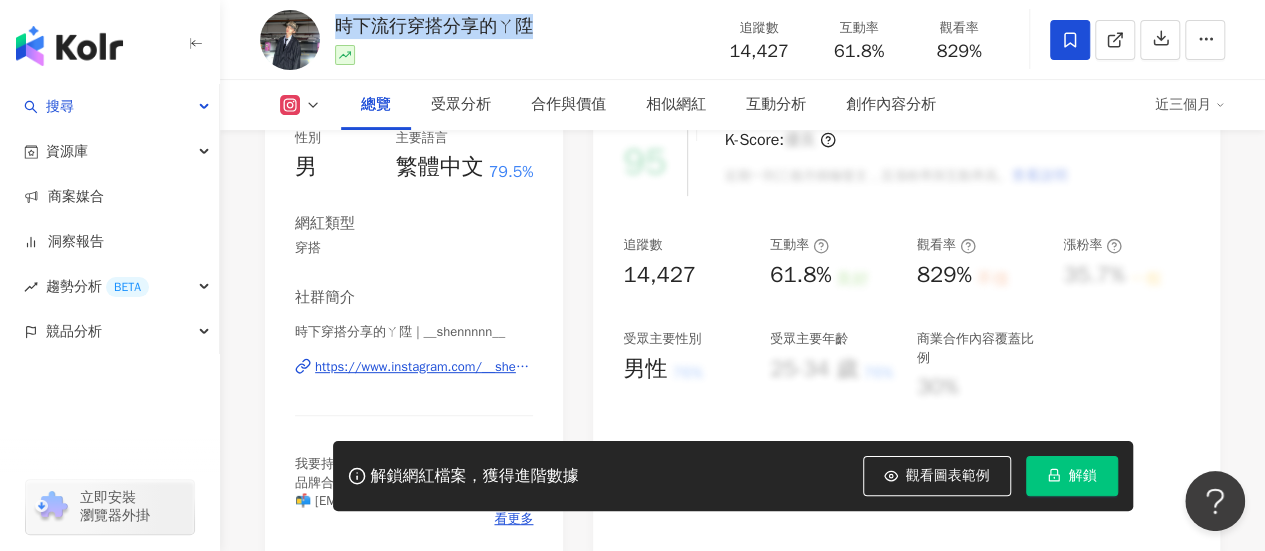 scroll, scrollTop: 200, scrollLeft: 0, axis: vertical 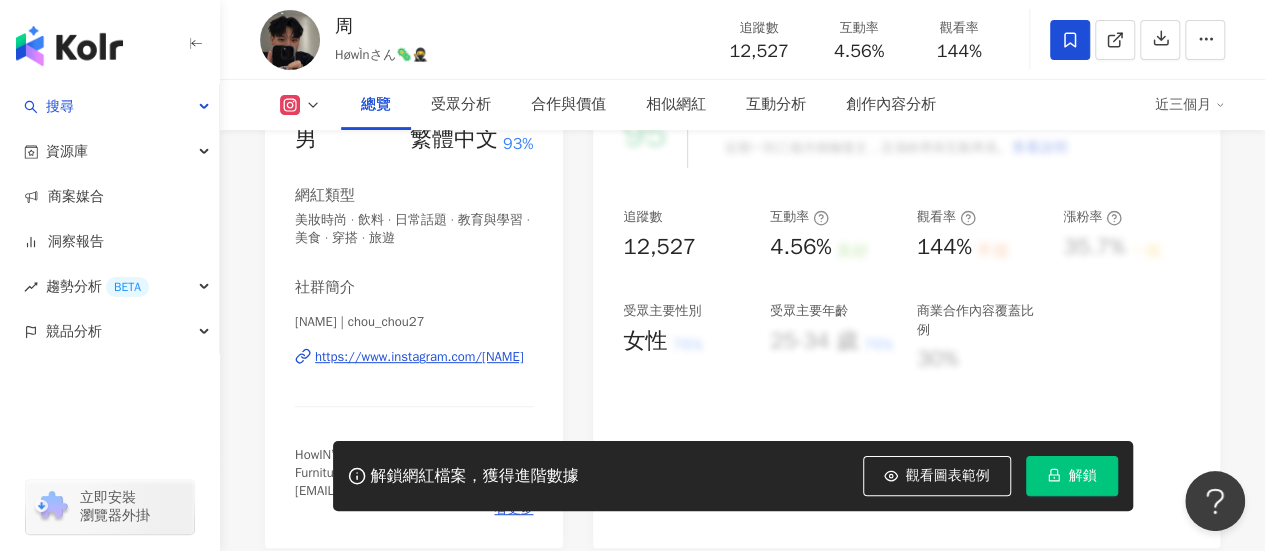 drag, startPoint x: 440, startPoint y: 355, endPoint x: 419, endPoint y: 303, distance: 56.0803 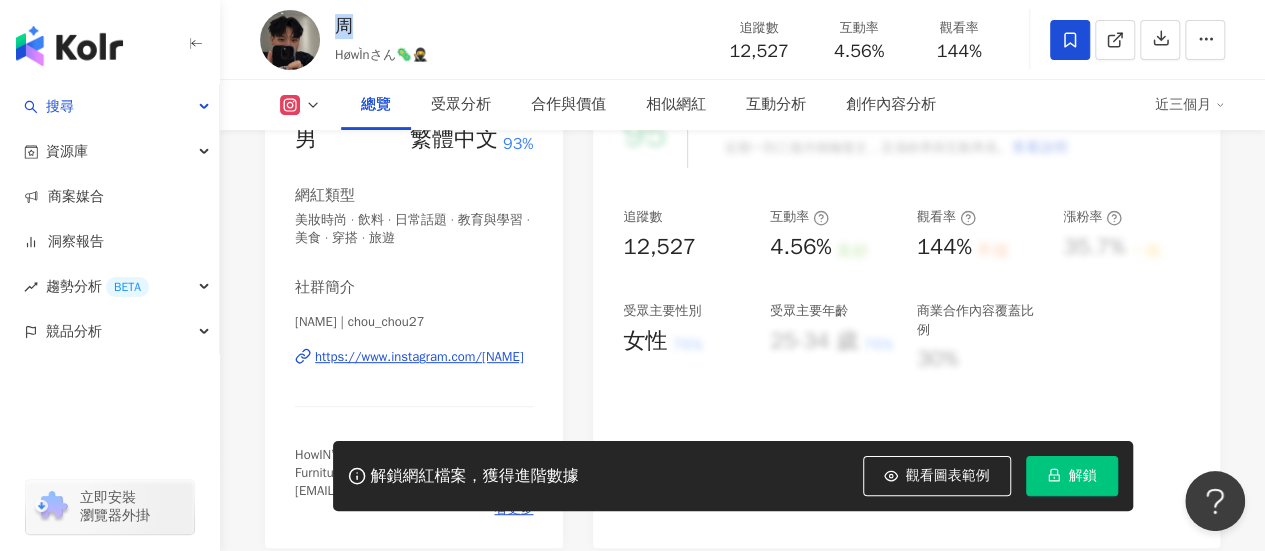 drag, startPoint x: 356, startPoint y: 21, endPoint x: 342, endPoint y: 20, distance: 14.035668 